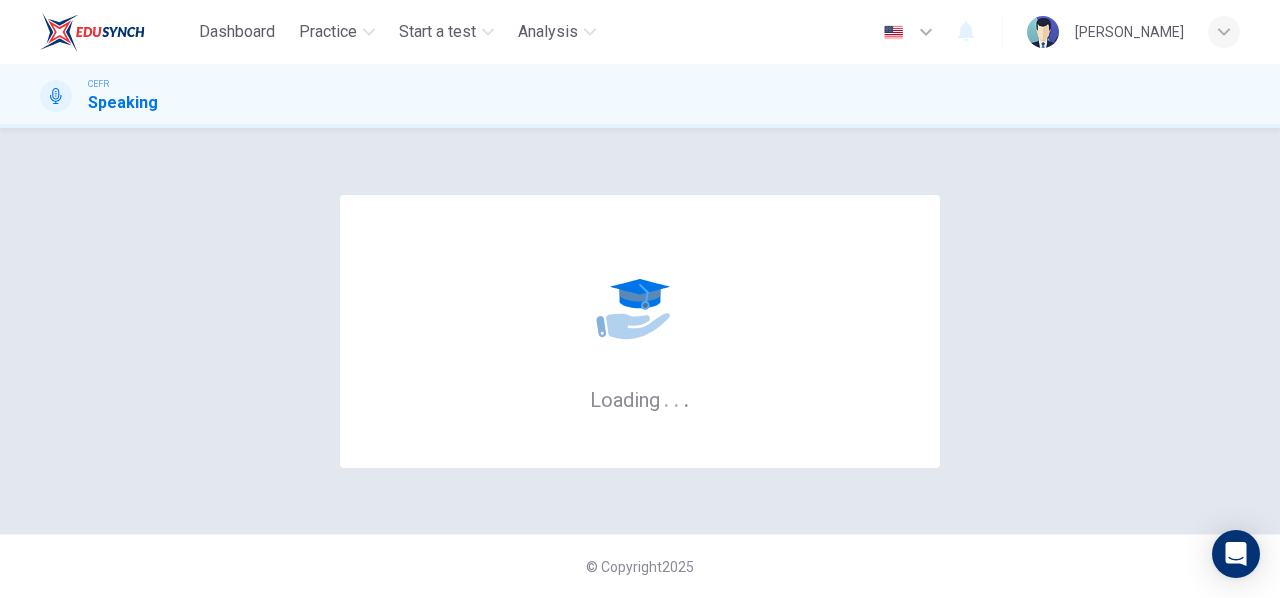 scroll, scrollTop: 0, scrollLeft: 0, axis: both 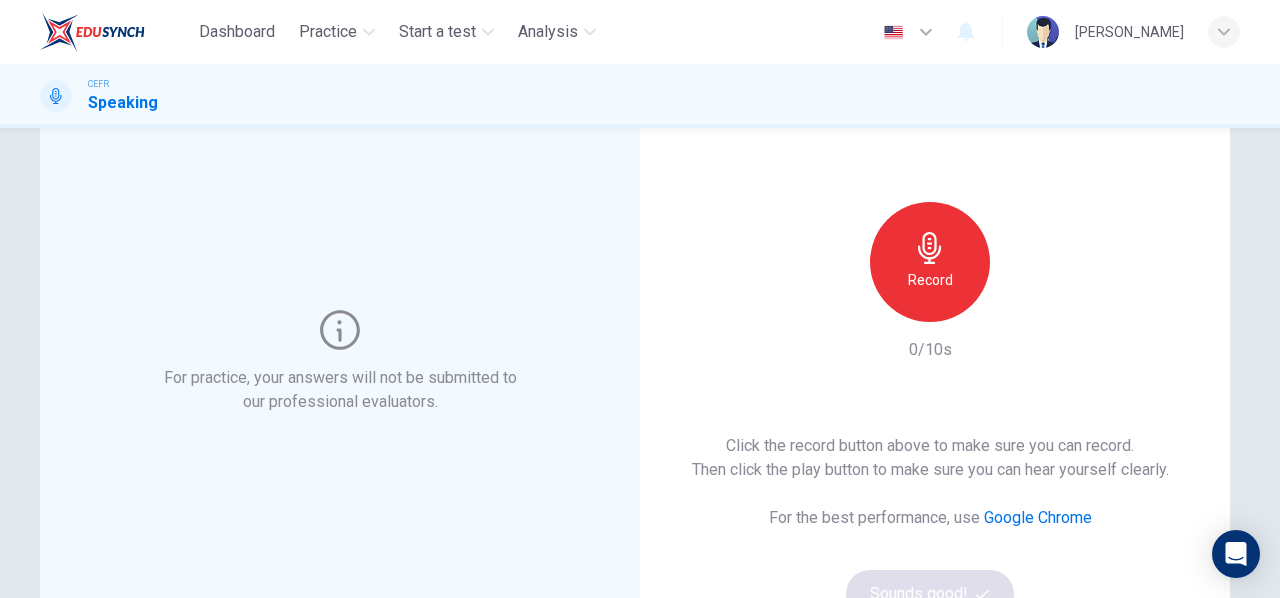 click on "Record" at bounding box center (930, 280) 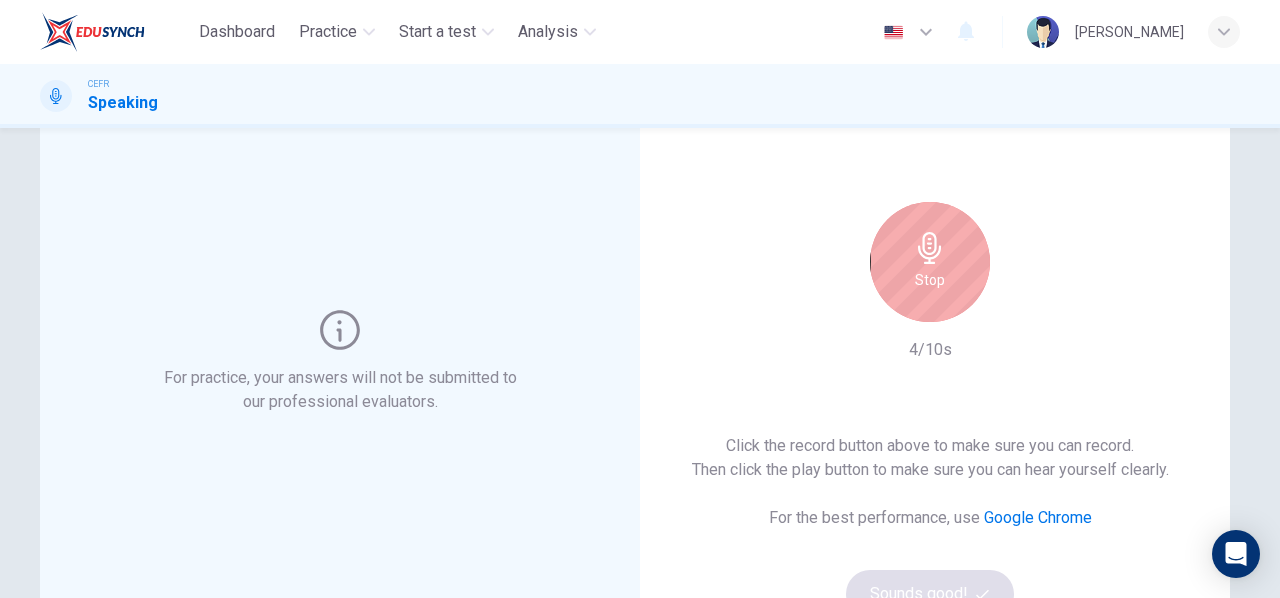 click 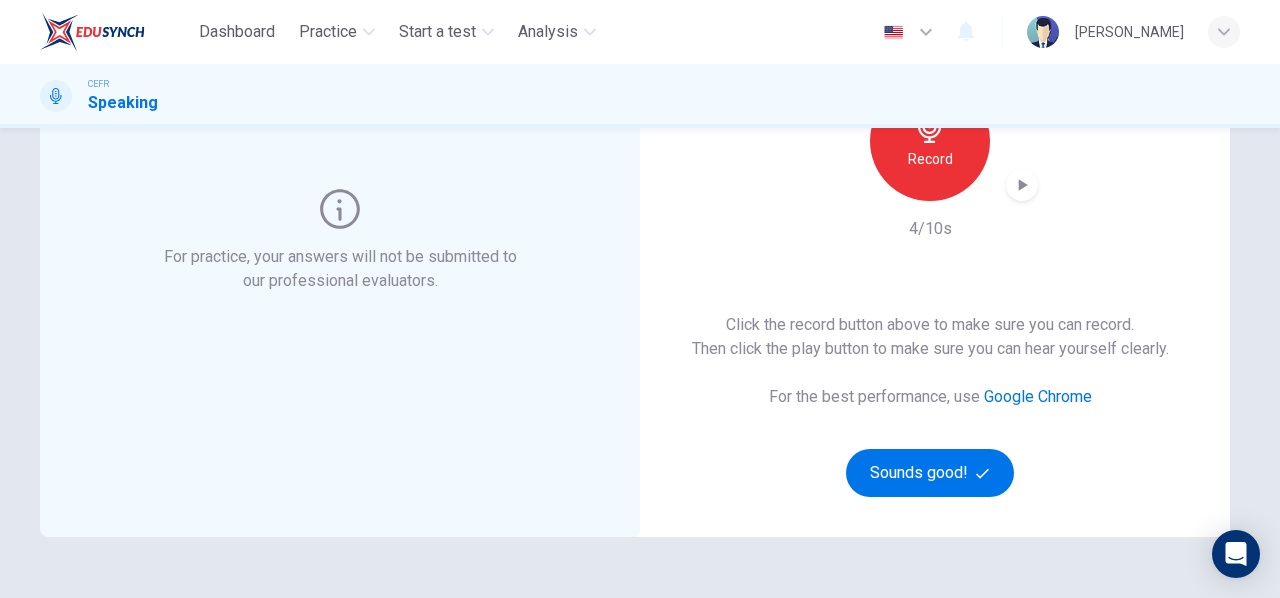 scroll, scrollTop: 102, scrollLeft: 0, axis: vertical 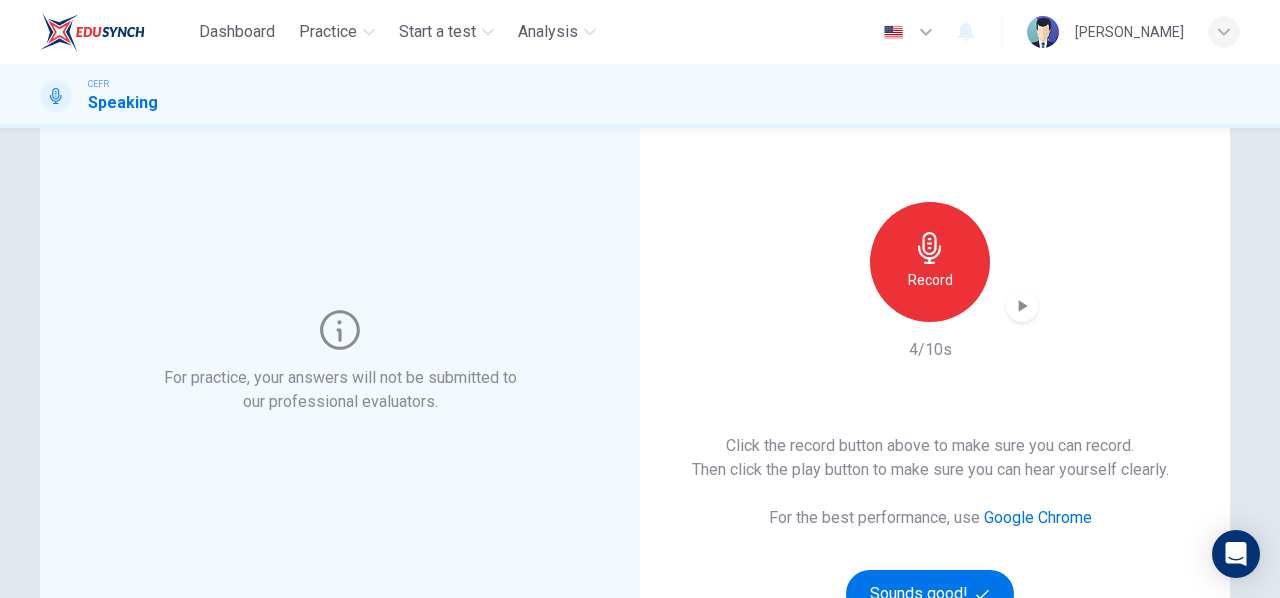click 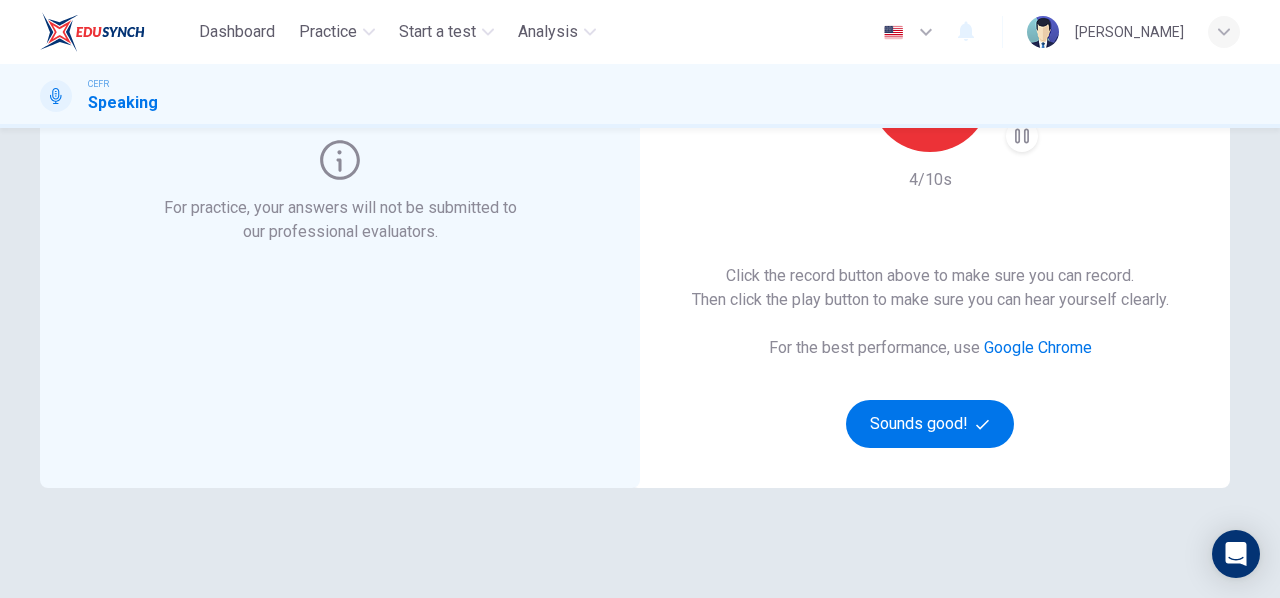 scroll, scrollTop: 369, scrollLeft: 0, axis: vertical 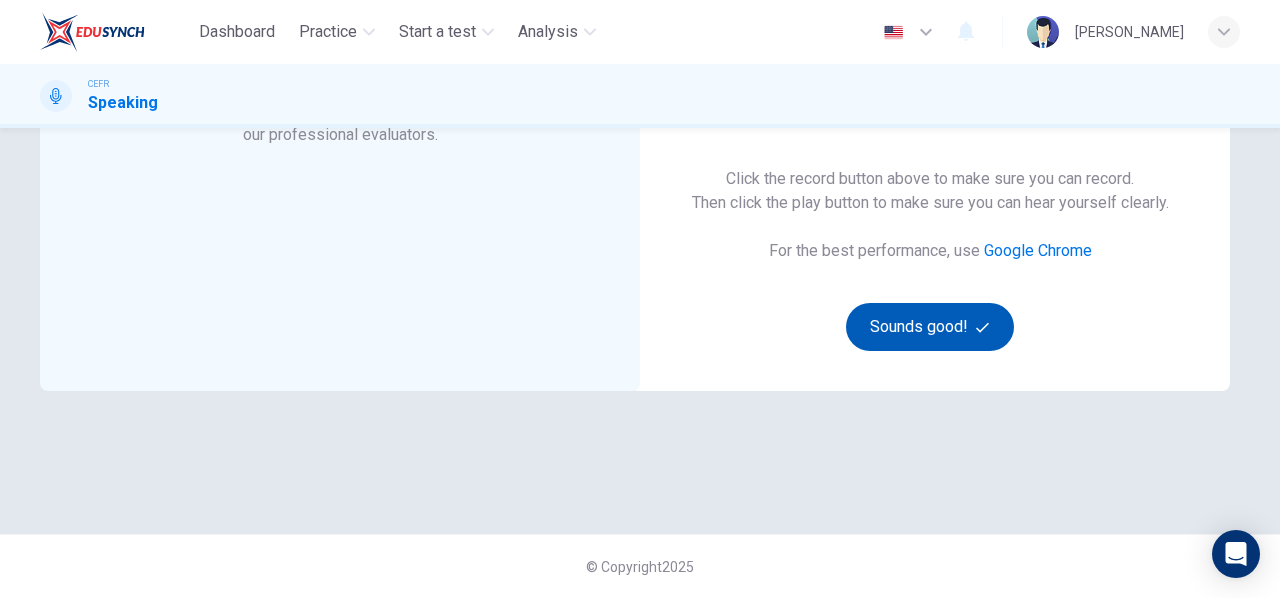 click on "Sounds good!" at bounding box center [930, 327] 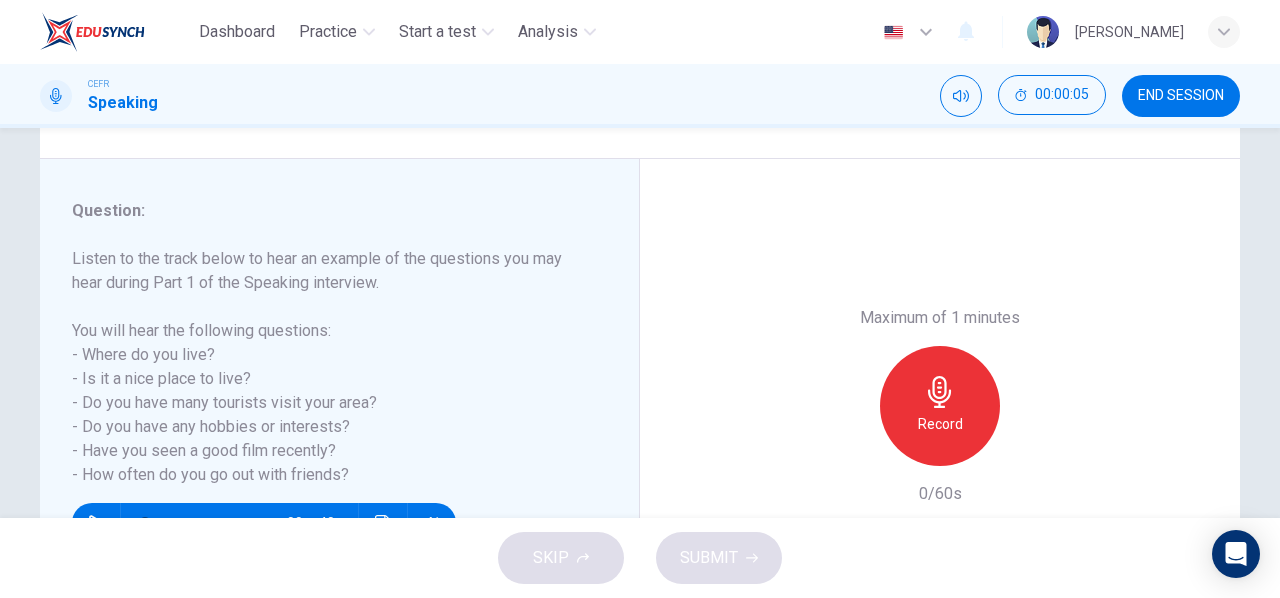 scroll, scrollTop: 236, scrollLeft: 0, axis: vertical 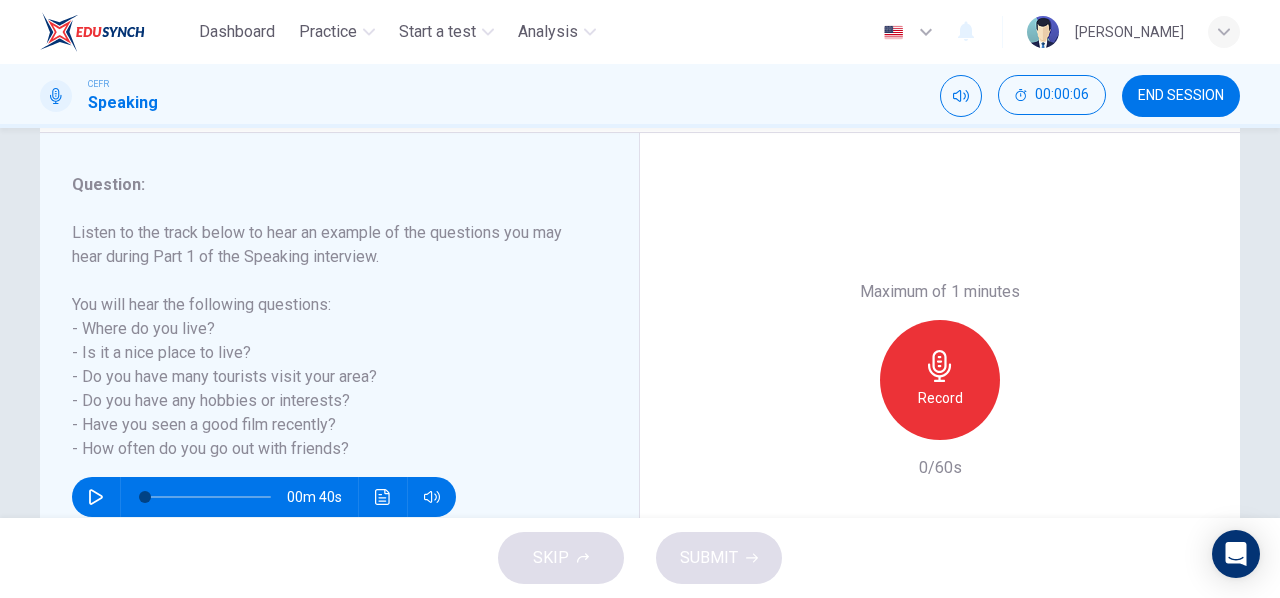 click at bounding box center (96, 497) 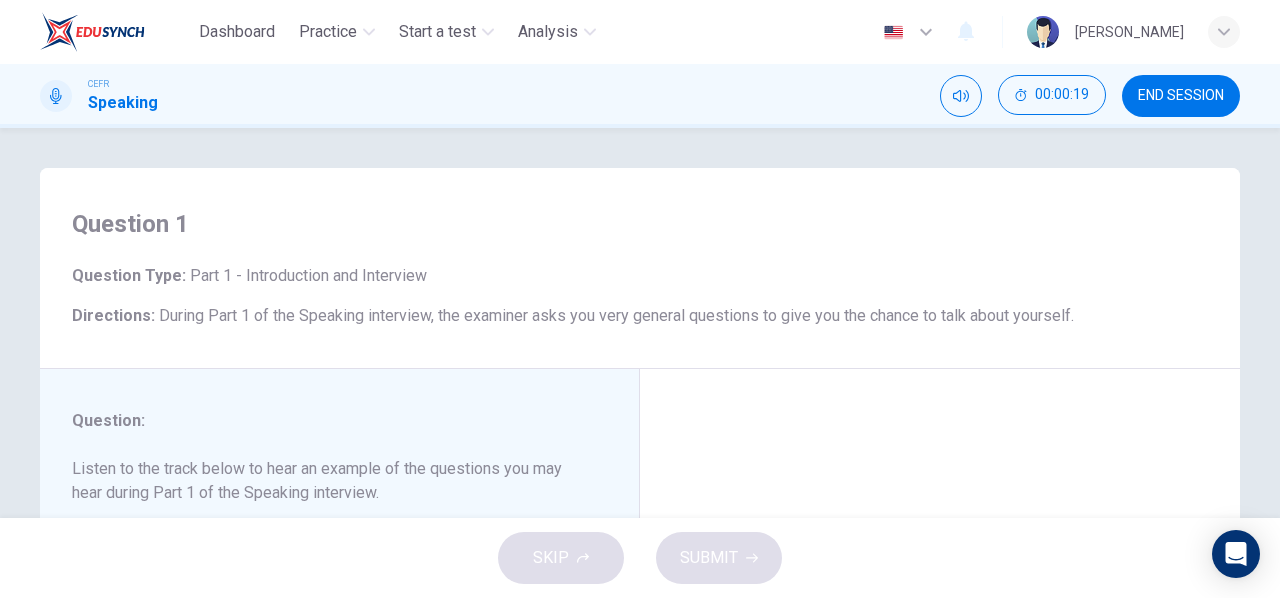 scroll, scrollTop: 266, scrollLeft: 0, axis: vertical 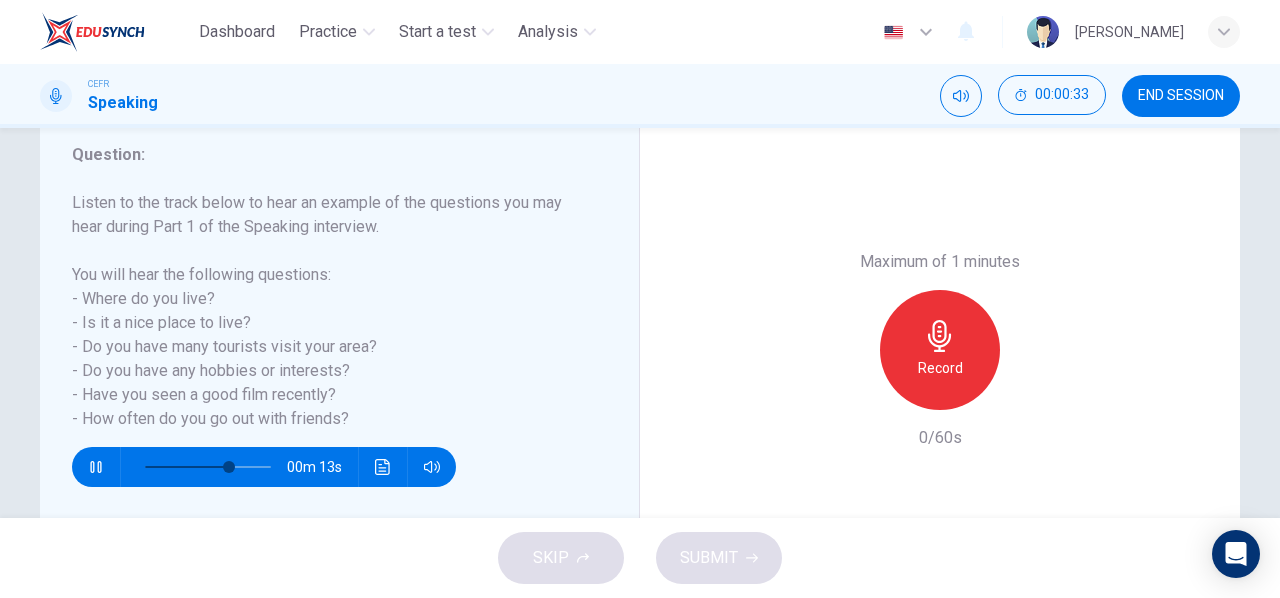 click 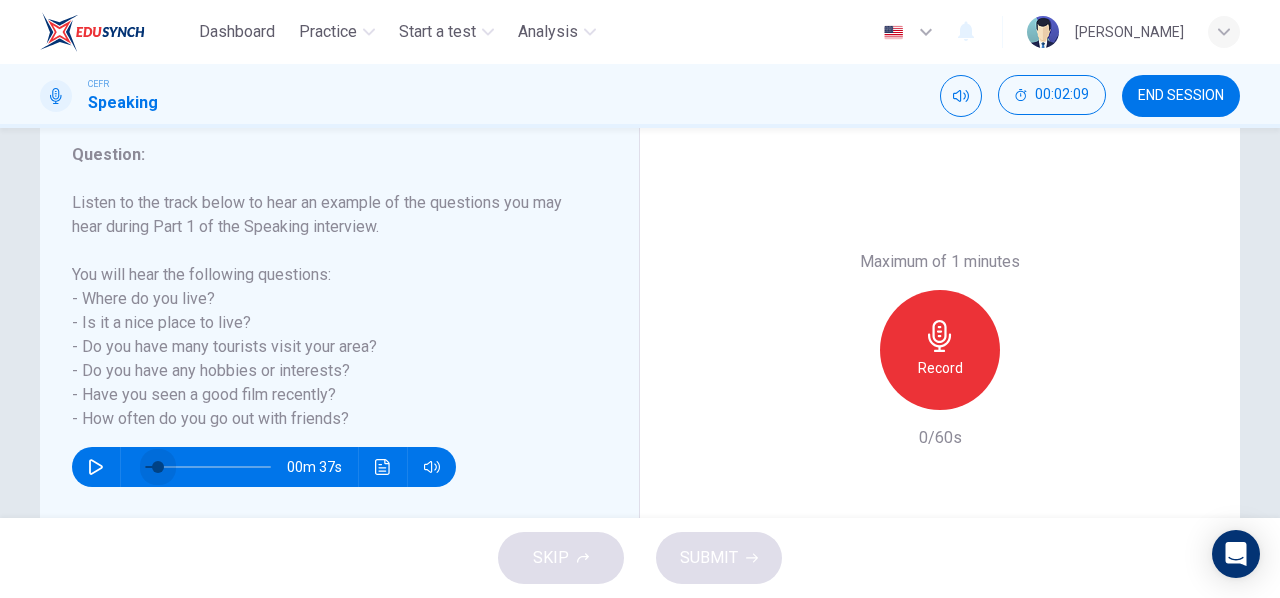drag, startPoint x: 229, startPoint y: 455, endPoint x: 134, endPoint y: 459, distance: 95.084175 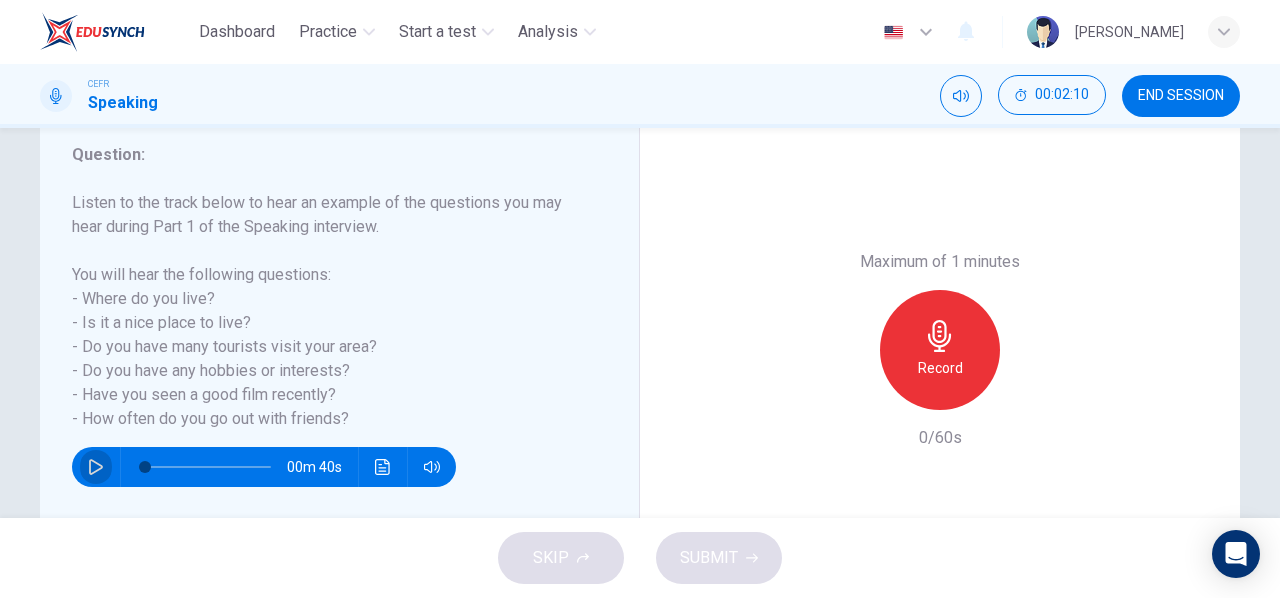 click 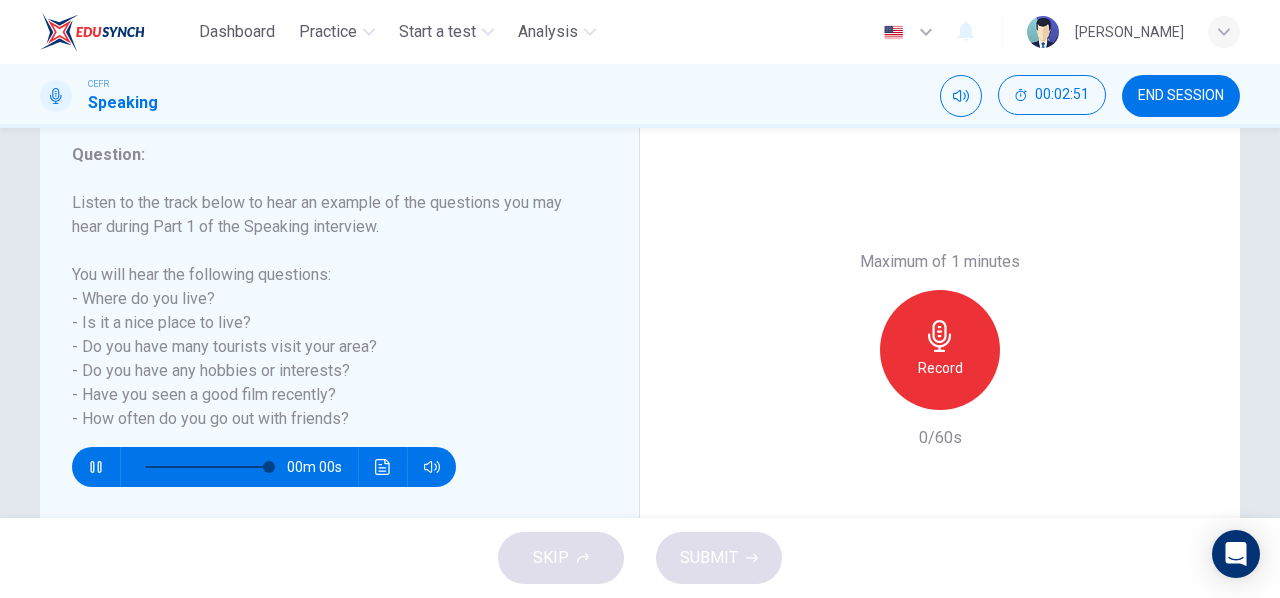 type on "0" 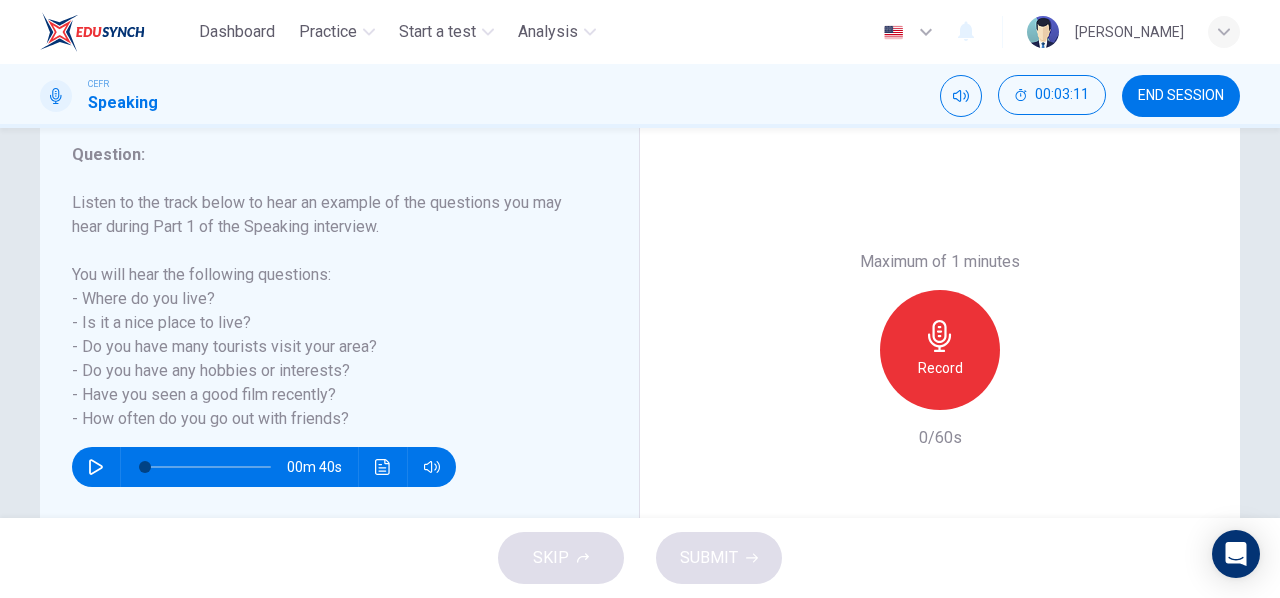click on "Record" at bounding box center [940, 350] 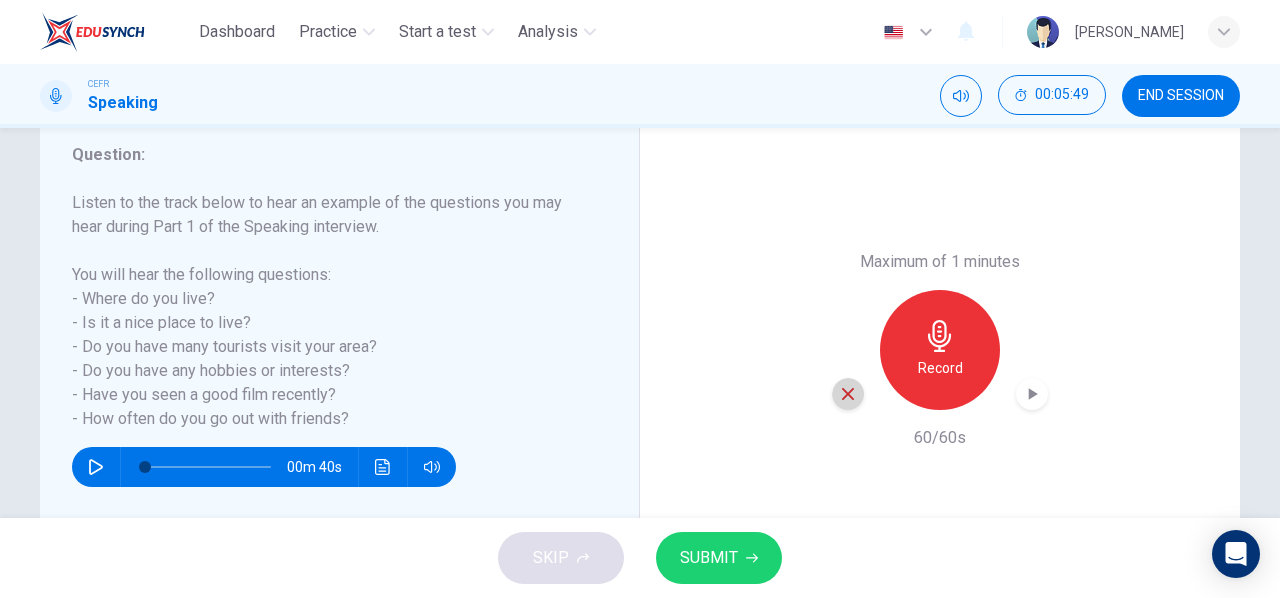click at bounding box center (848, 394) 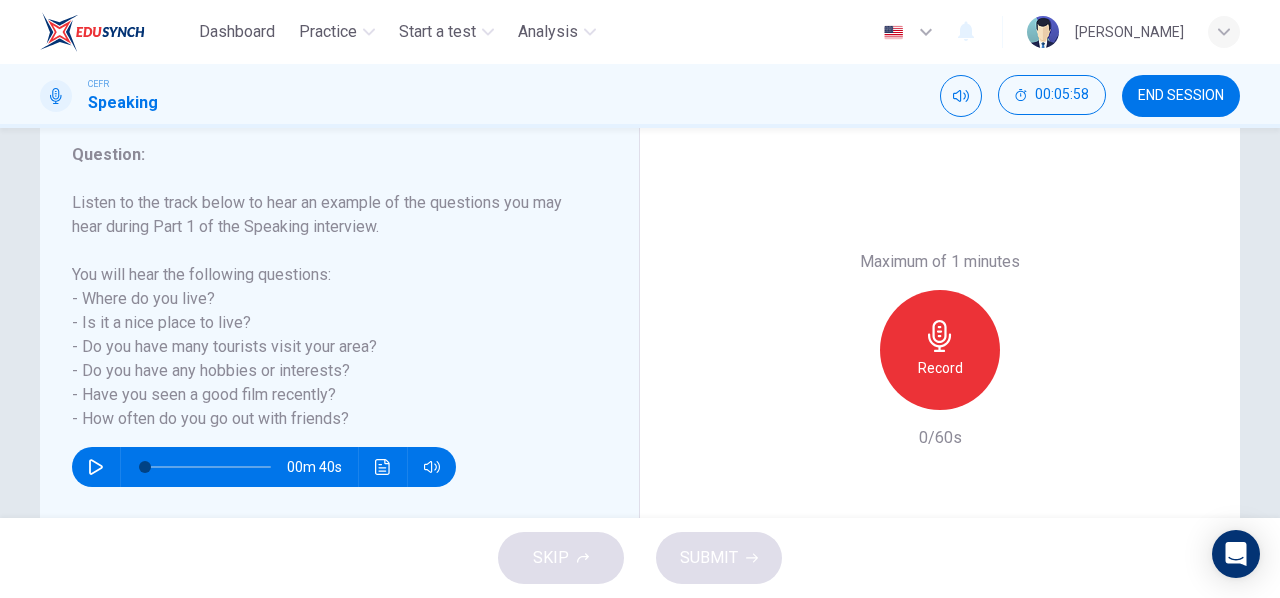 click on "Record" at bounding box center (940, 350) 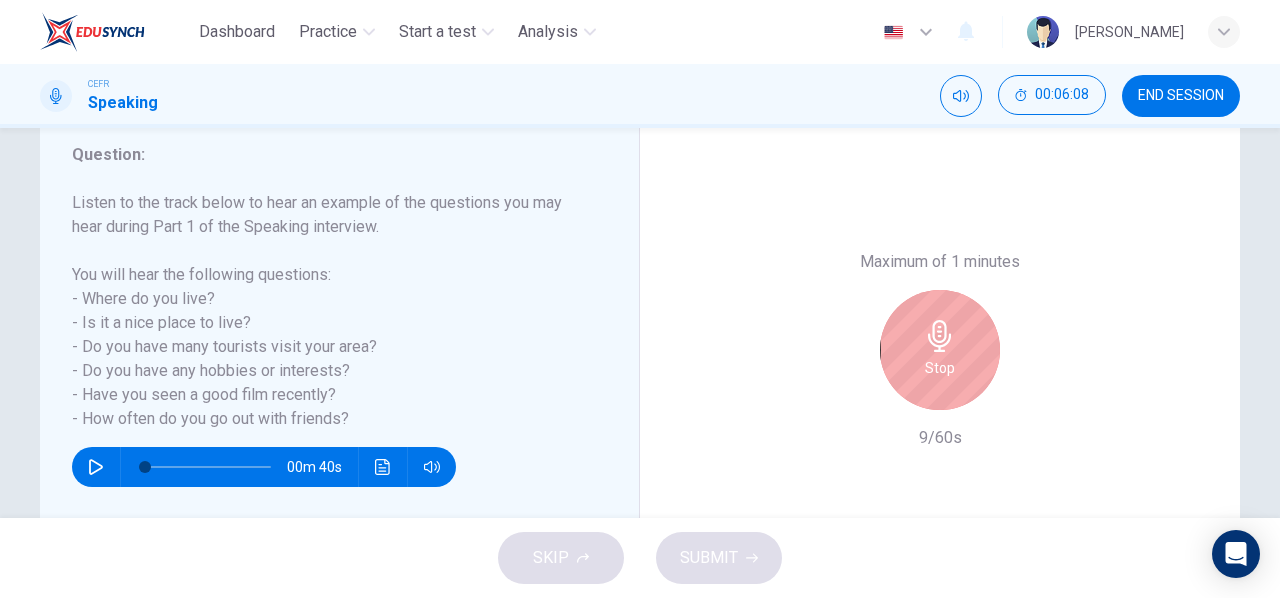 click on "Maximum of 1 minutes Stop 9/60s" at bounding box center [940, 350] 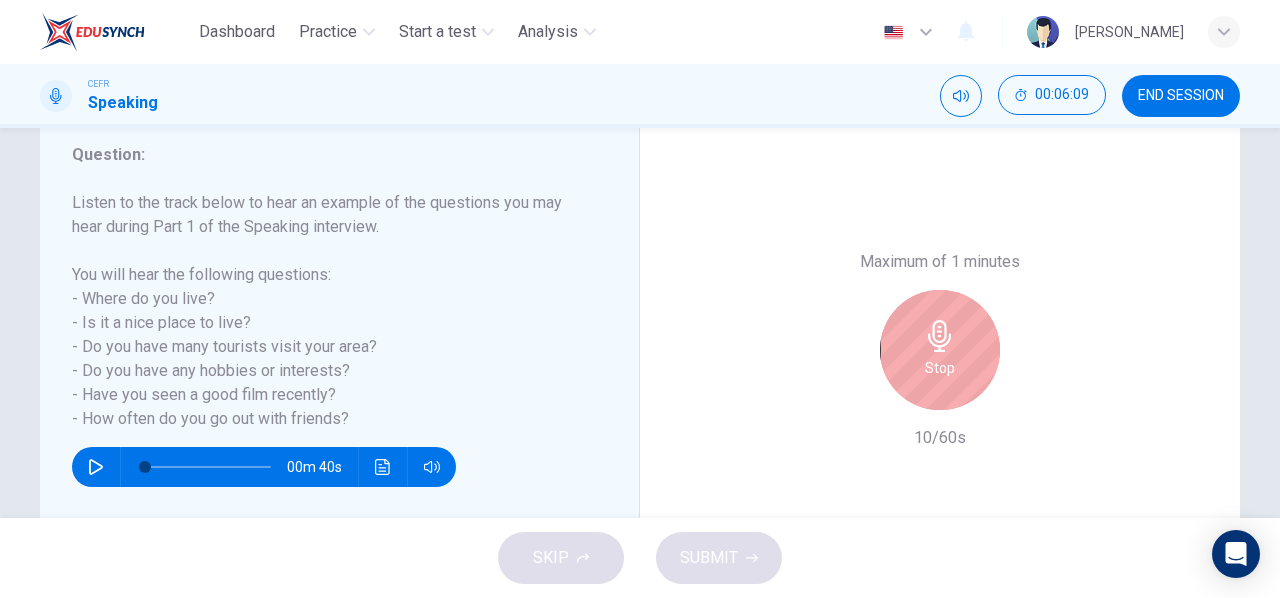 click on "Stop" at bounding box center [940, 350] 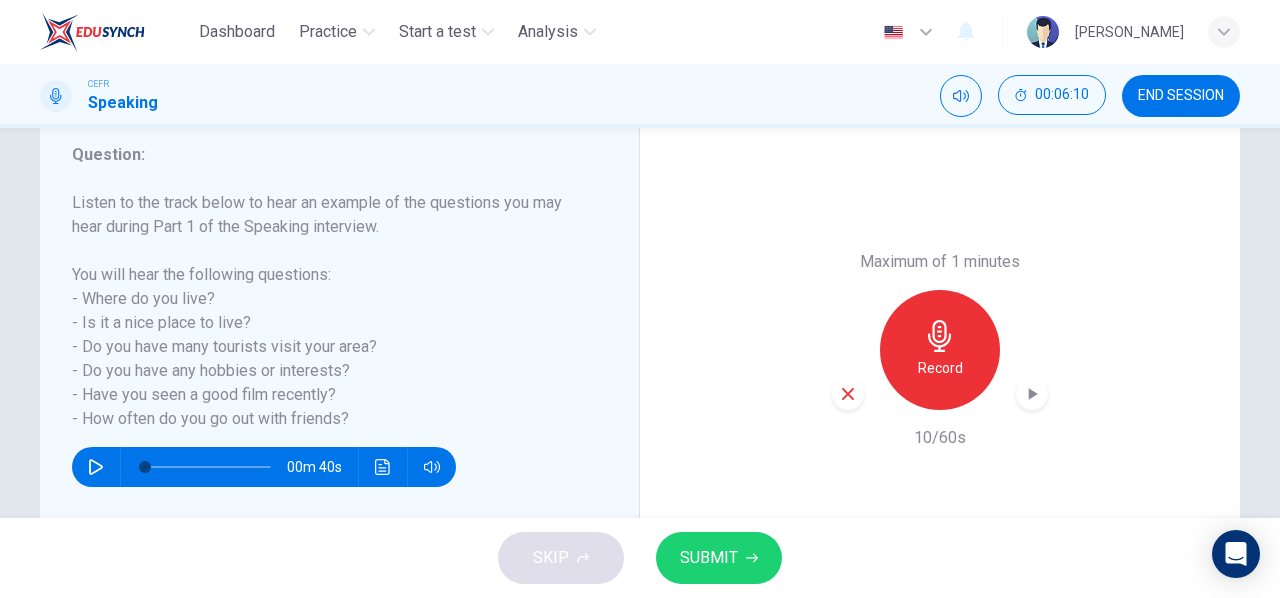 click 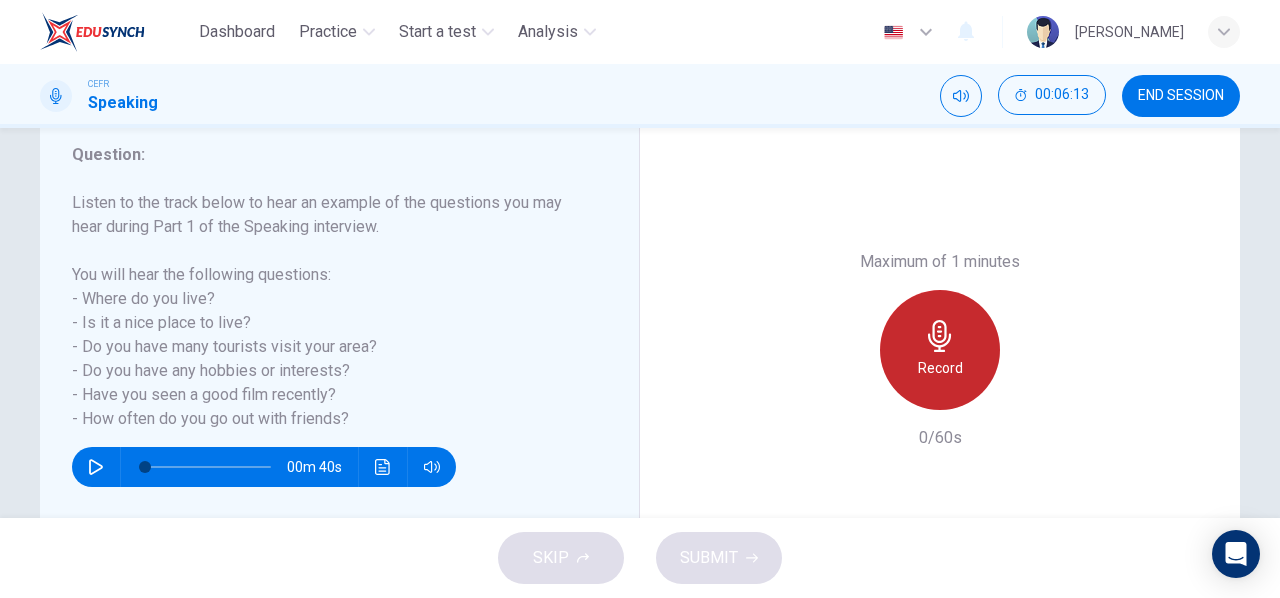 click on "Record" at bounding box center (940, 350) 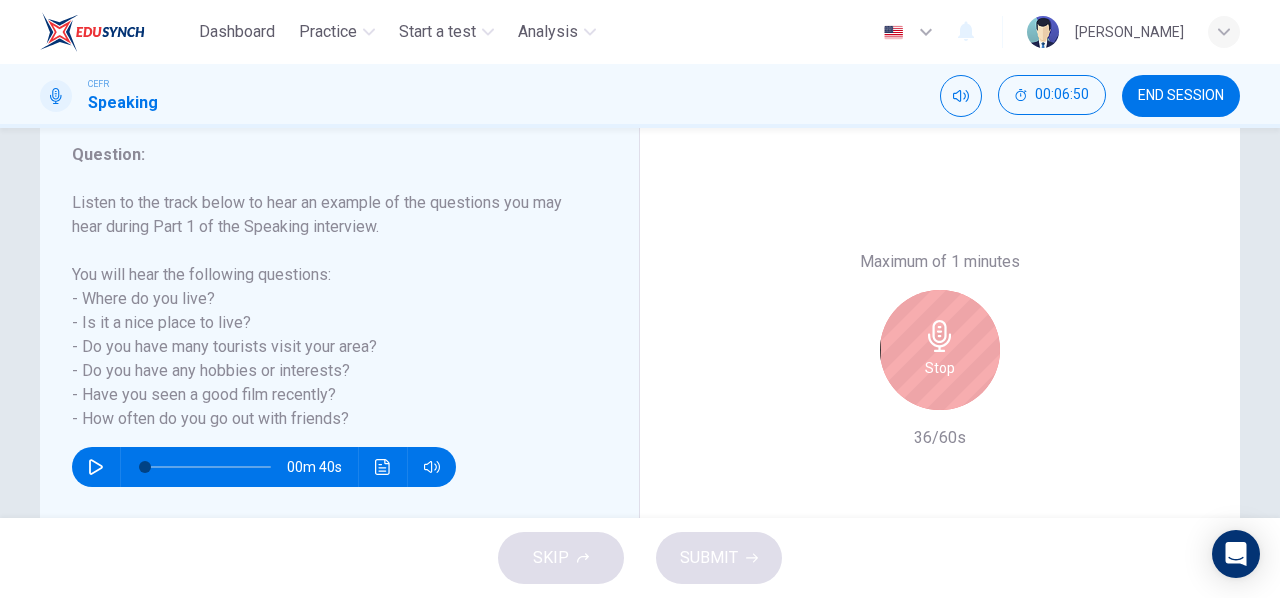 click on "Stop" at bounding box center (940, 350) 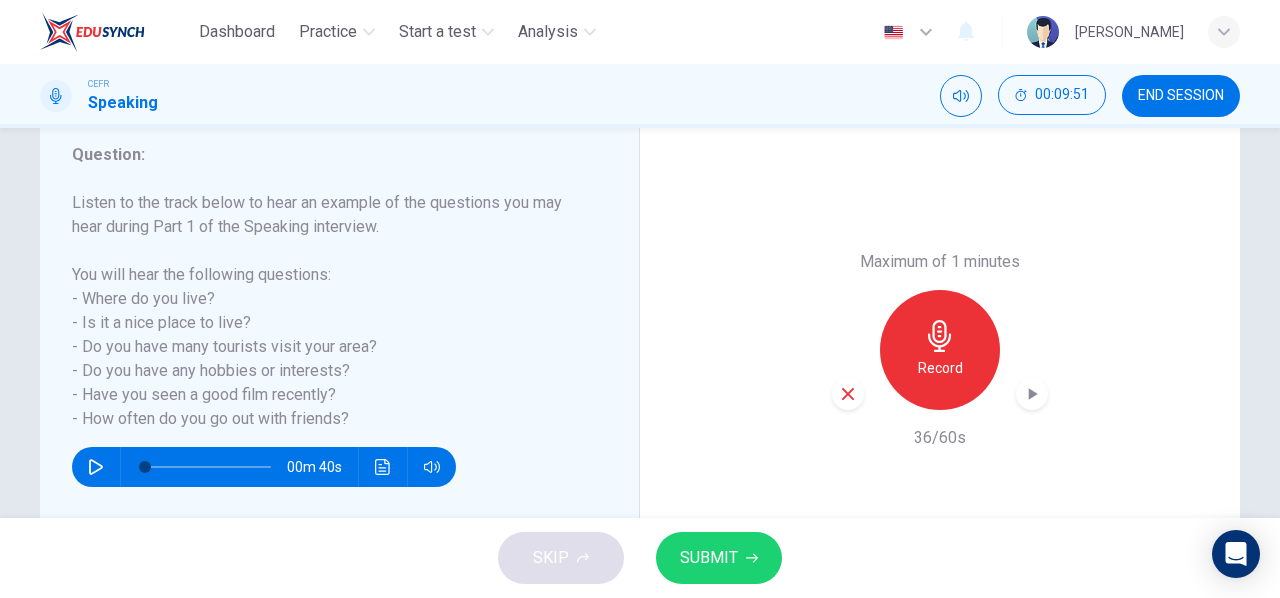 type 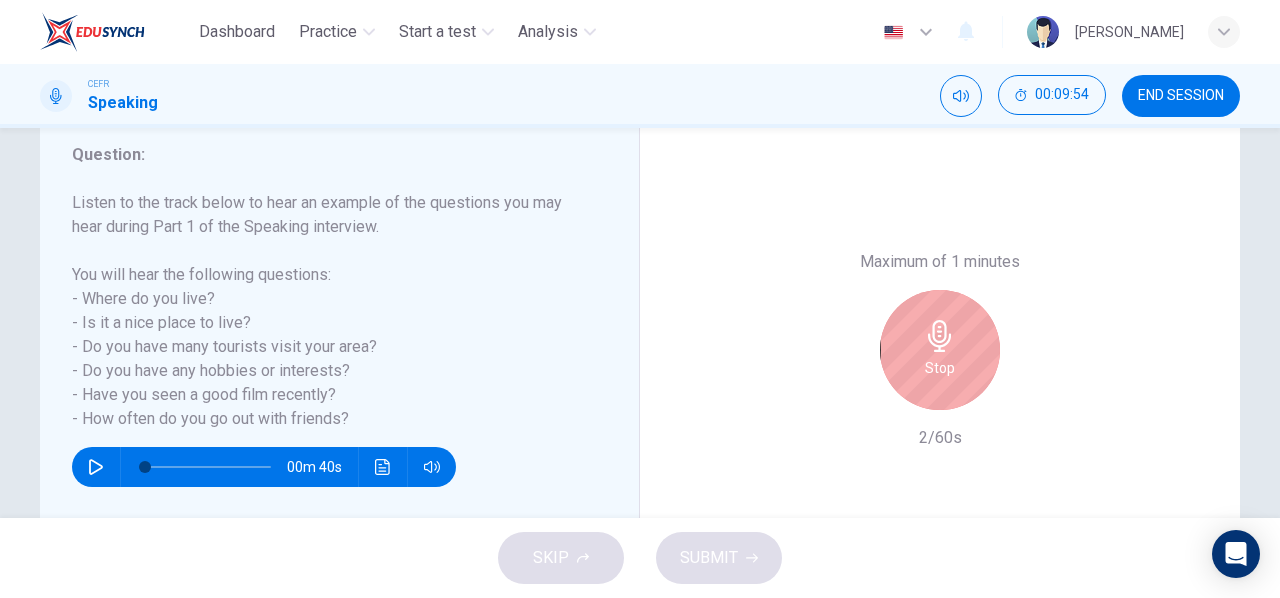 click on "Stop" at bounding box center (940, 350) 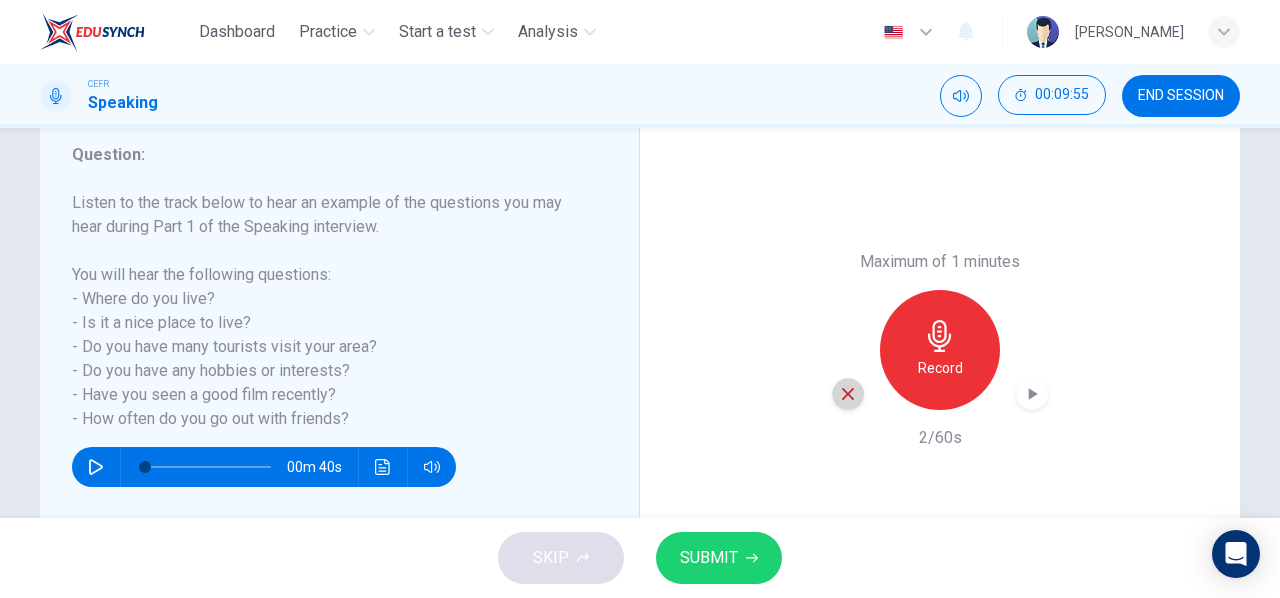 click 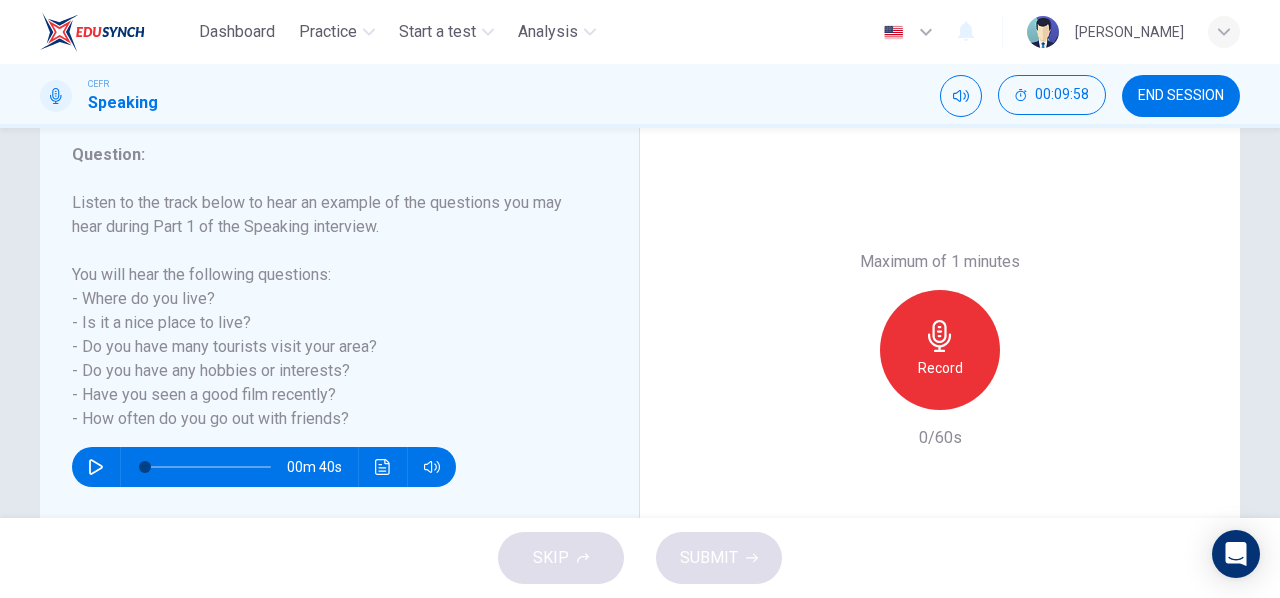 drag, startPoint x: 344, startPoint y: 415, endPoint x: 76, endPoint y: 300, distance: 291.63162 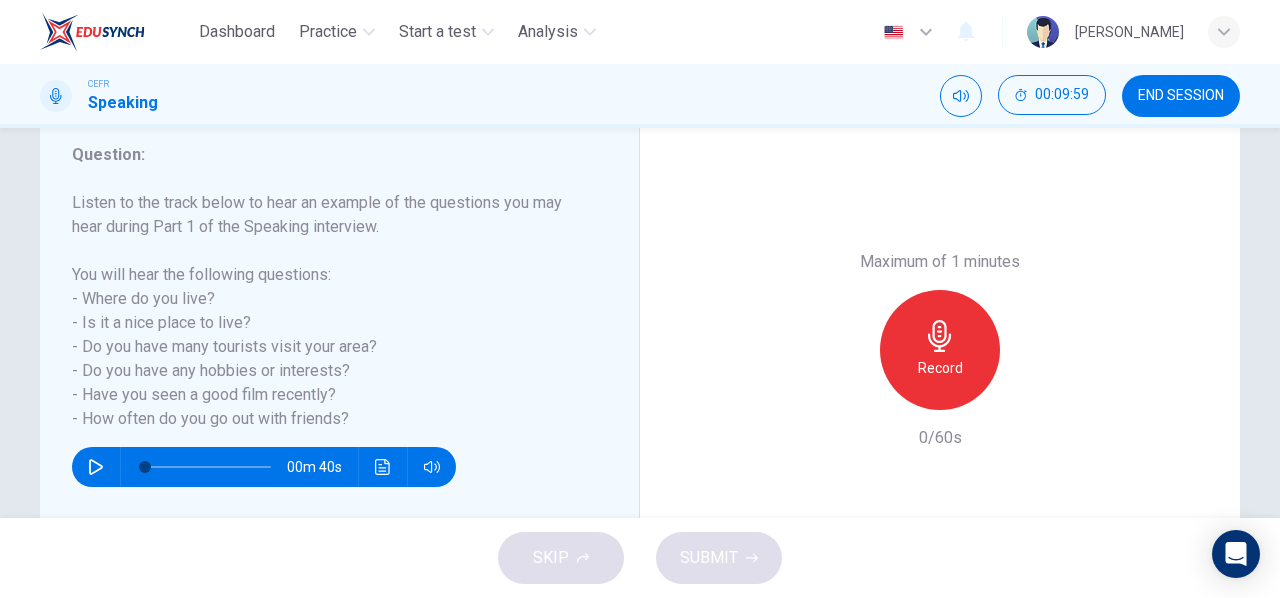 drag, startPoint x: 73, startPoint y: 296, endPoint x: 186, endPoint y: 348, distance: 124.39051 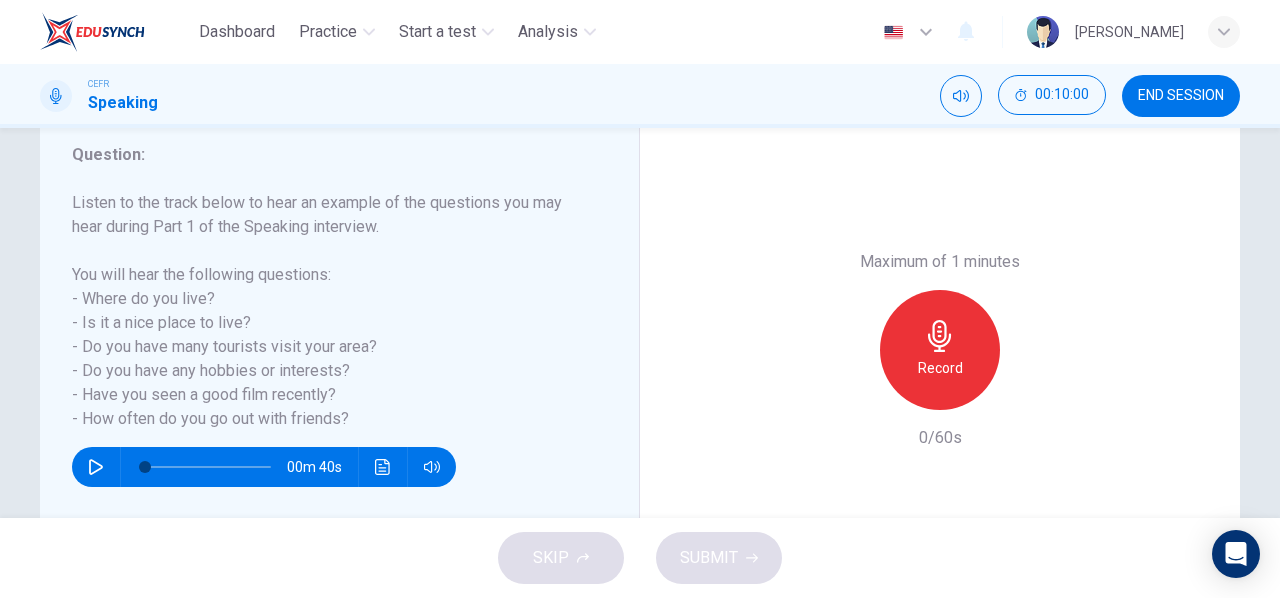 click on "Listen to the track below to hear an example of the questions you may hear during Part 1 of the Speaking interview.  You will hear the following questions: - Where do you live? - Is it a nice place to live? - Do you have many tourists visit your area? - Do you have any hobbies or interests? - Have you seen a good film recently? - How often do you go out with friends?" at bounding box center [327, 311] 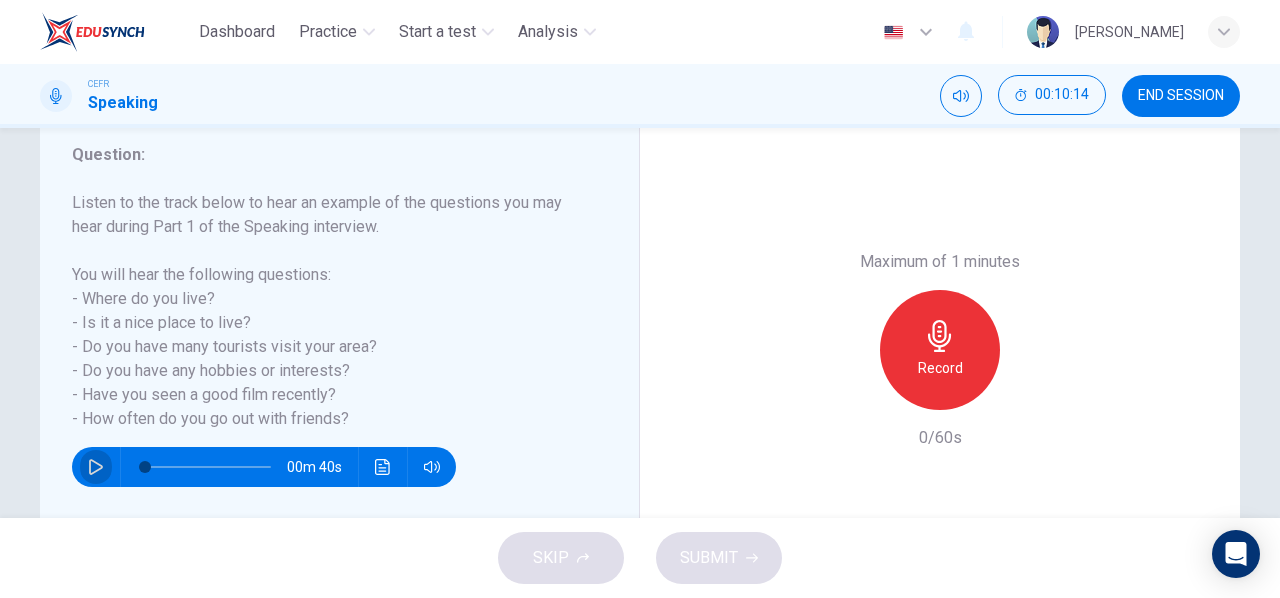 click 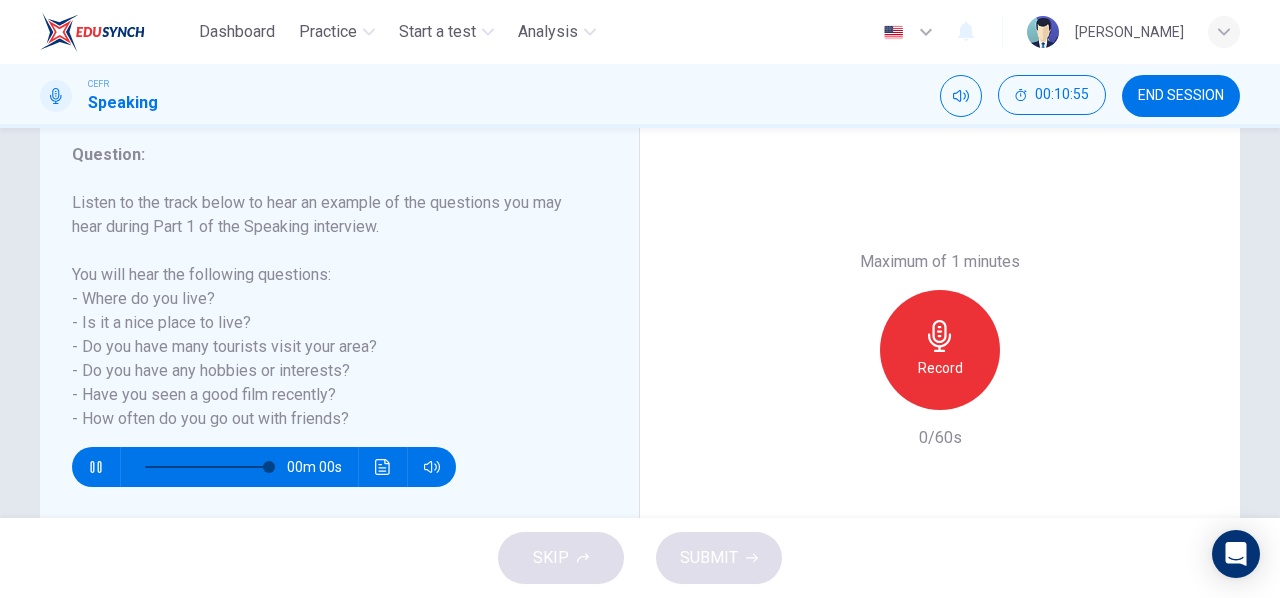 type on "0" 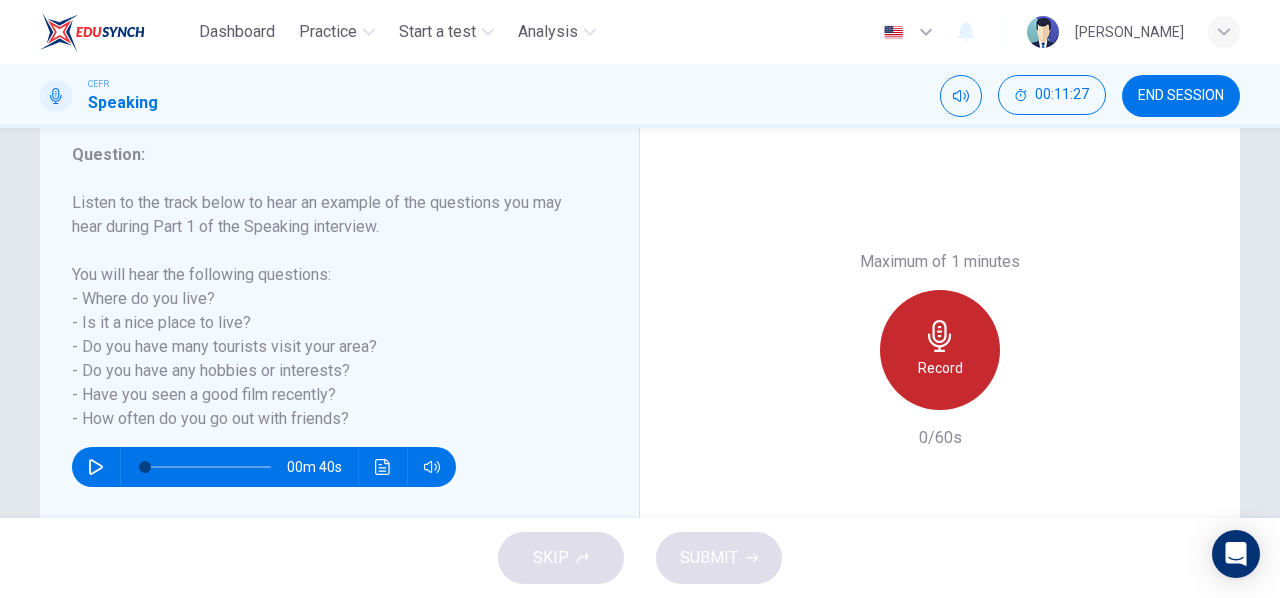 click on "Record" at bounding box center (940, 368) 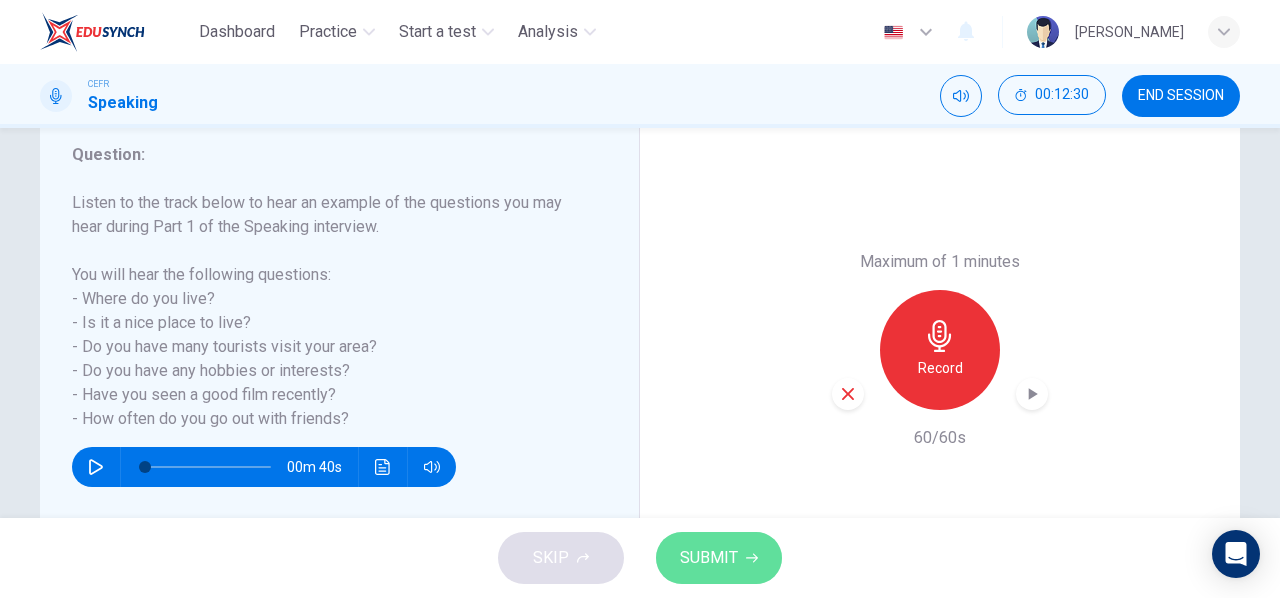 click on "SUBMIT" at bounding box center (719, 558) 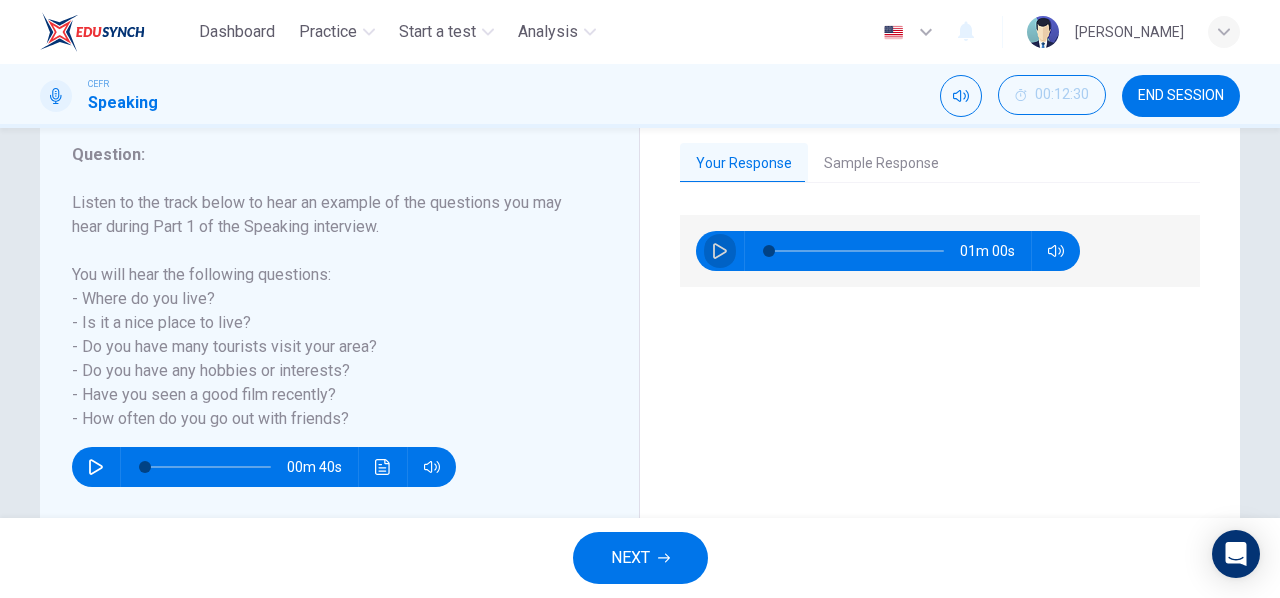 click 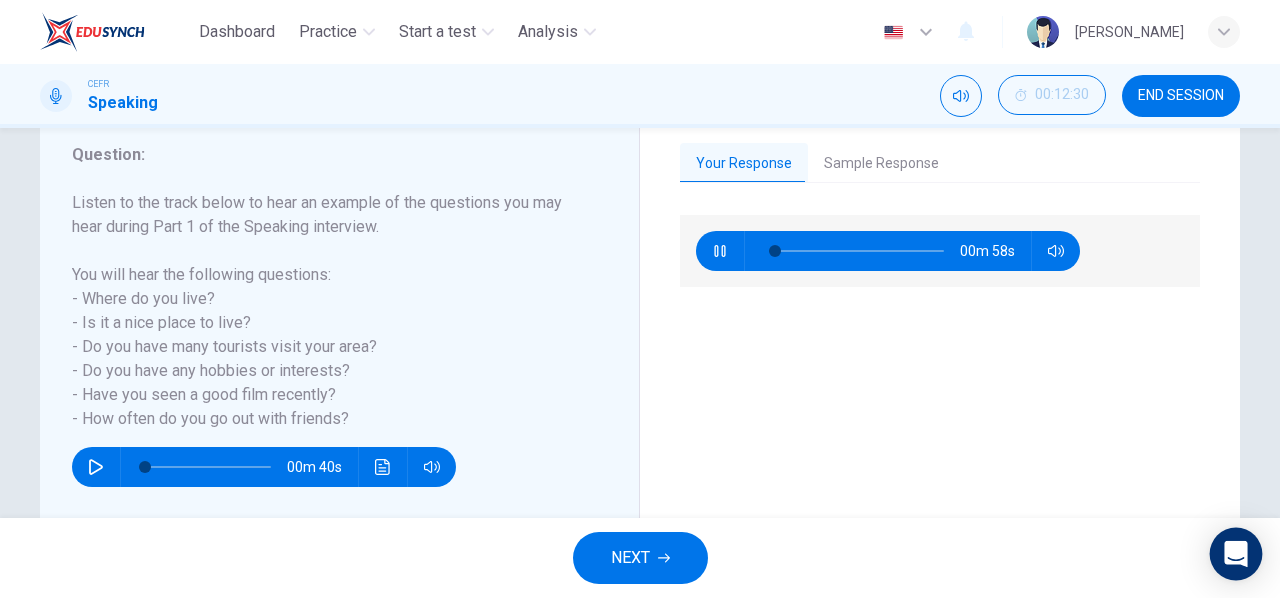 click at bounding box center (1236, 554) 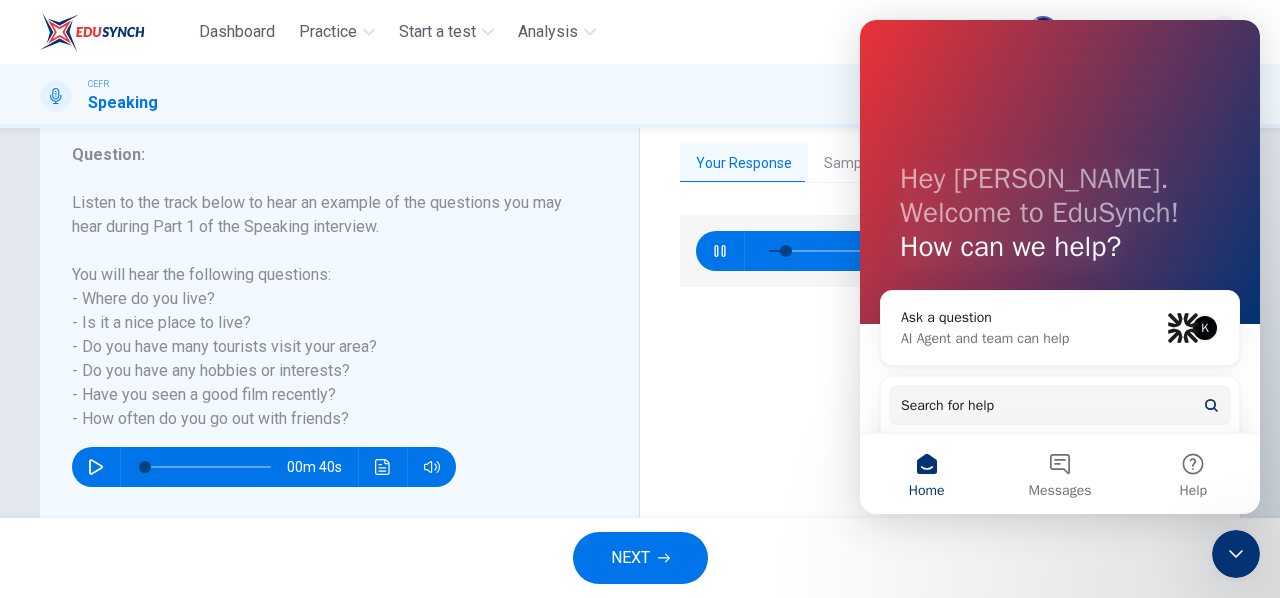 scroll, scrollTop: 0, scrollLeft: 0, axis: both 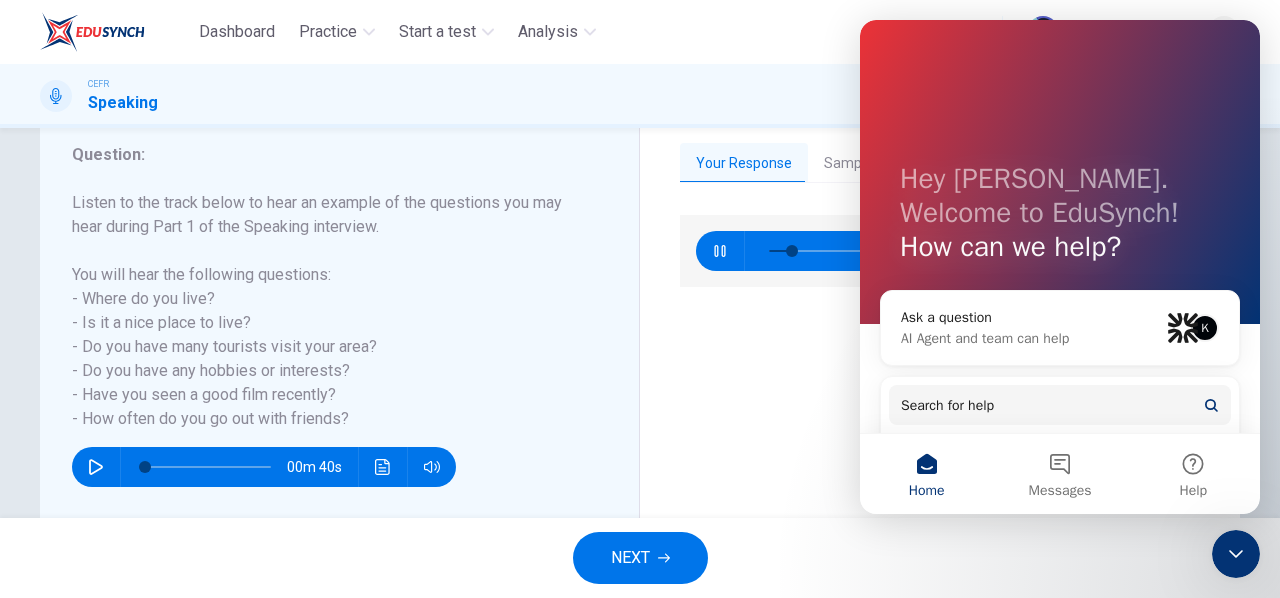 click at bounding box center (1236, 554) 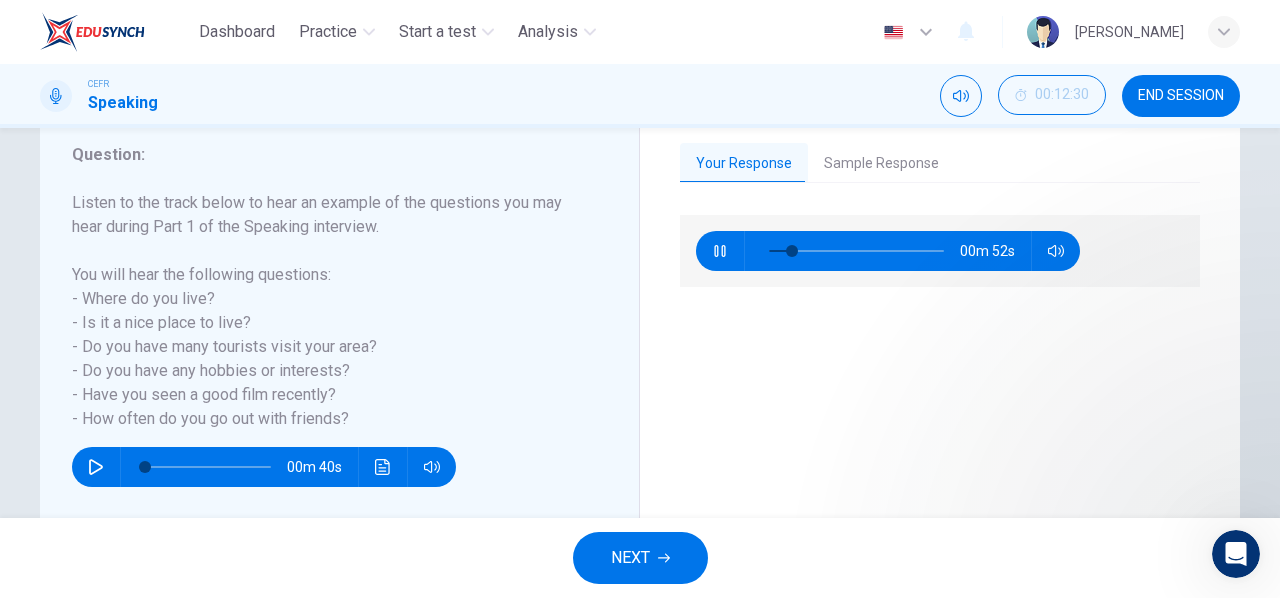 scroll, scrollTop: 0, scrollLeft: 0, axis: both 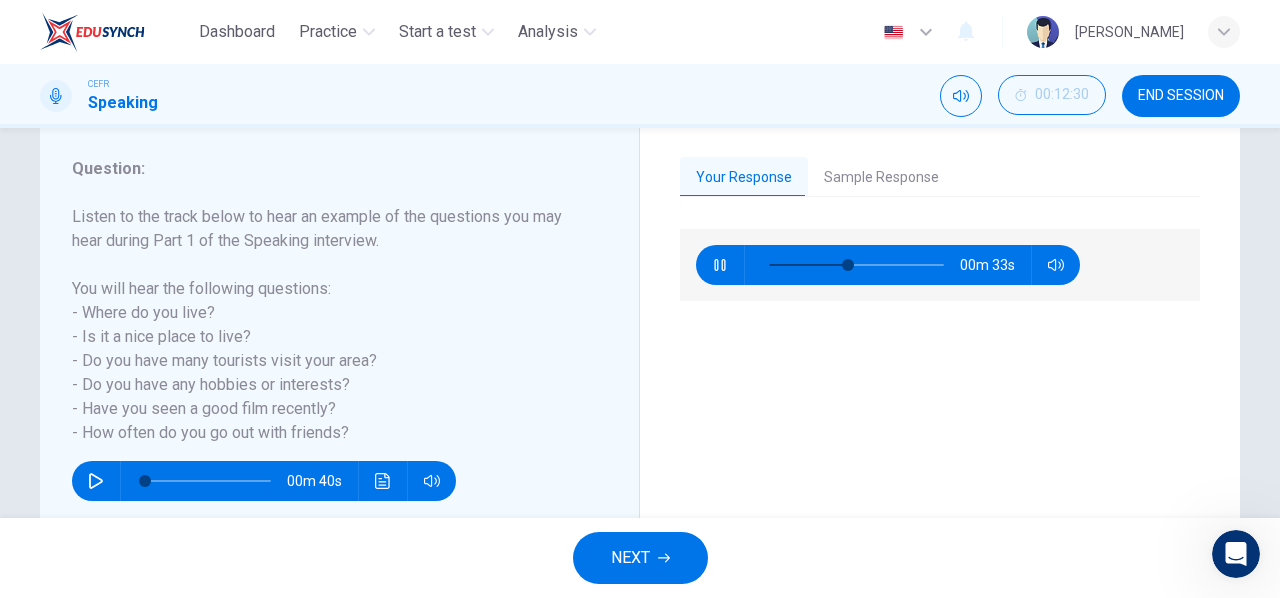 type on "47" 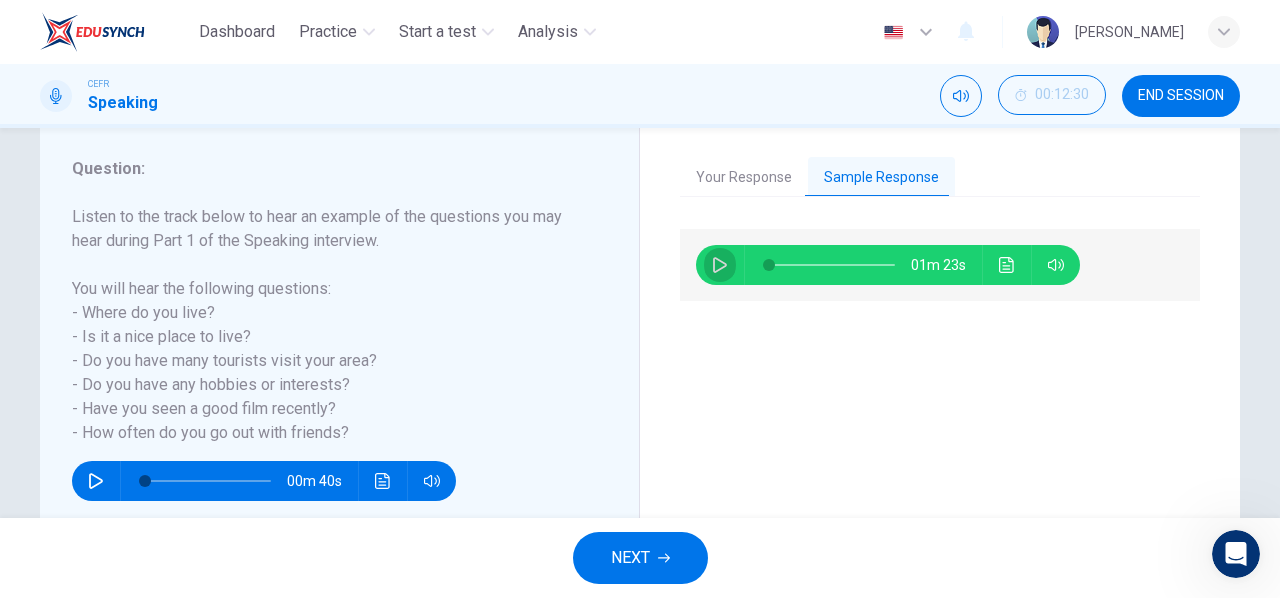click 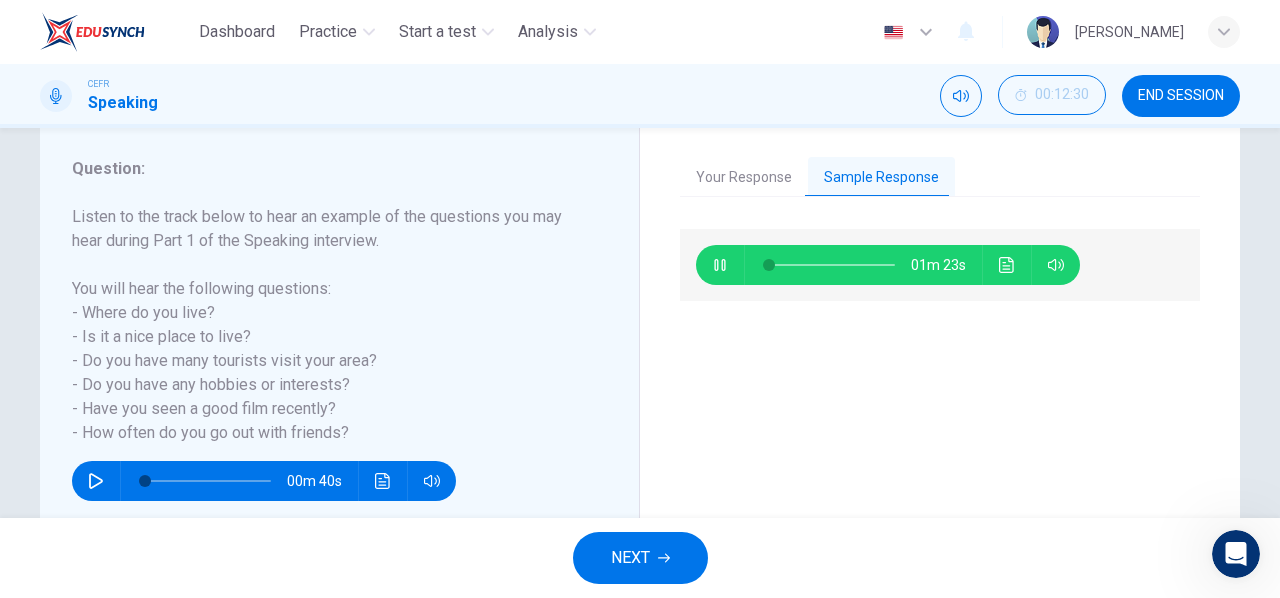 type on "1" 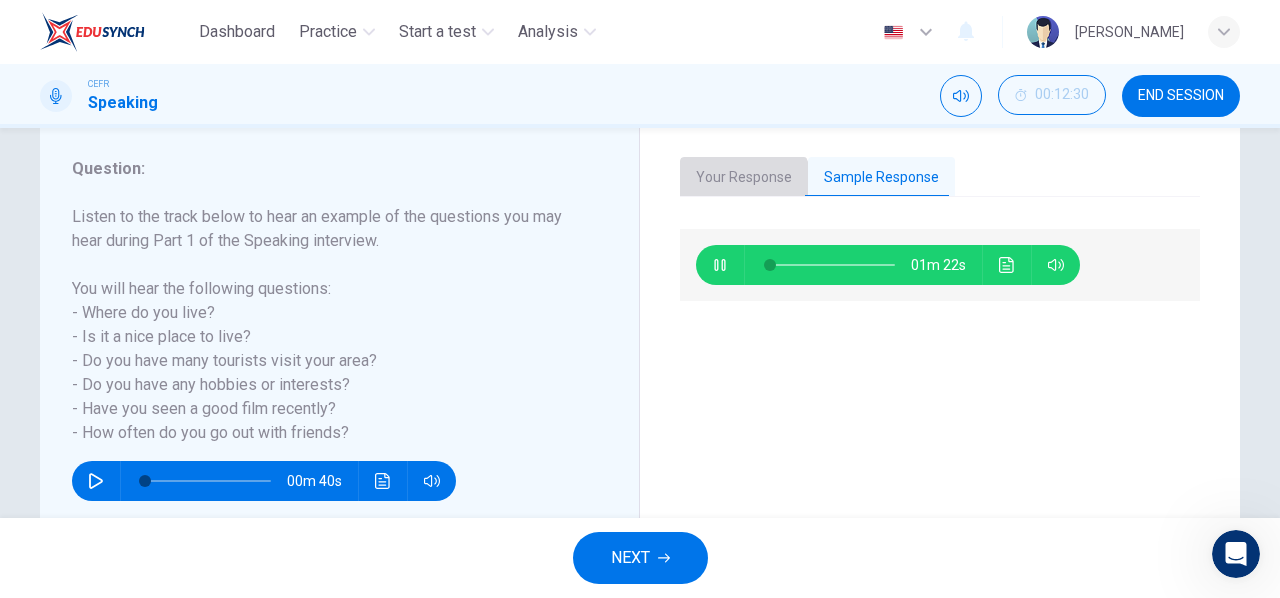click on "Your Response" at bounding box center [744, 178] 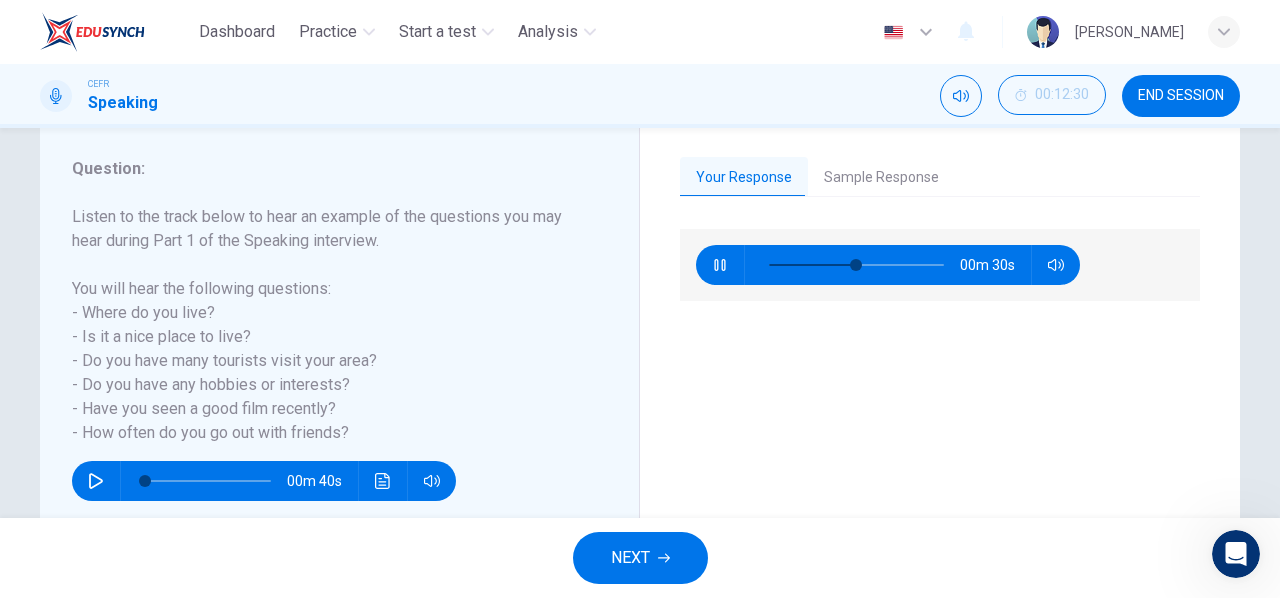 click 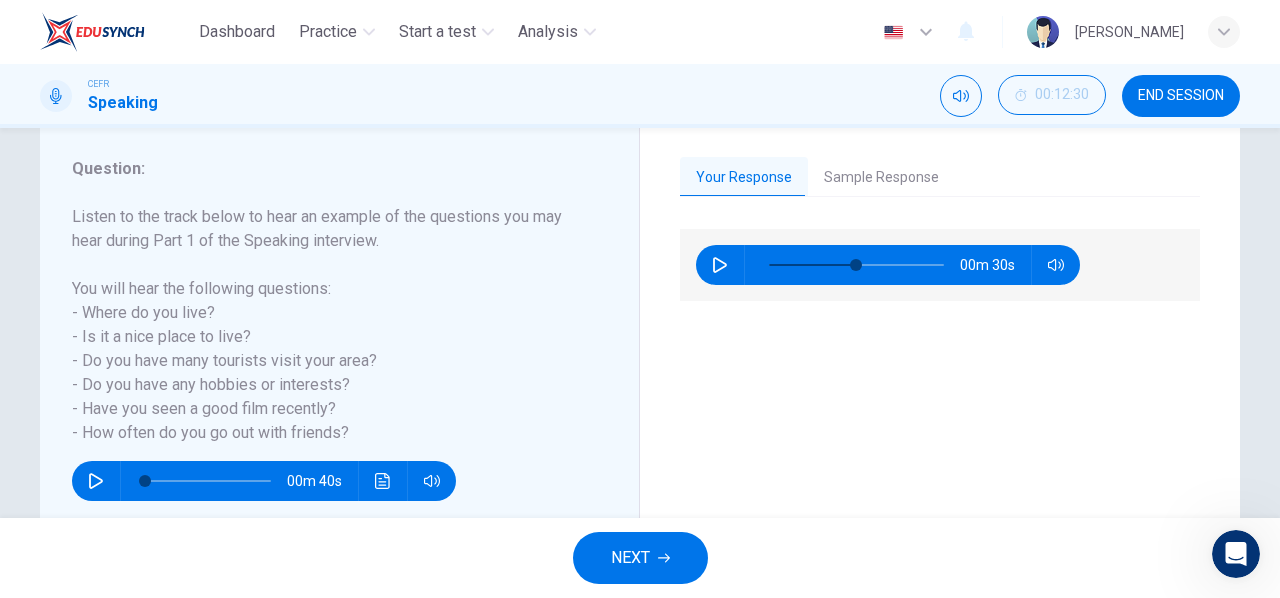 click on "Sample Response" at bounding box center (881, 178) 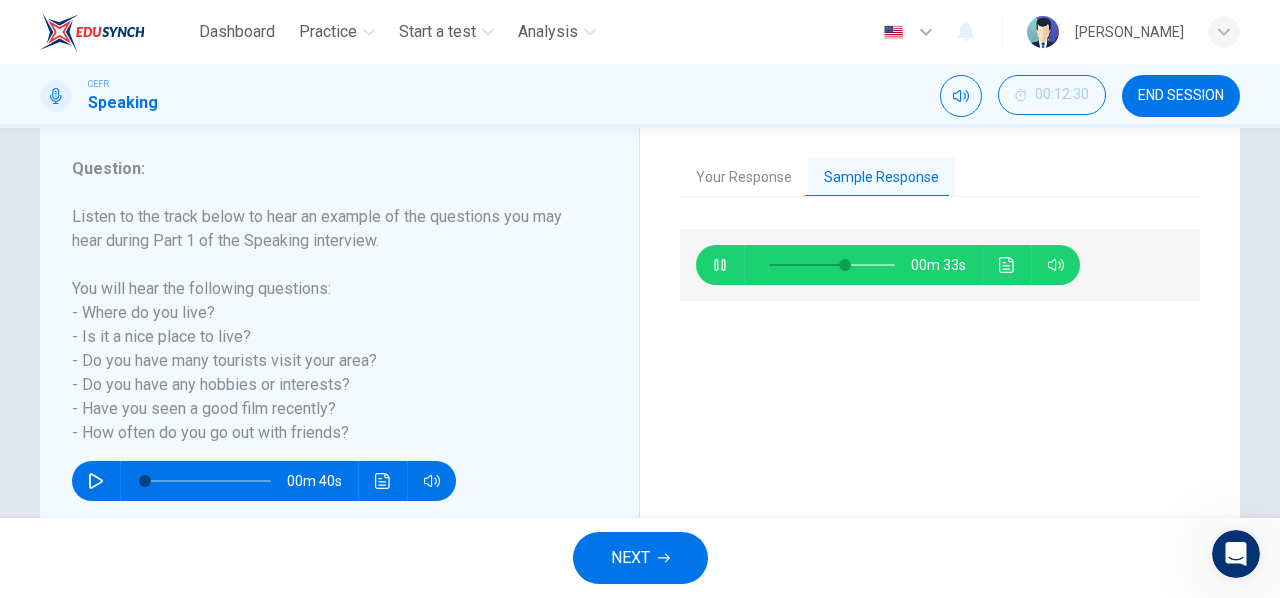 click 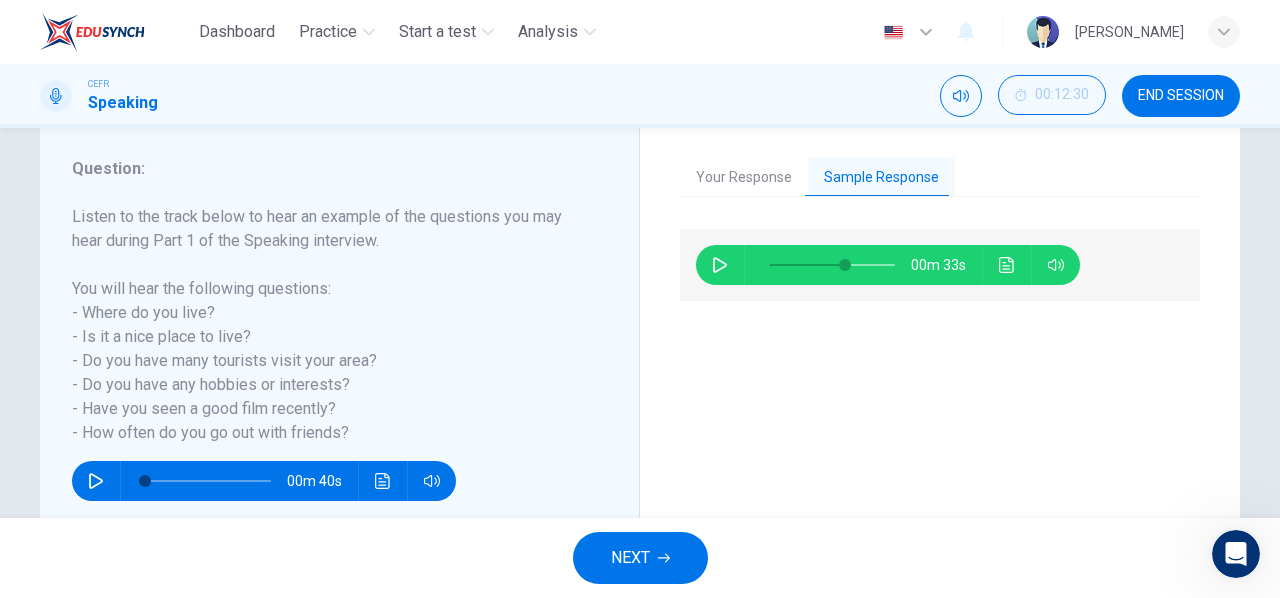 click on "Your Response" at bounding box center (744, 178) 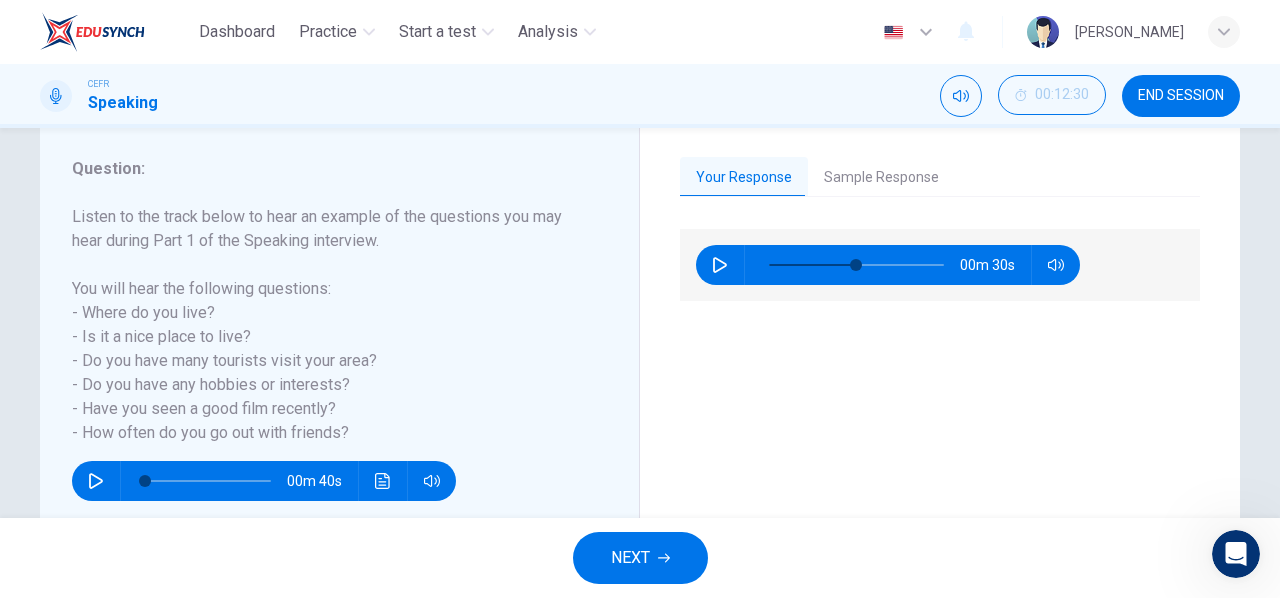 click 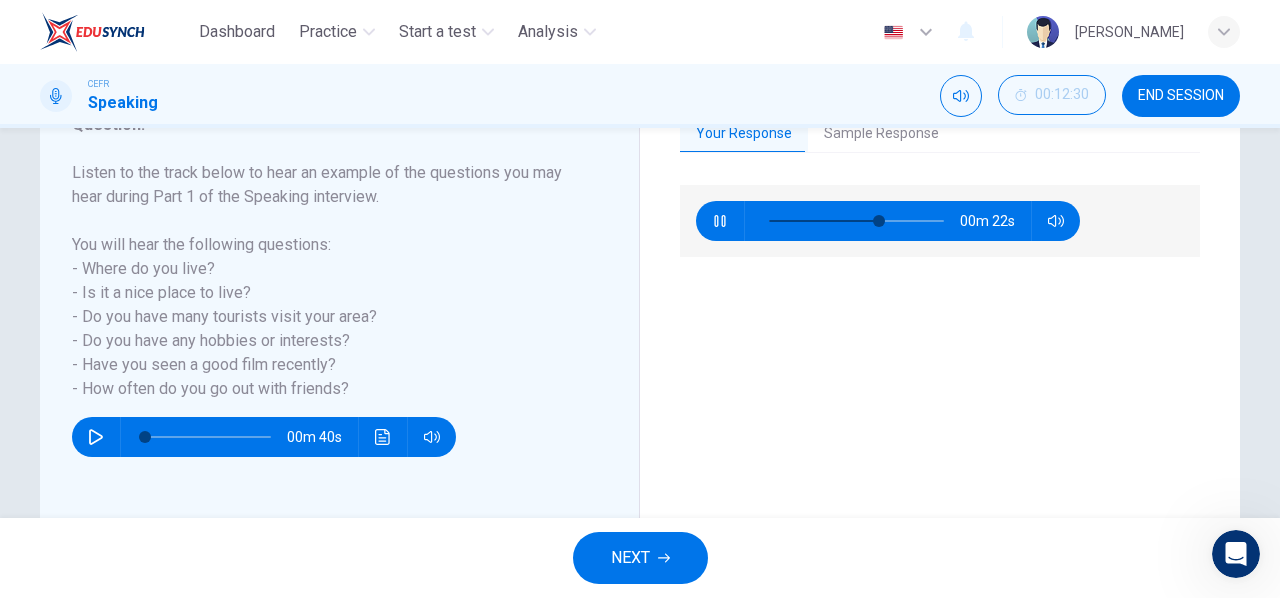 scroll, scrollTop: 252, scrollLeft: 0, axis: vertical 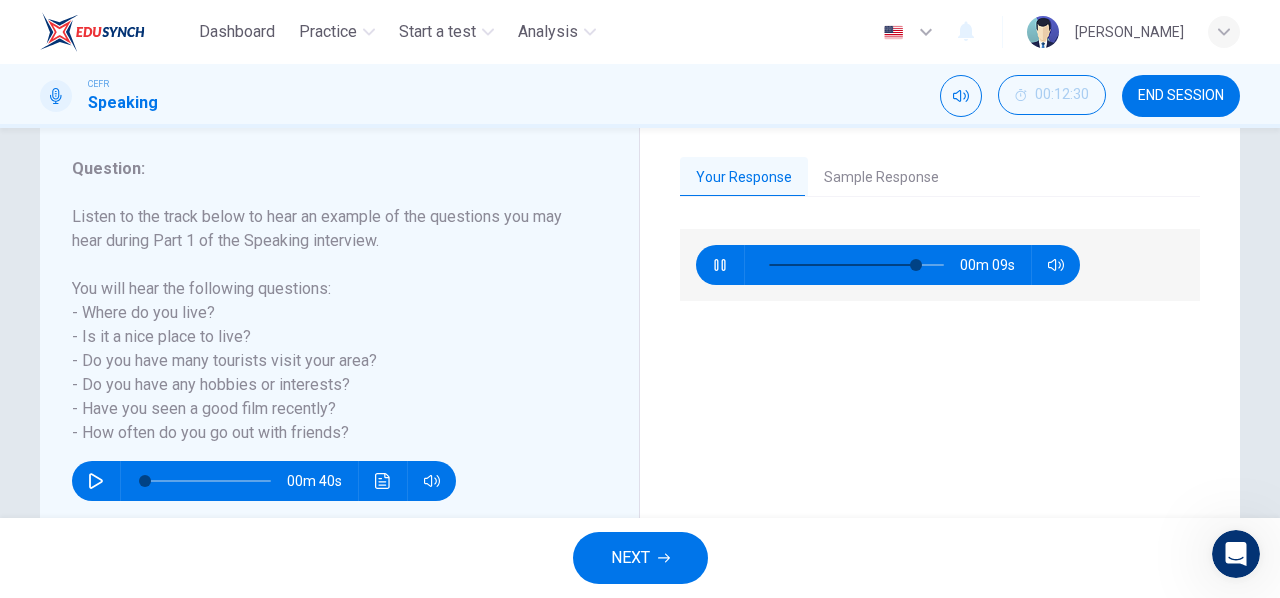 type on "86" 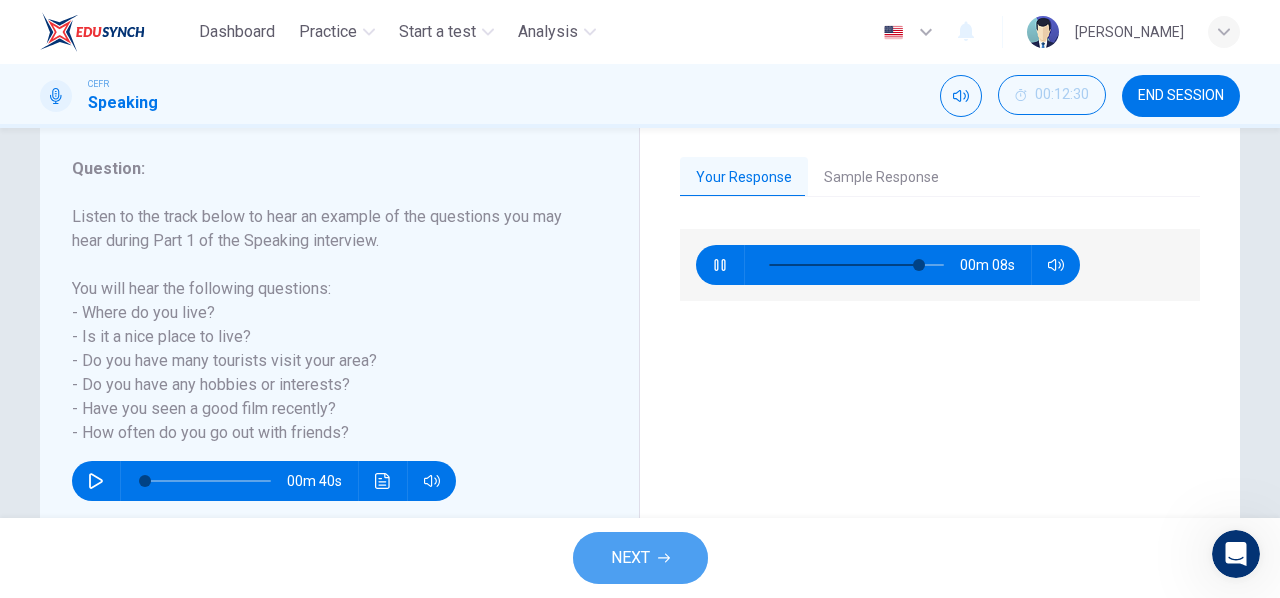 click on "NEXT" at bounding box center (640, 558) 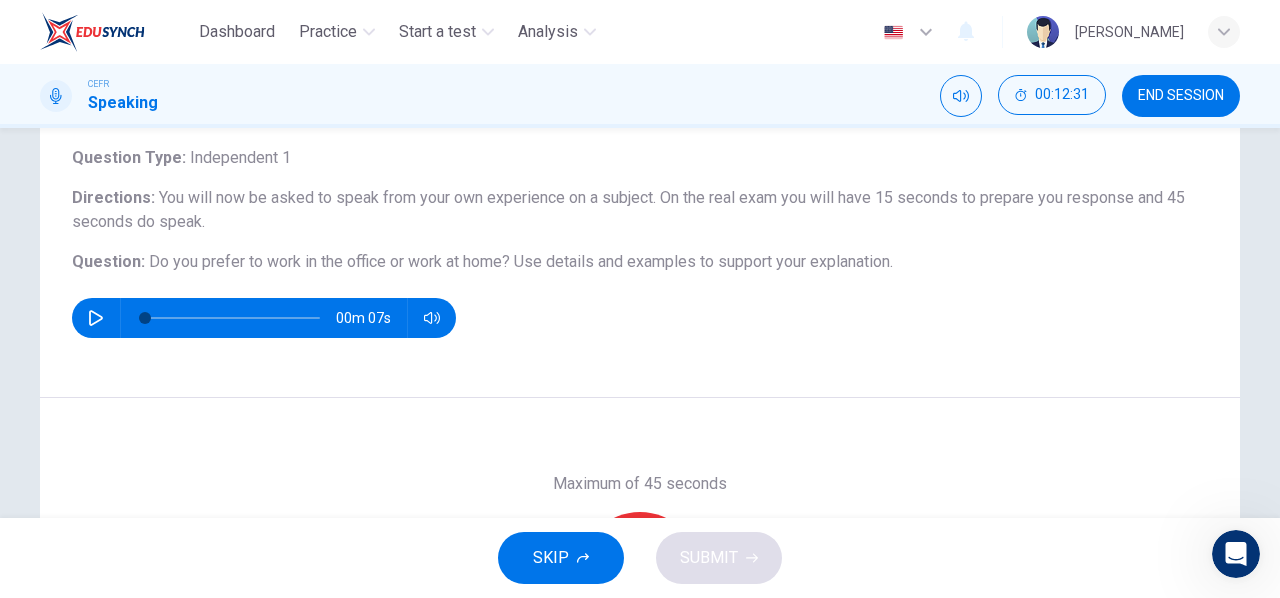 scroll, scrollTop: 133, scrollLeft: 0, axis: vertical 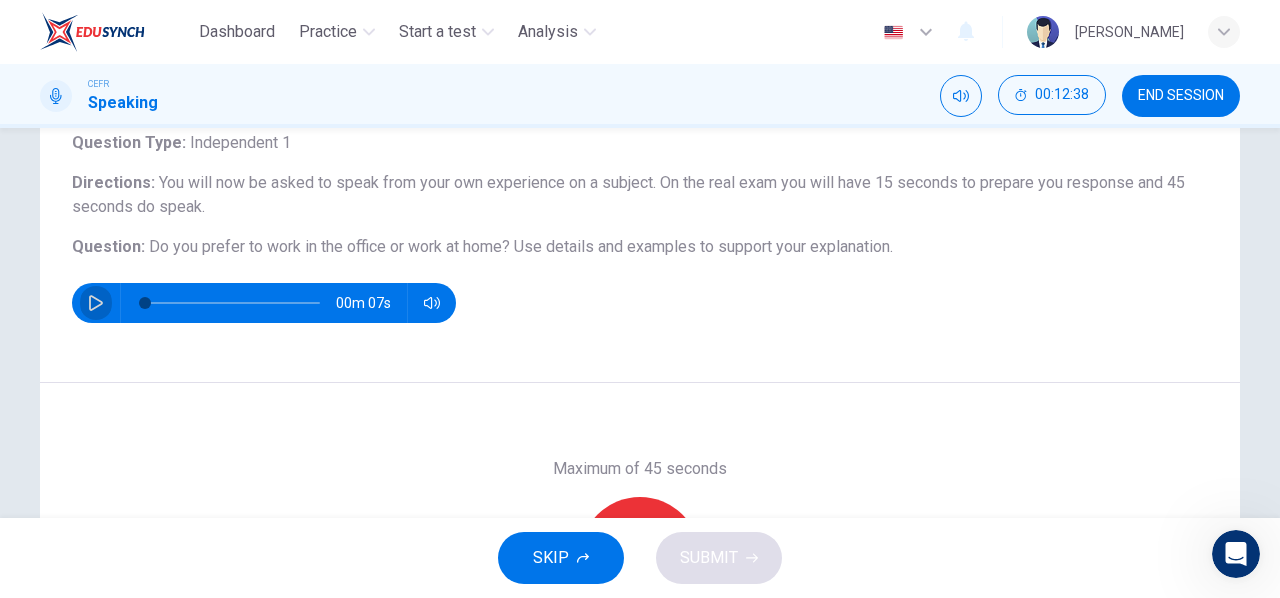 click 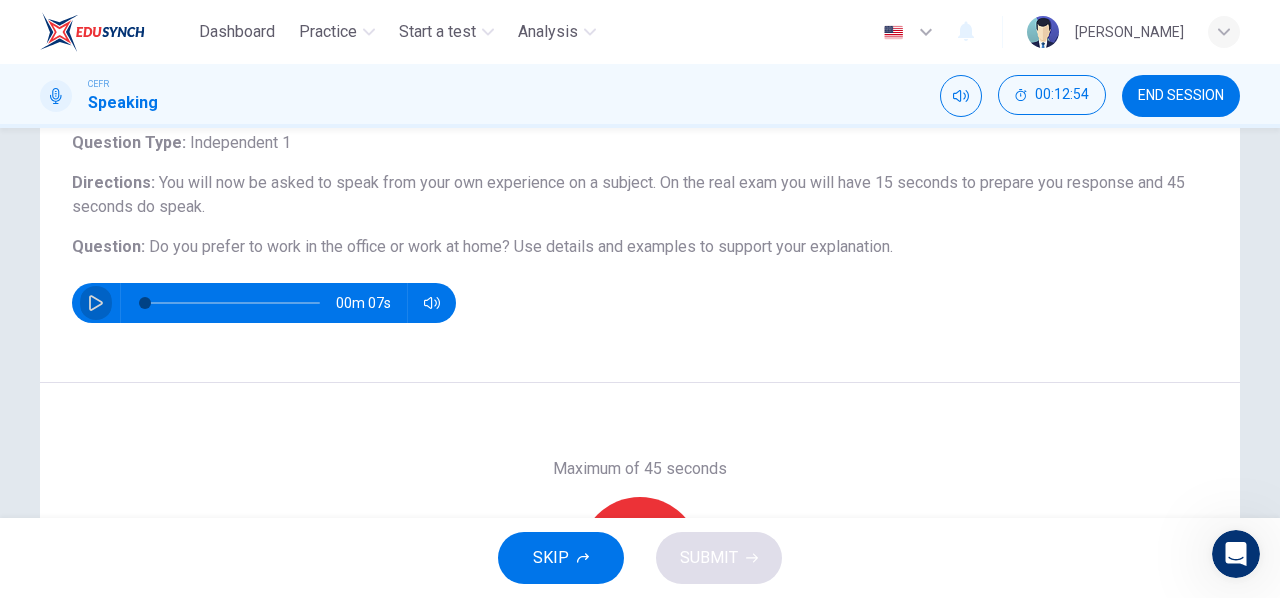 click at bounding box center [96, 303] 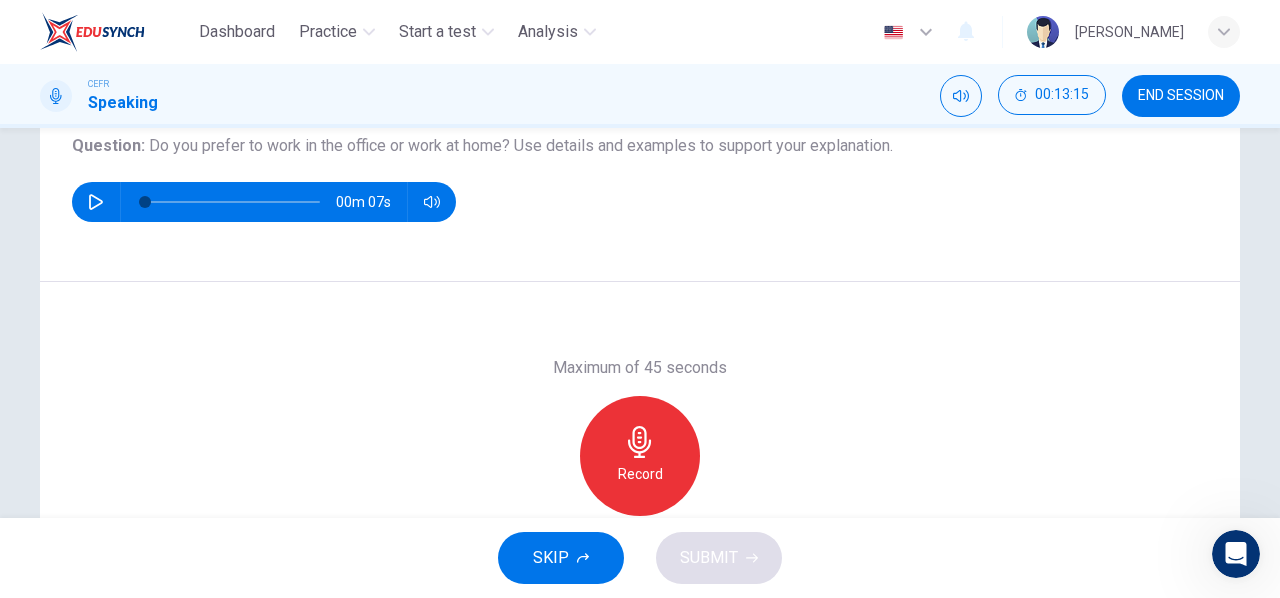 scroll, scrollTop: 266, scrollLeft: 0, axis: vertical 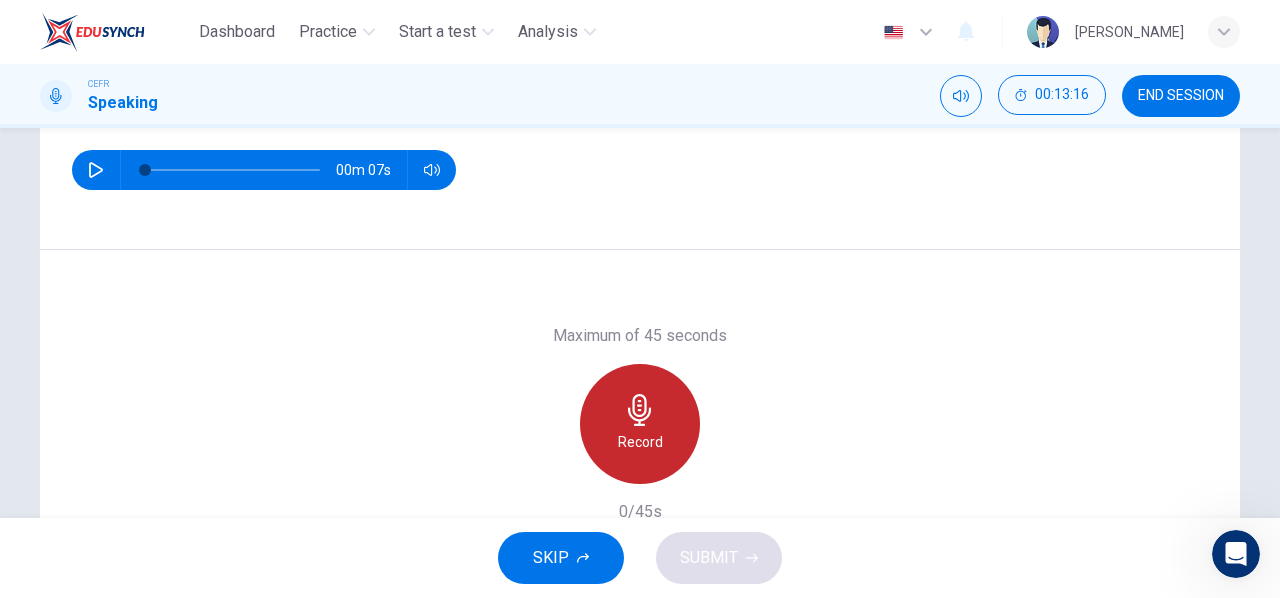 click on "Record" at bounding box center (640, 442) 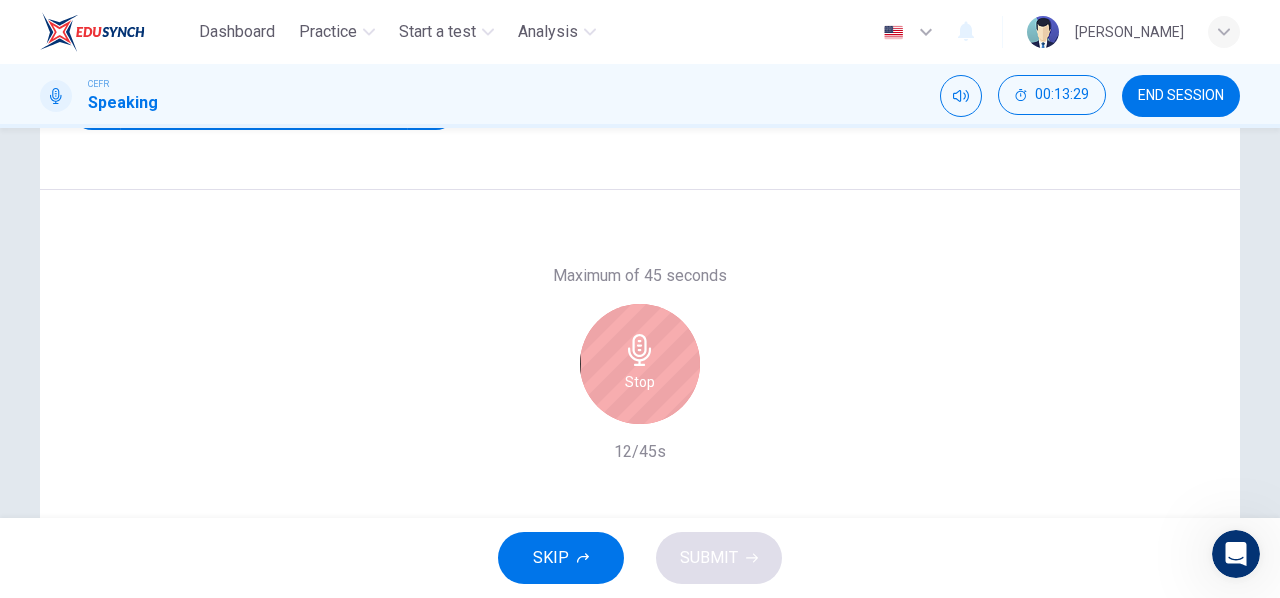 scroll, scrollTop: 385, scrollLeft: 0, axis: vertical 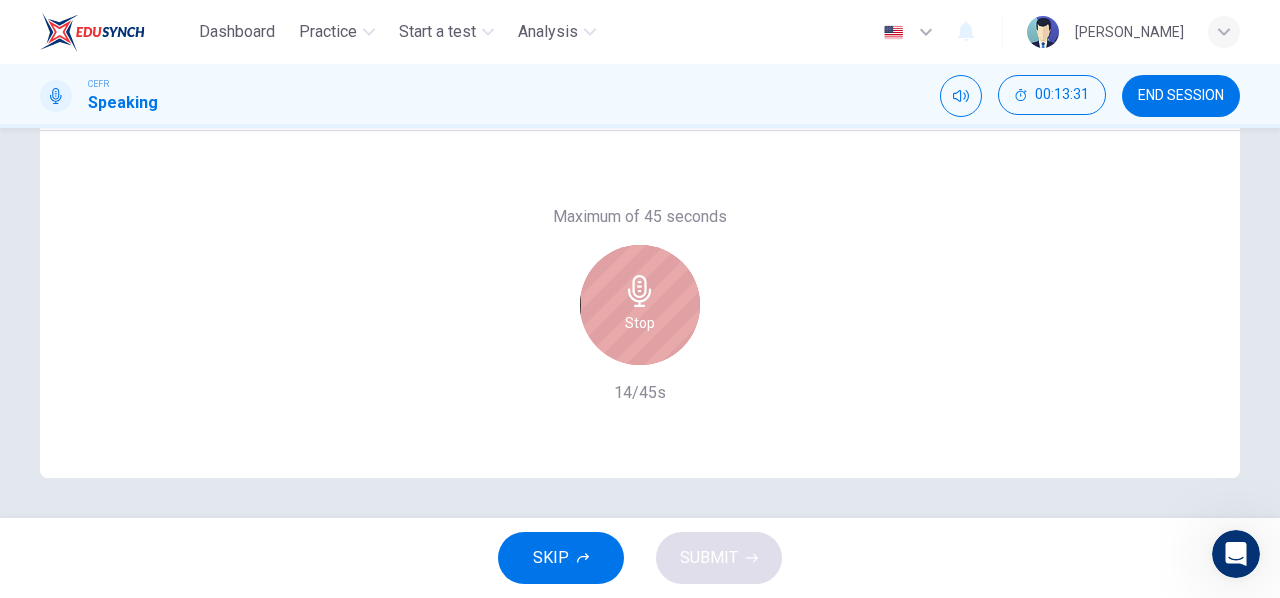click on "Stop" at bounding box center [640, 323] 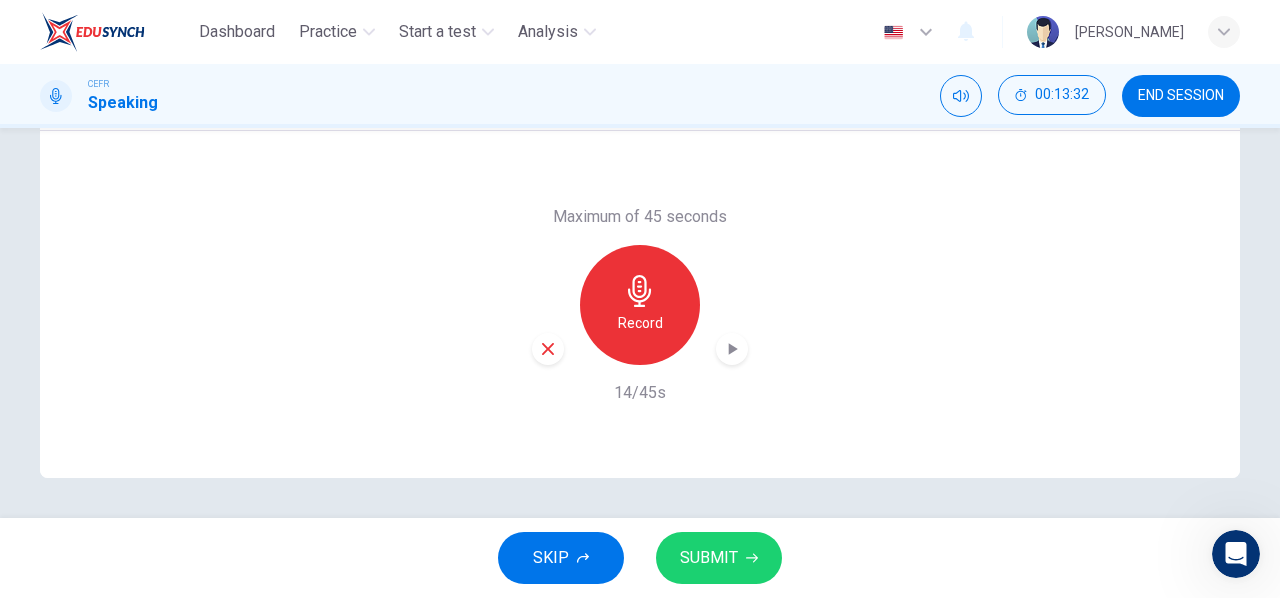 click 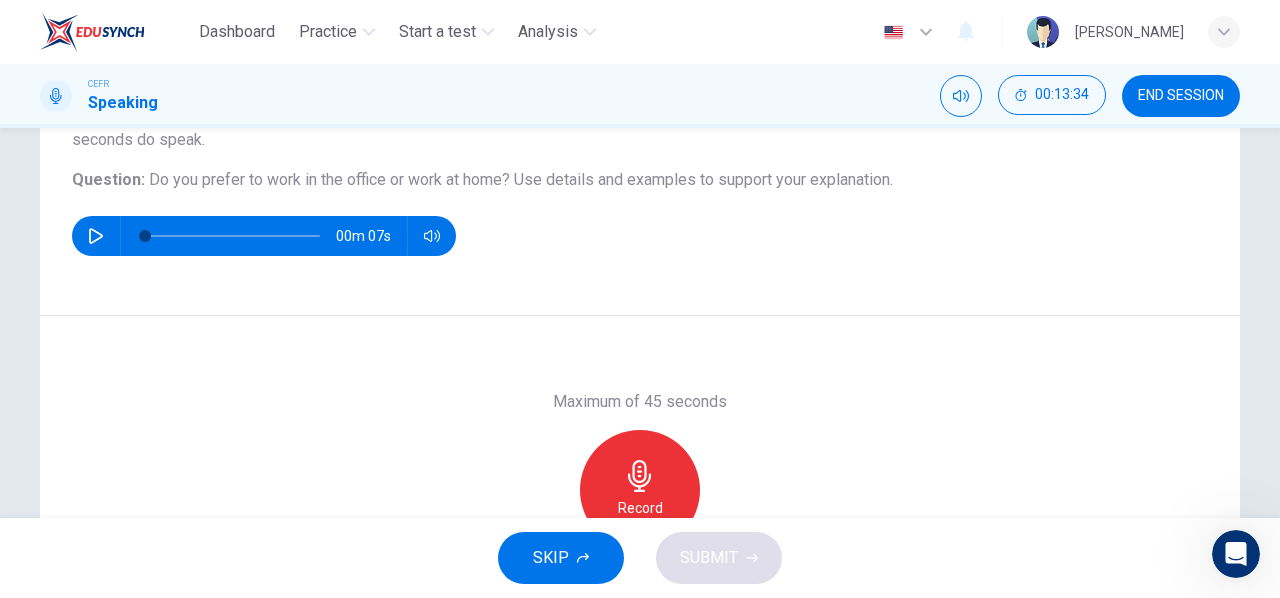 scroll, scrollTop: 252, scrollLeft: 0, axis: vertical 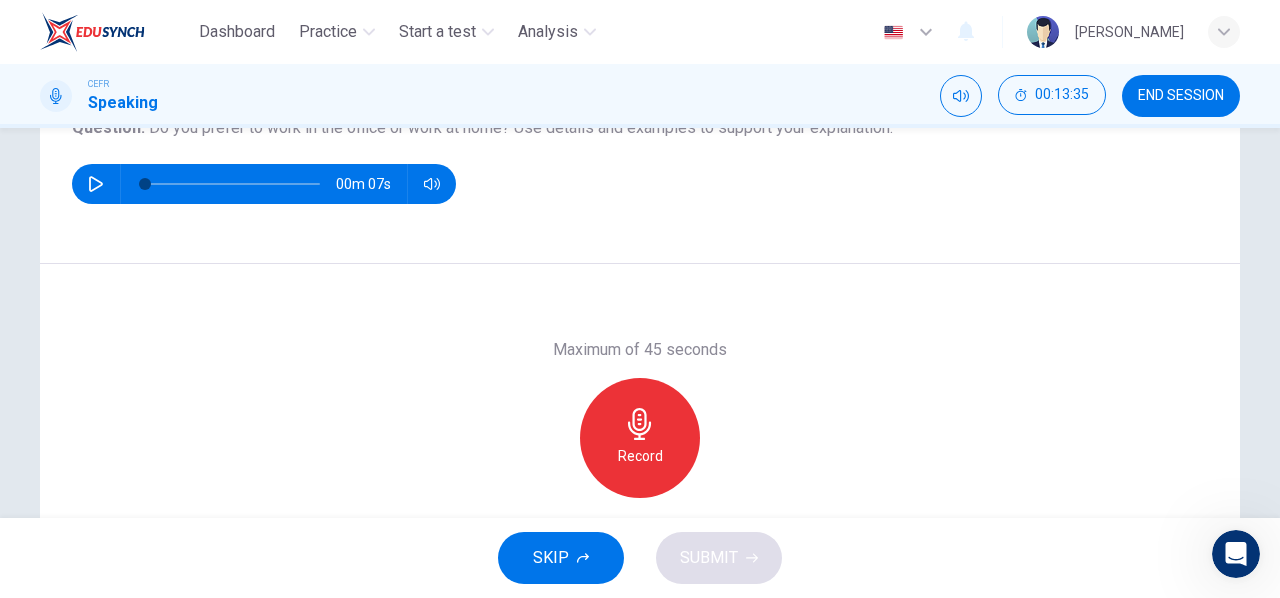 click on "Record" at bounding box center [640, 438] 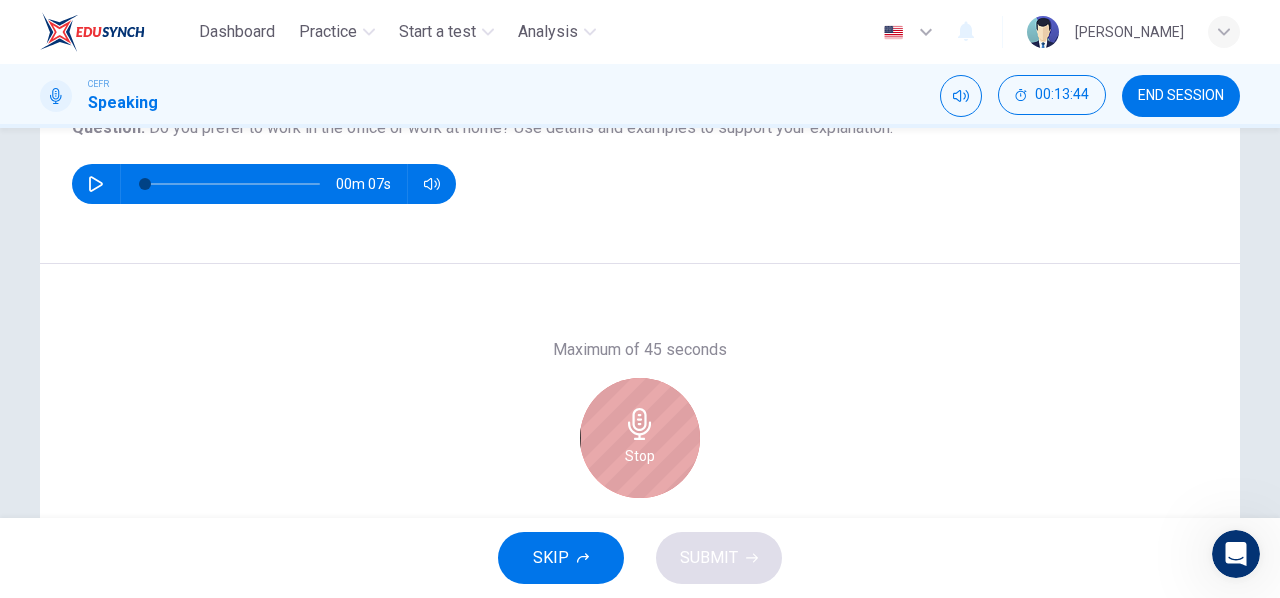 drag, startPoint x: 656, startPoint y: 406, endPoint x: 686, endPoint y: 425, distance: 35.510563 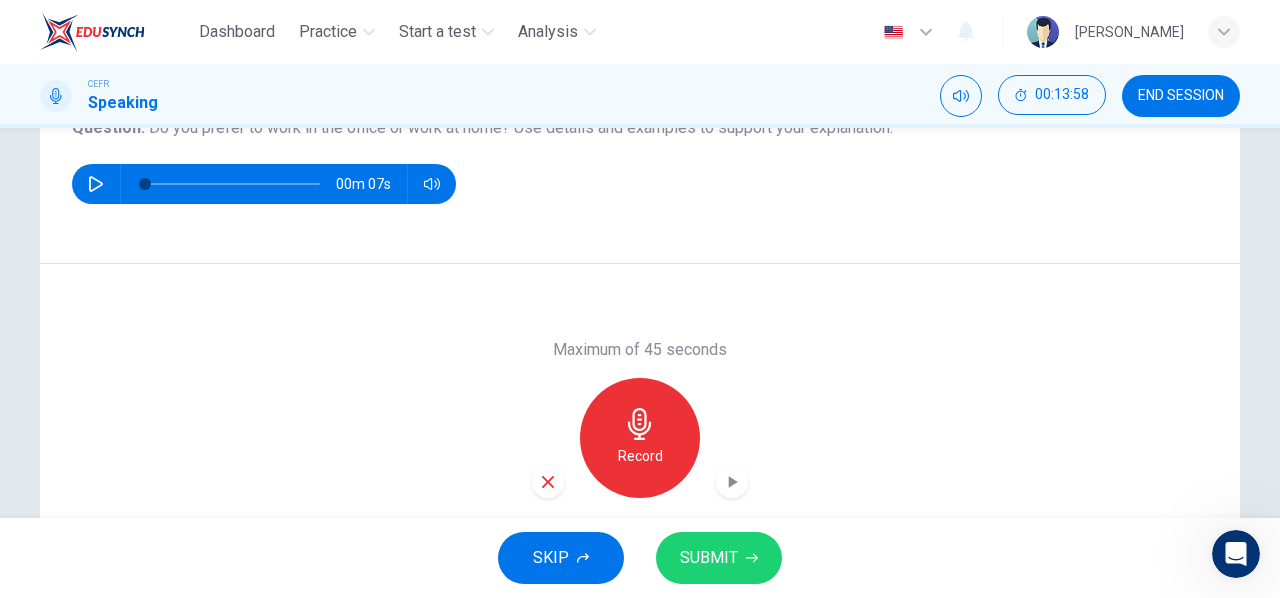 click 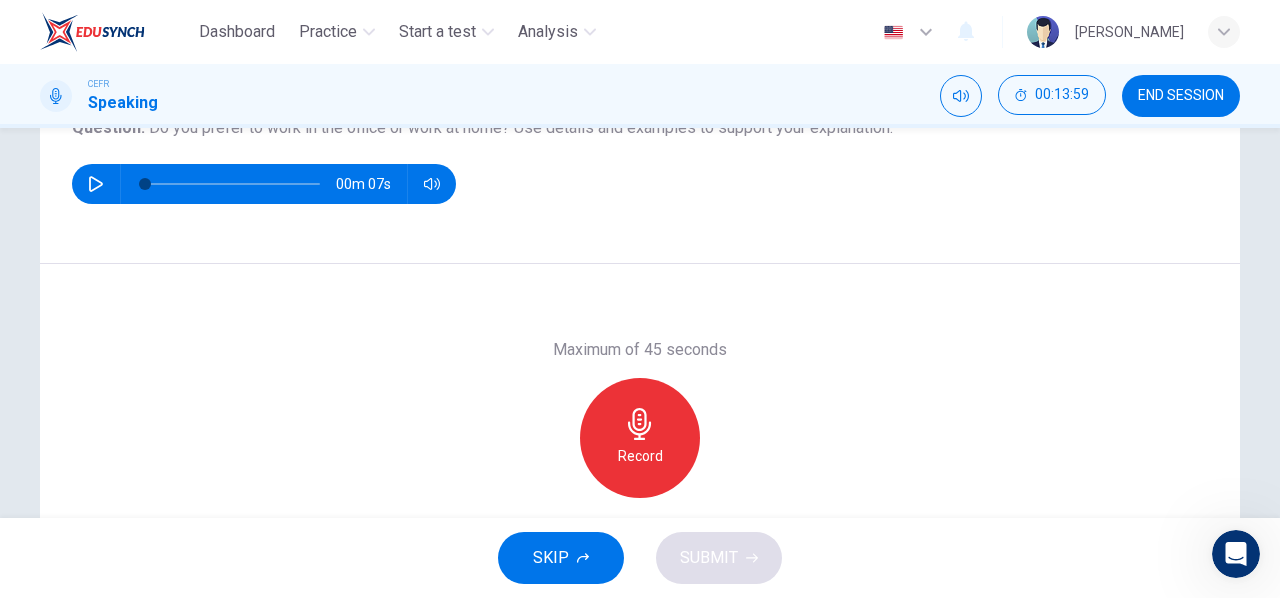 click on "Record" at bounding box center (640, 438) 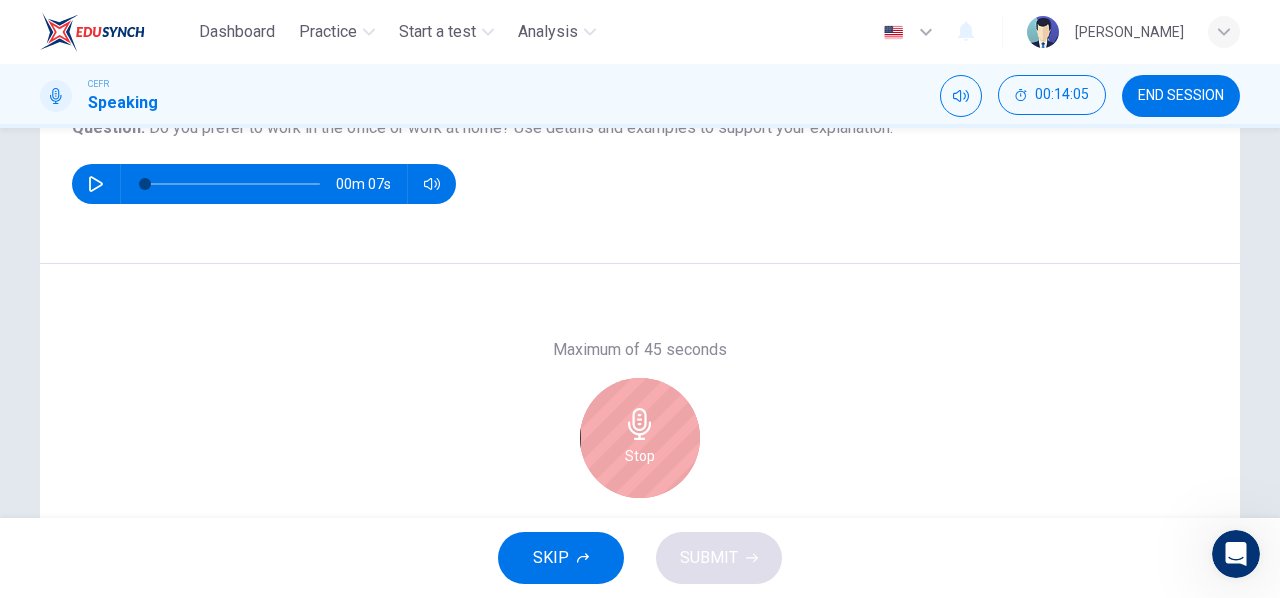 click on "Stop" at bounding box center [640, 438] 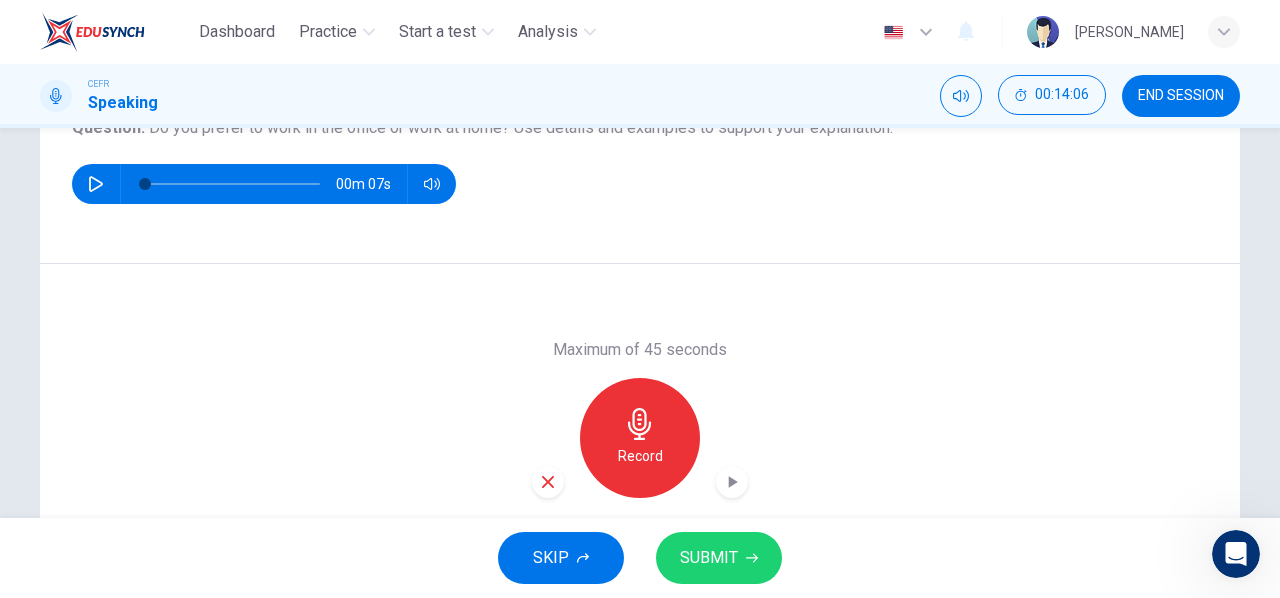 click 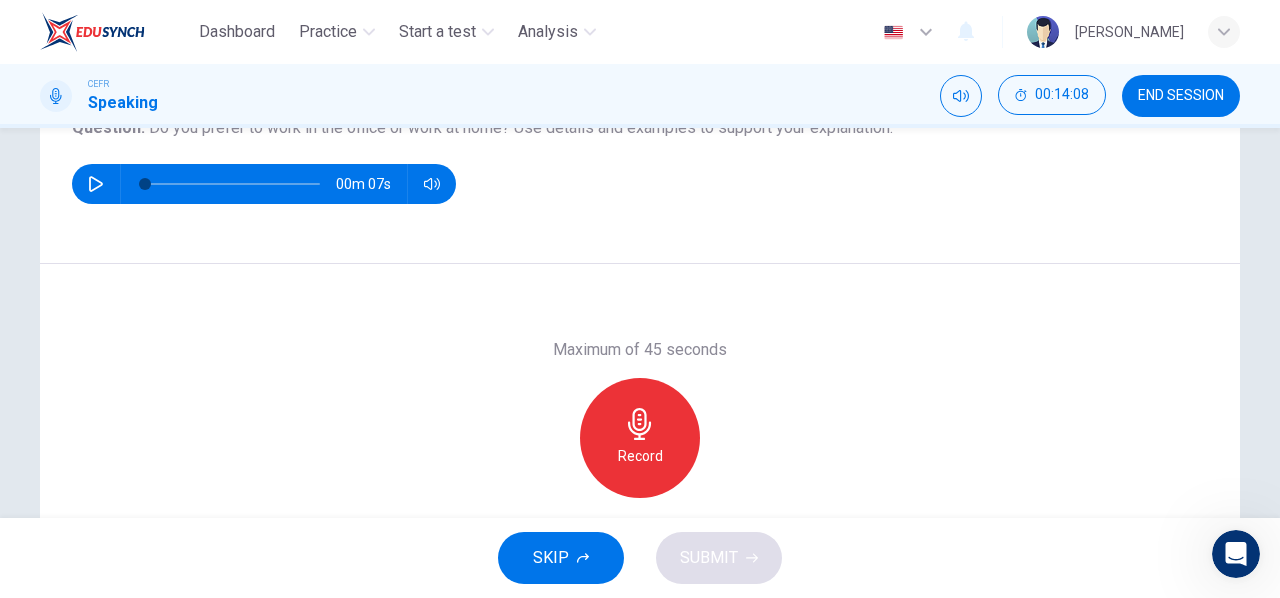 click on "Record" at bounding box center [640, 438] 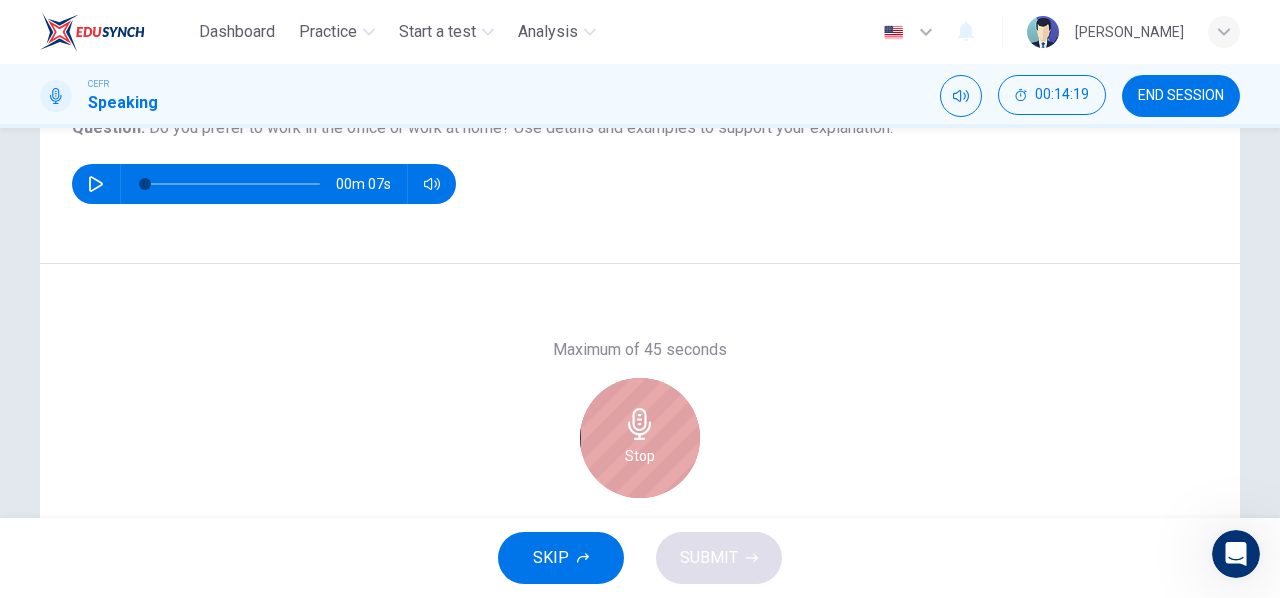 click on "Stop" at bounding box center [640, 438] 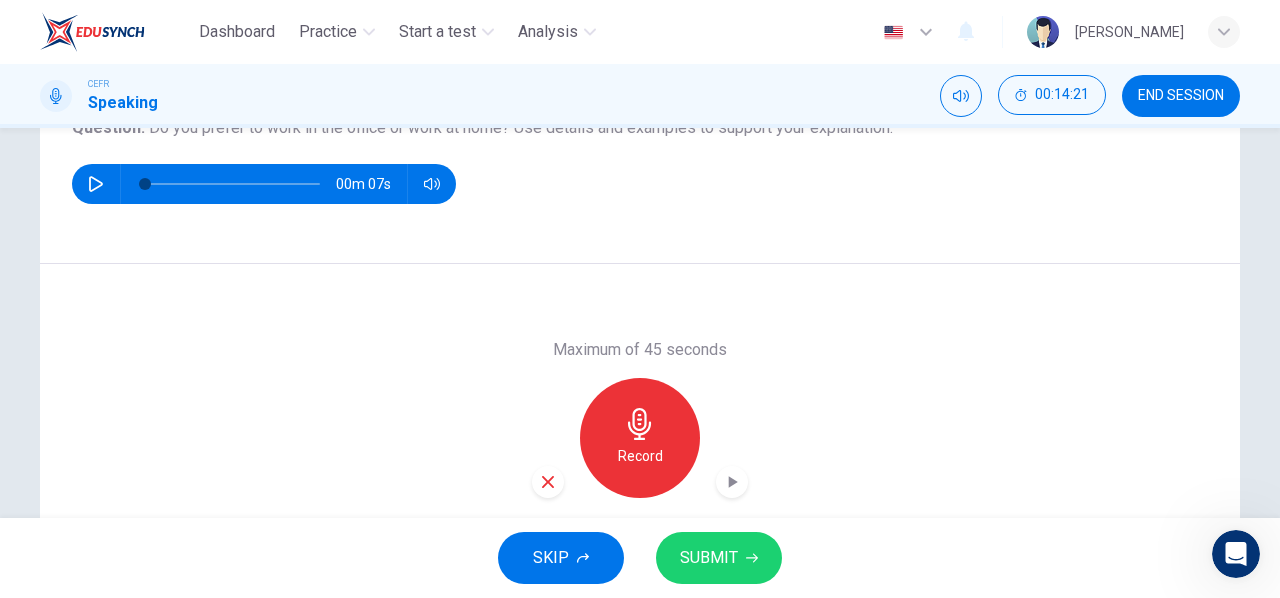 click at bounding box center [548, 482] 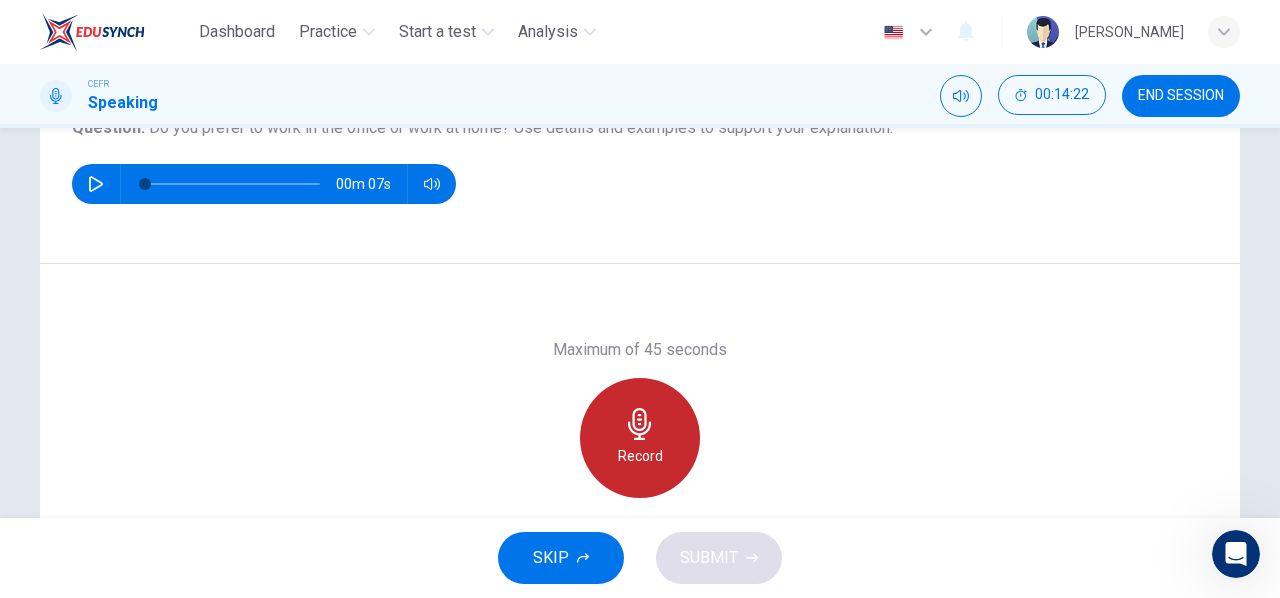 click on "Record" at bounding box center (640, 438) 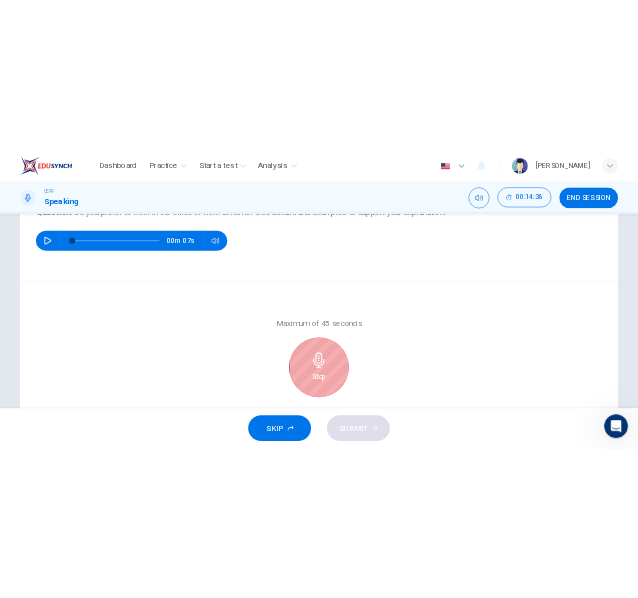 scroll, scrollTop: 262, scrollLeft: 0, axis: vertical 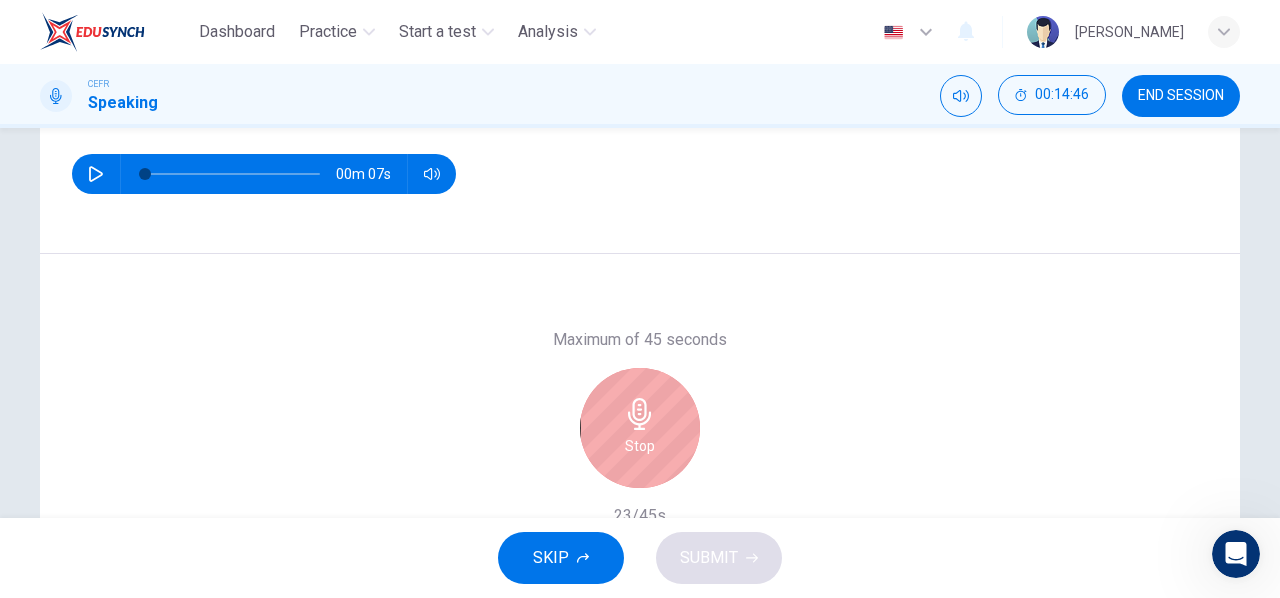 click on "Stop" at bounding box center (640, 428) 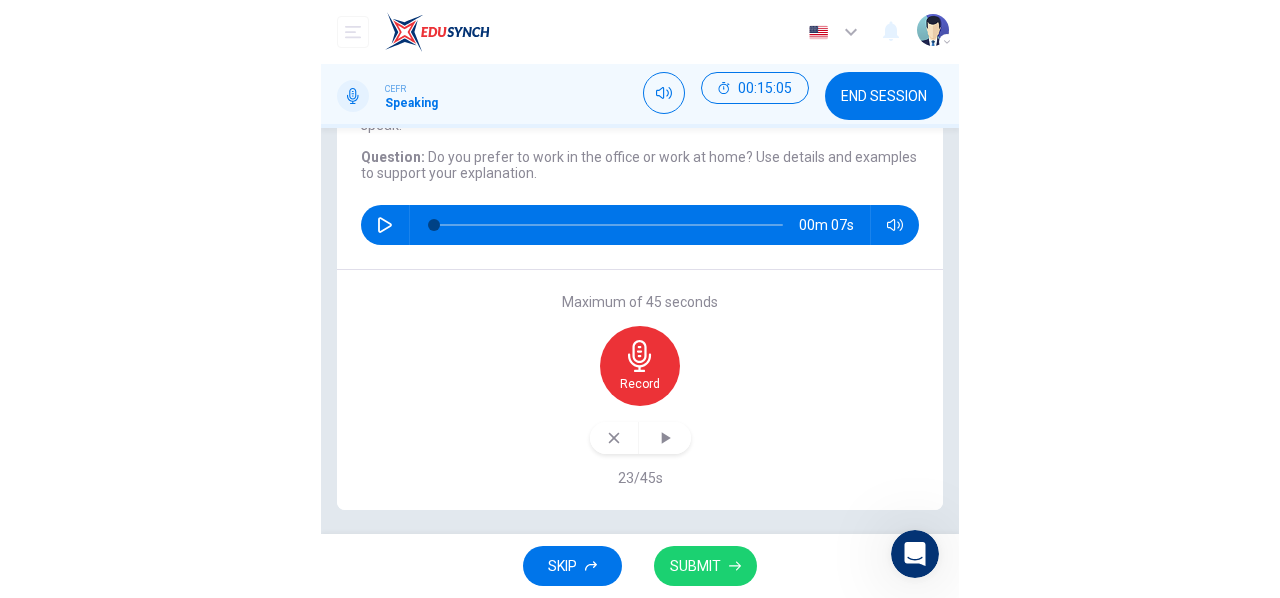 scroll, scrollTop: 170, scrollLeft: 0, axis: vertical 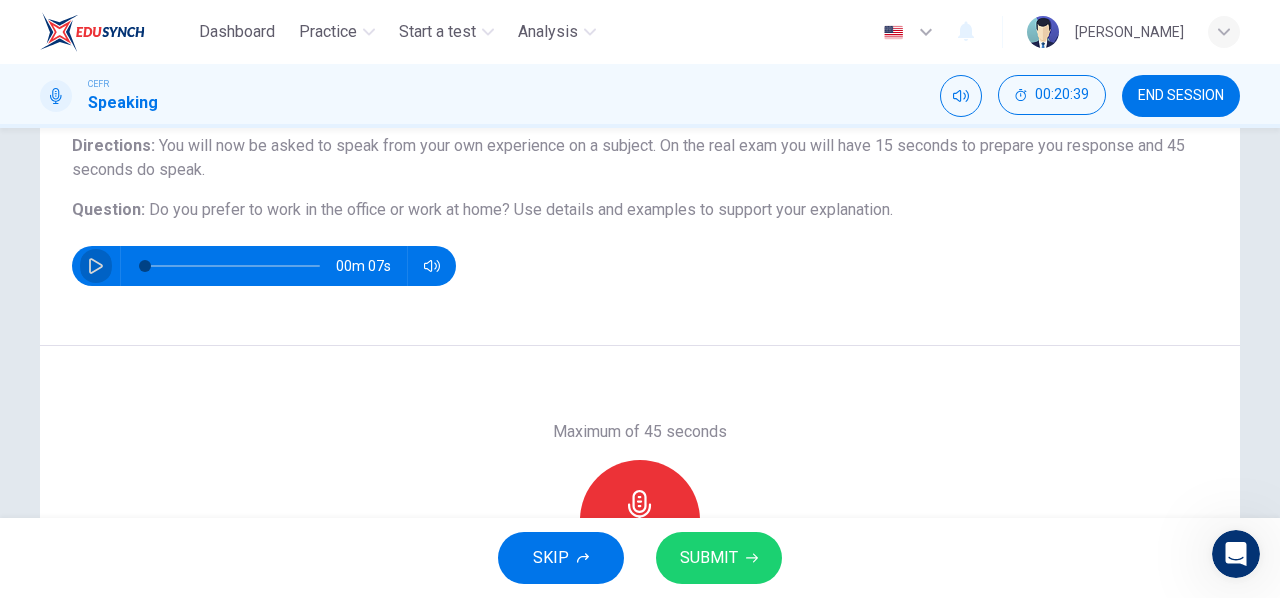 click at bounding box center [96, 266] 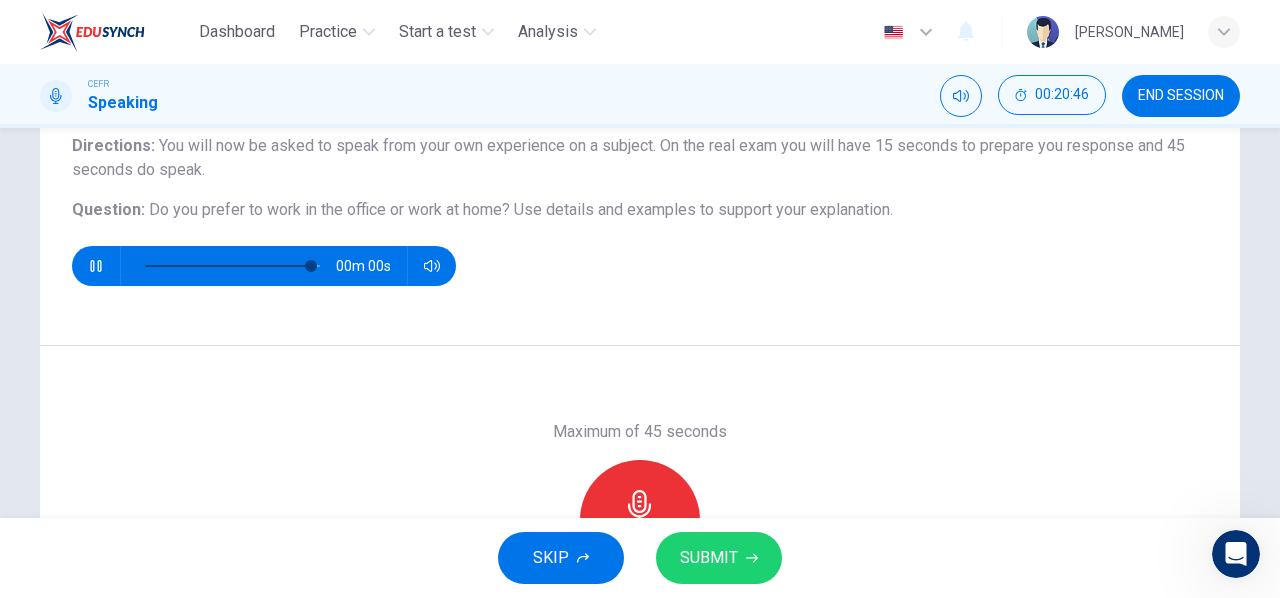 type on "0" 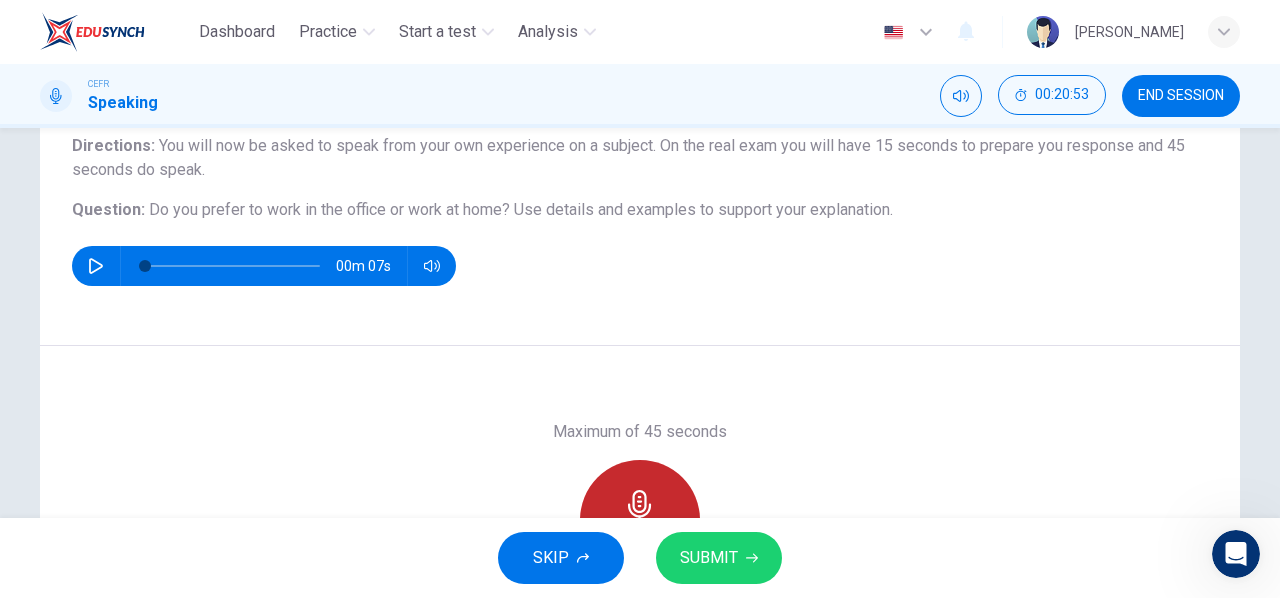 click on "Record" at bounding box center [640, 520] 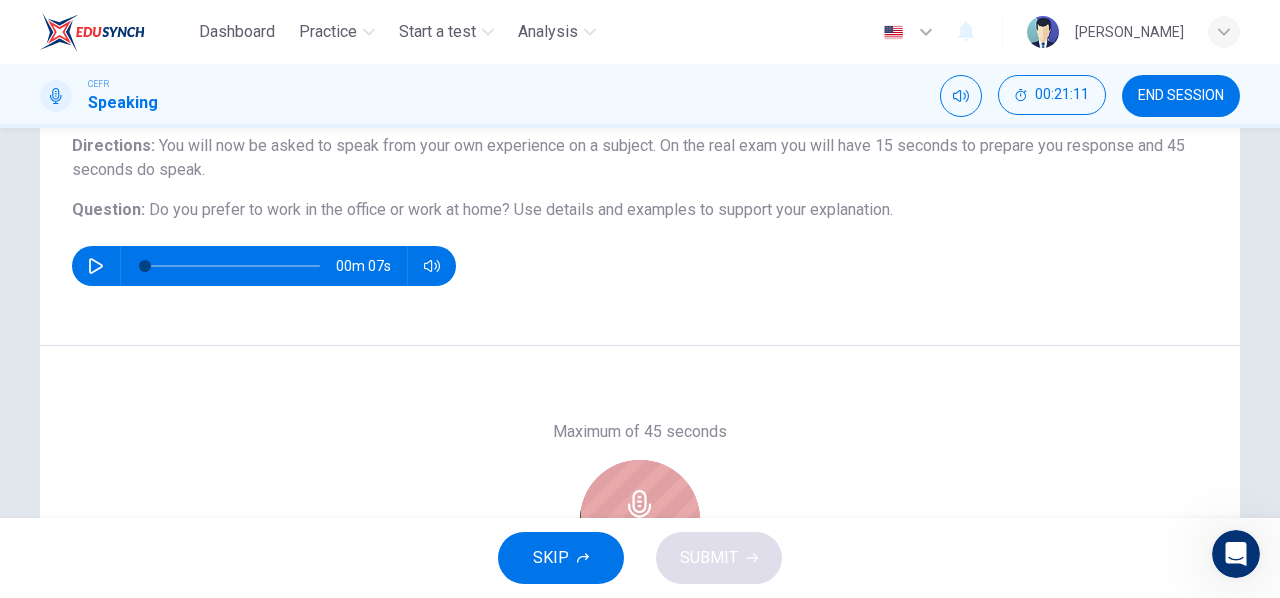 click on "Stop" at bounding box center (640, 520) 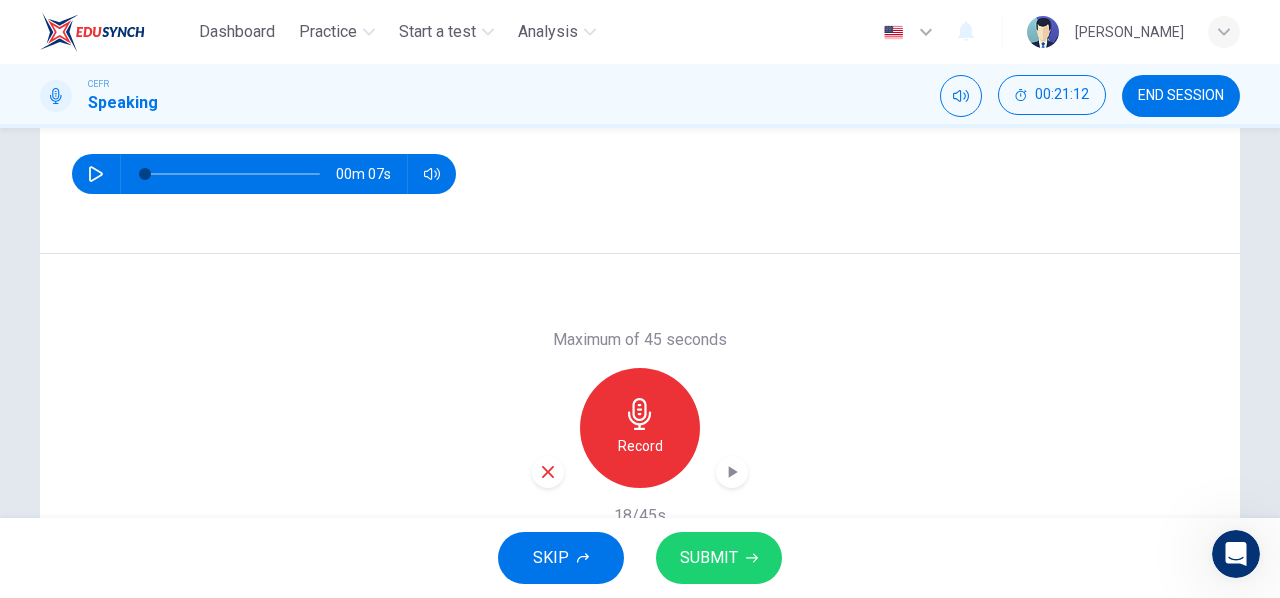 scroll, scrollTop: 262, scrollLeft: 0, axis: vertical 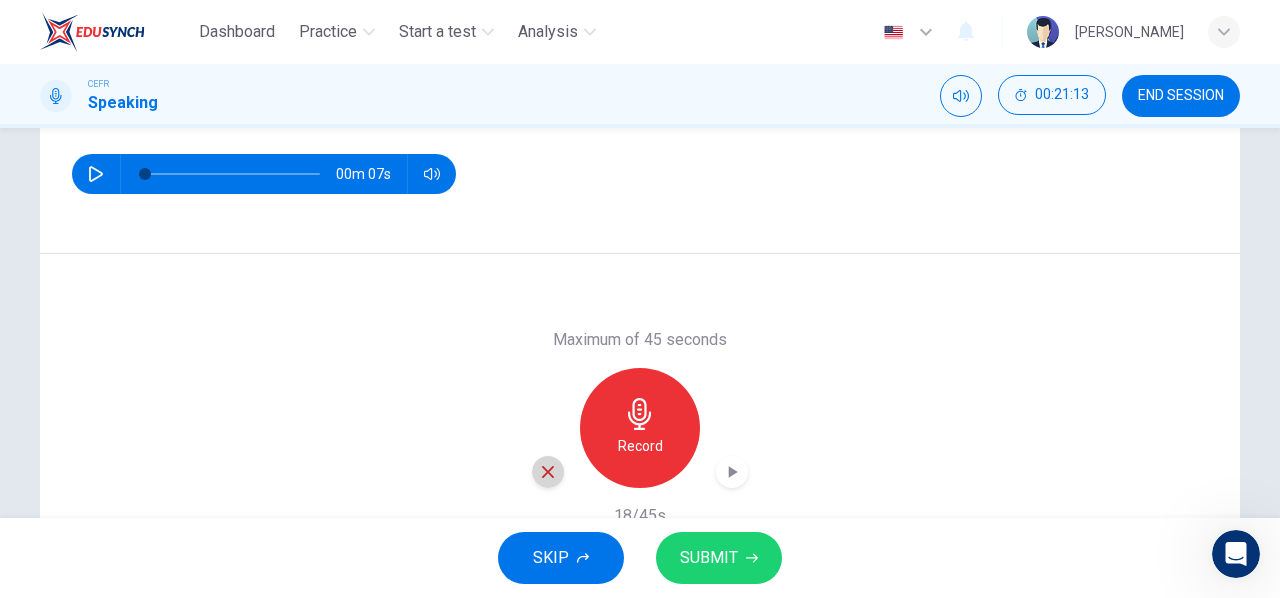 click 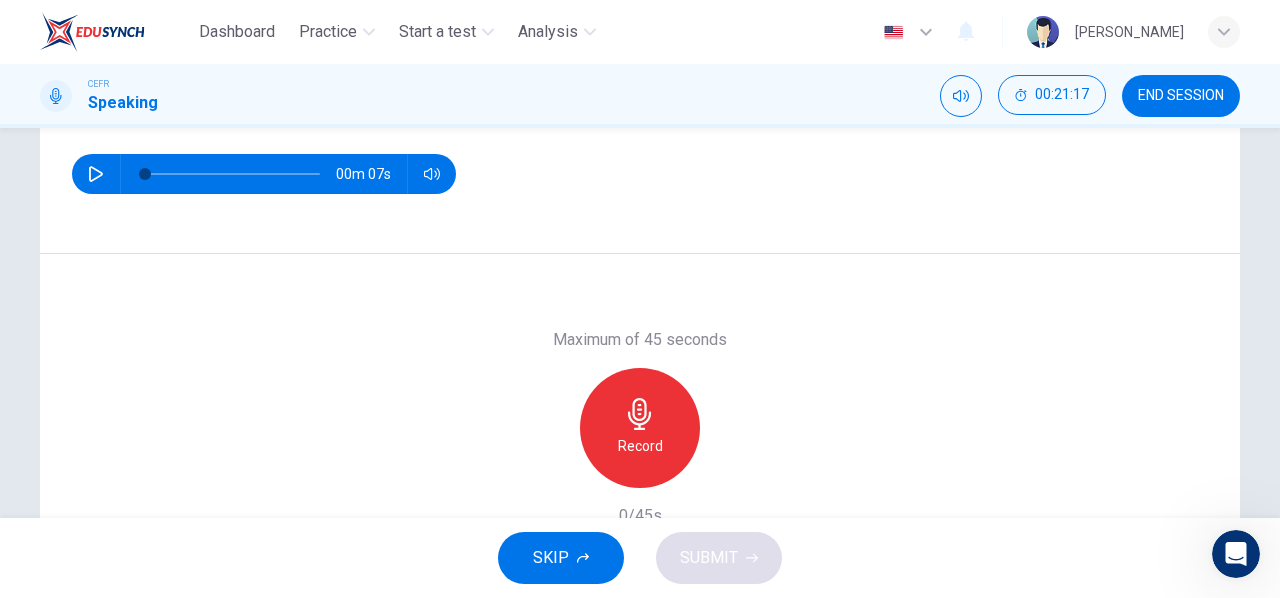 click on "Record" at bounding box center (640, 446) 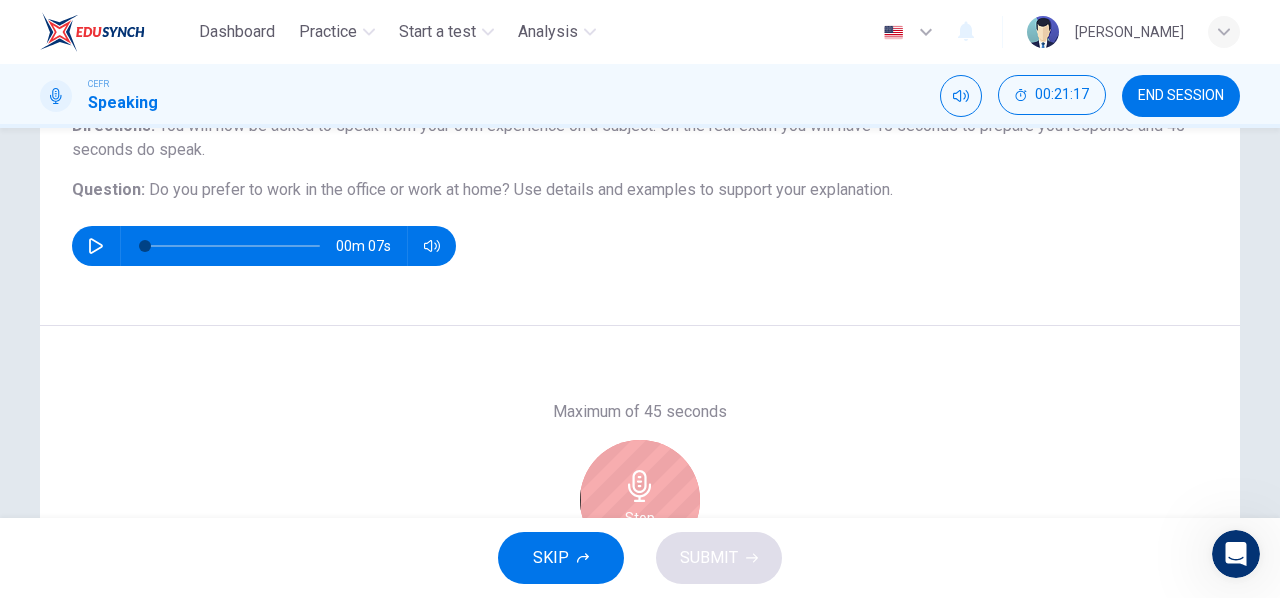 scroll, scrollTop: 188, scrollLeft: 0, axis: vertical 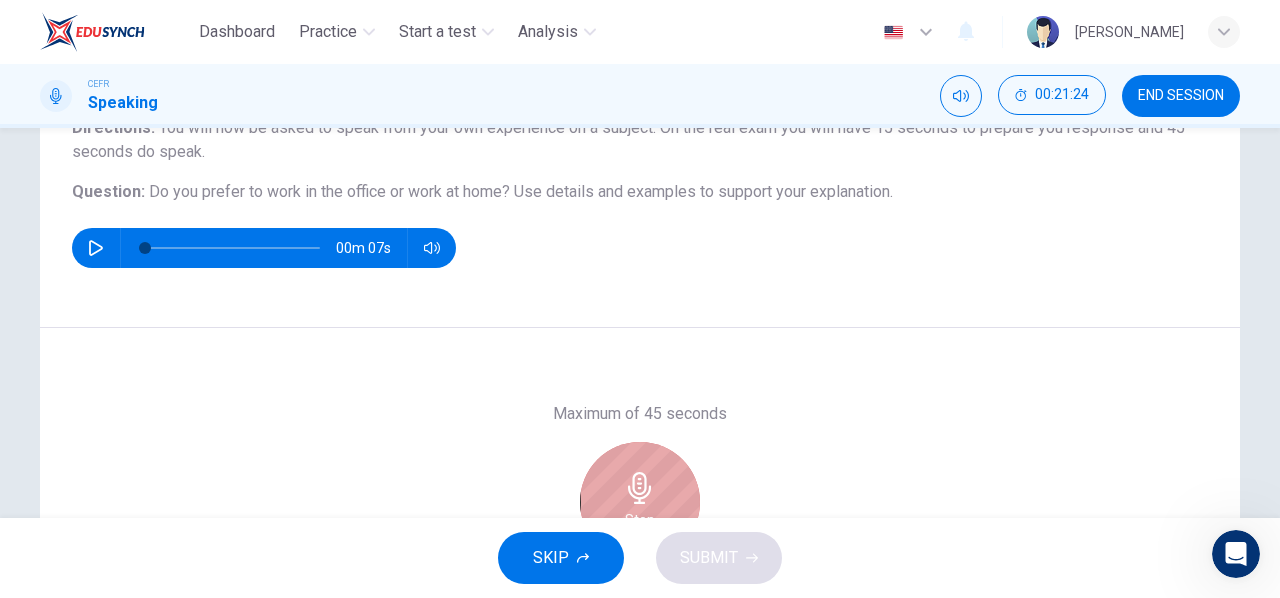 click on "Stop" at bounding box center (640, 502) 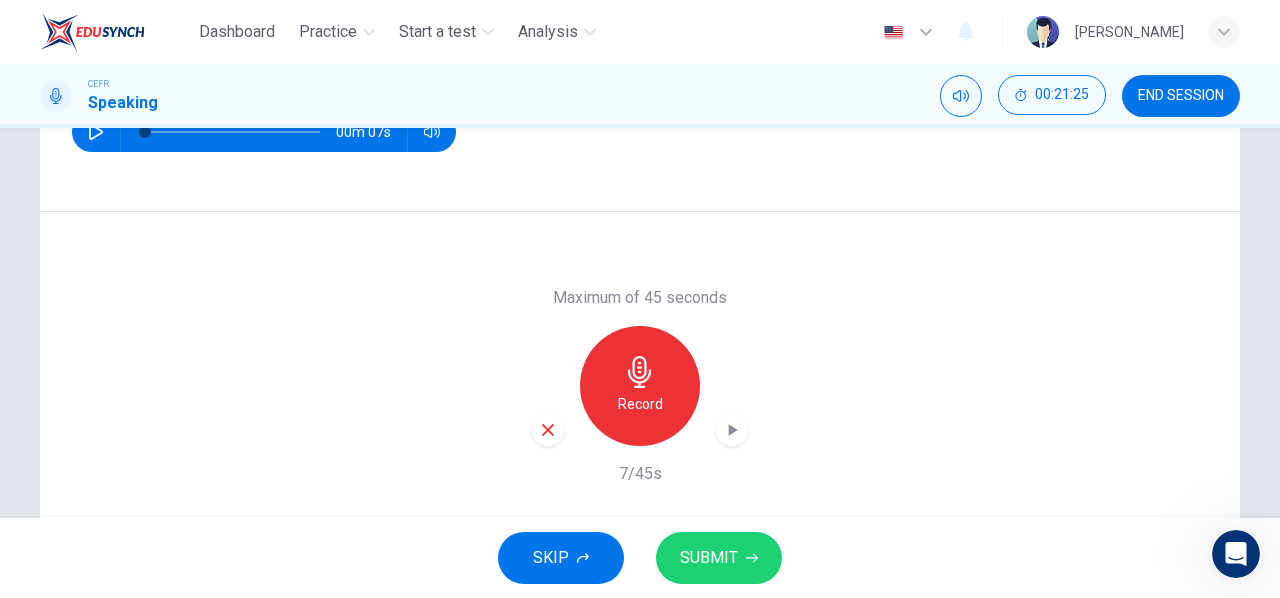 scroll, scrollTop: 312, scrollLeft: 0, axis: vertical 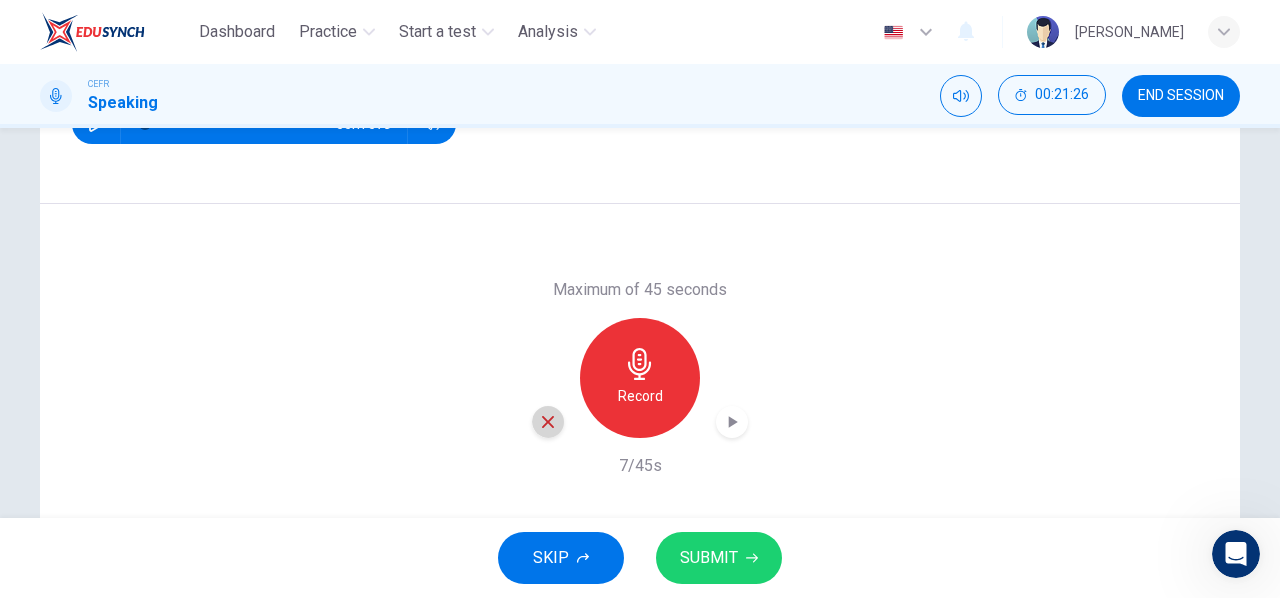 click at bounding box center [548, 422] 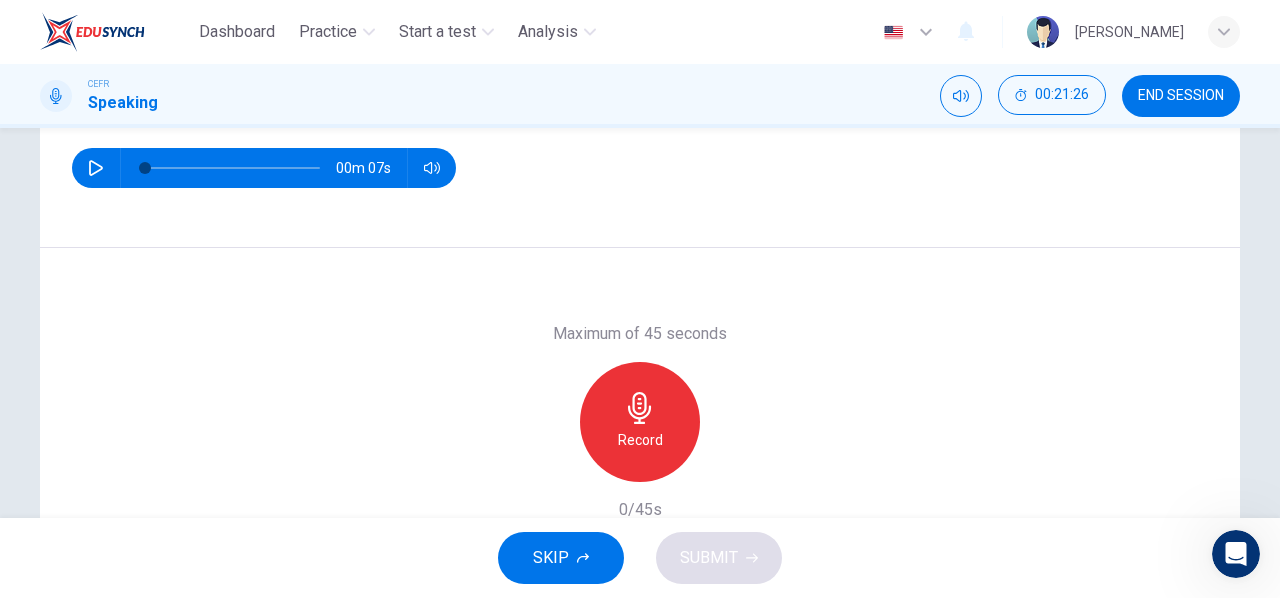 scroll, scrollTop: 266, scrollLeft: 0, axis: vertical 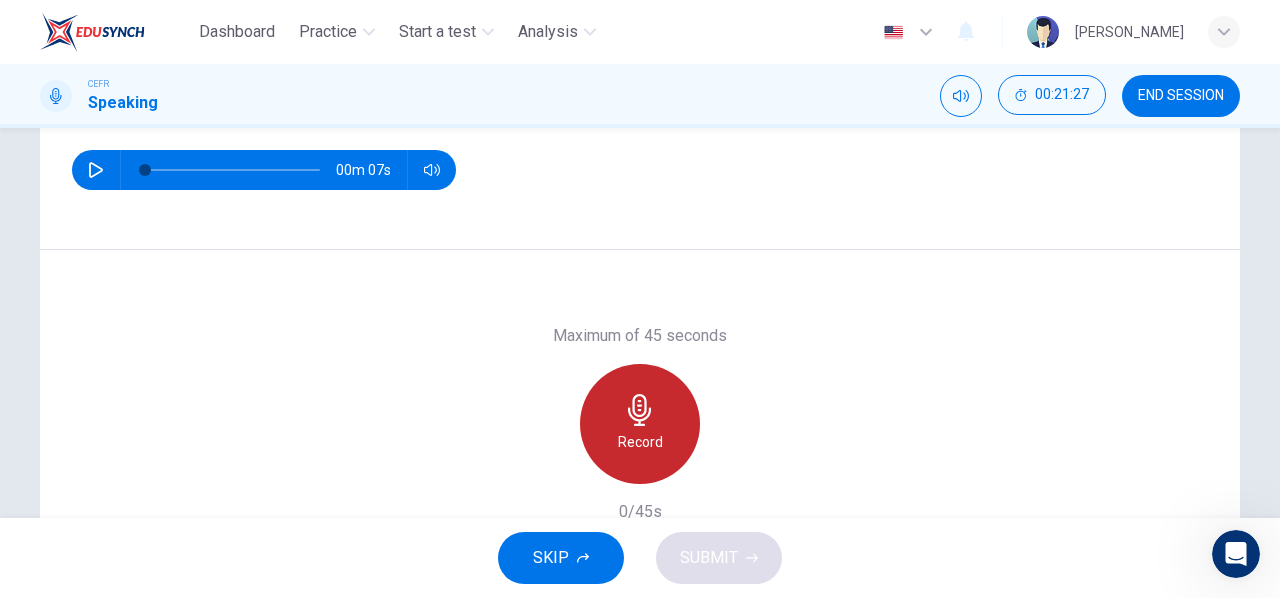 click on "Record" at bounding box center [640, 424] 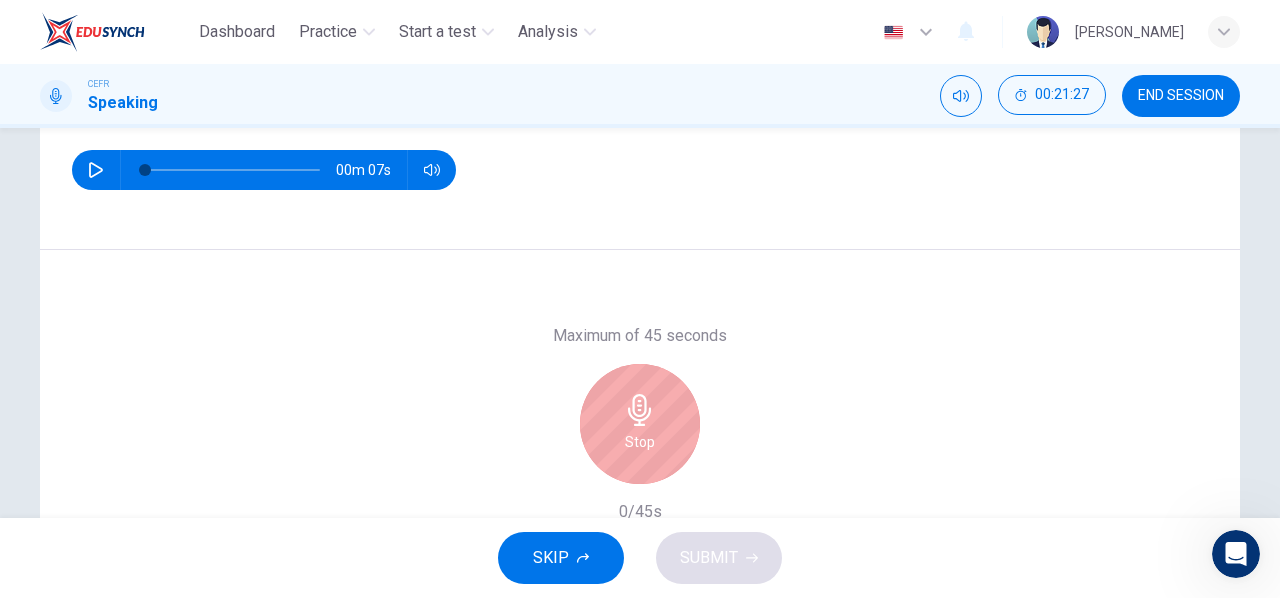scroll, scrollTop: 210, scrollLeft: 0, axis: vertical 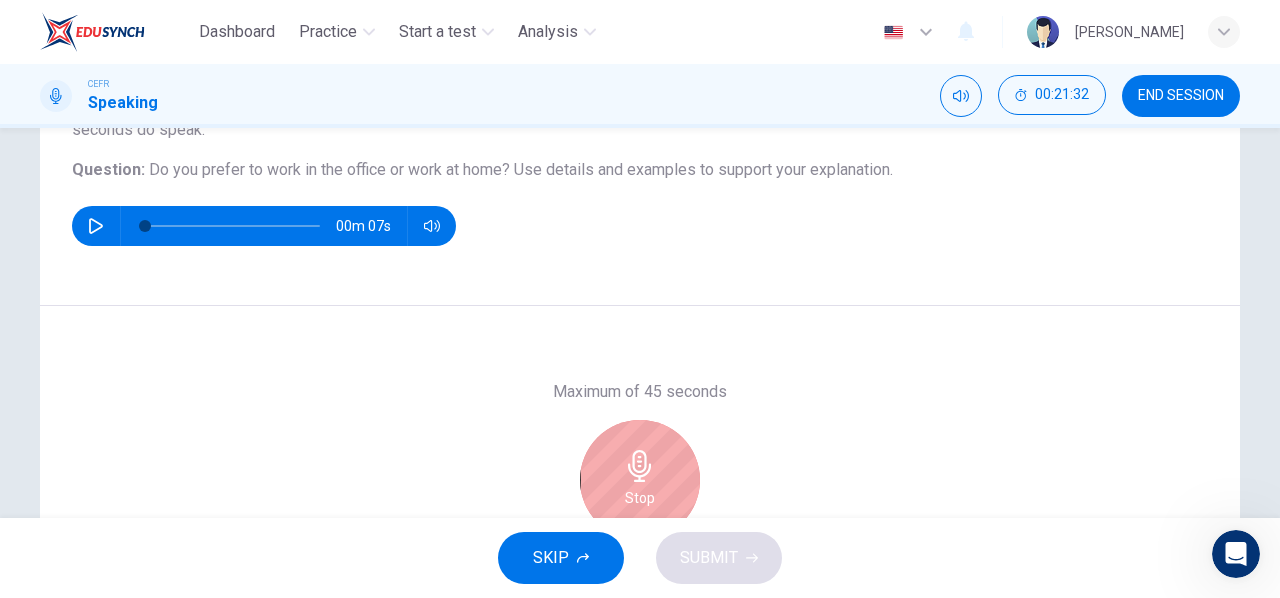 click on "Stop" at bounding box center [640, 480] 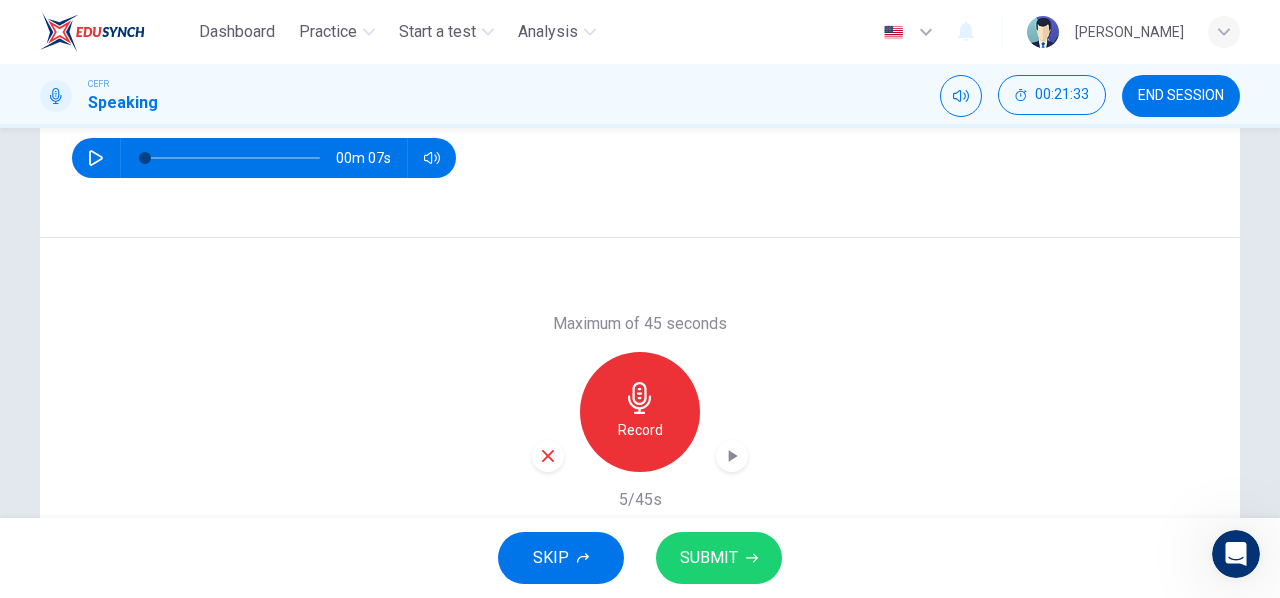 scroll, scrollTop: 280, scrollLeft: 0, axis: vertical 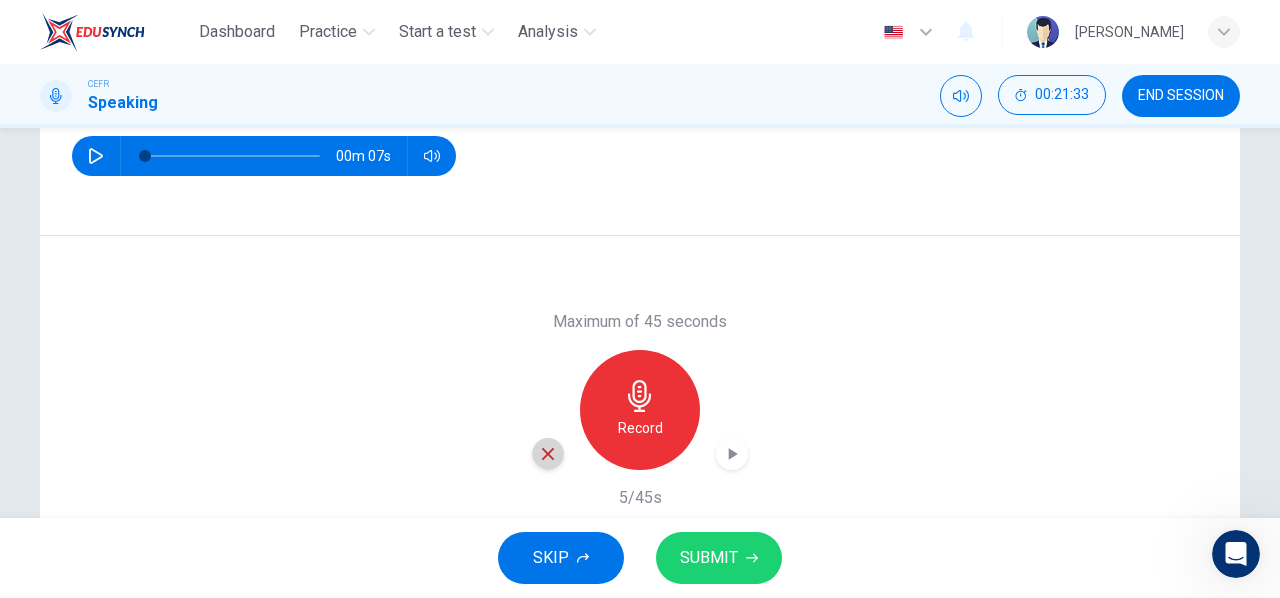 click at bounding box center (548, 454) 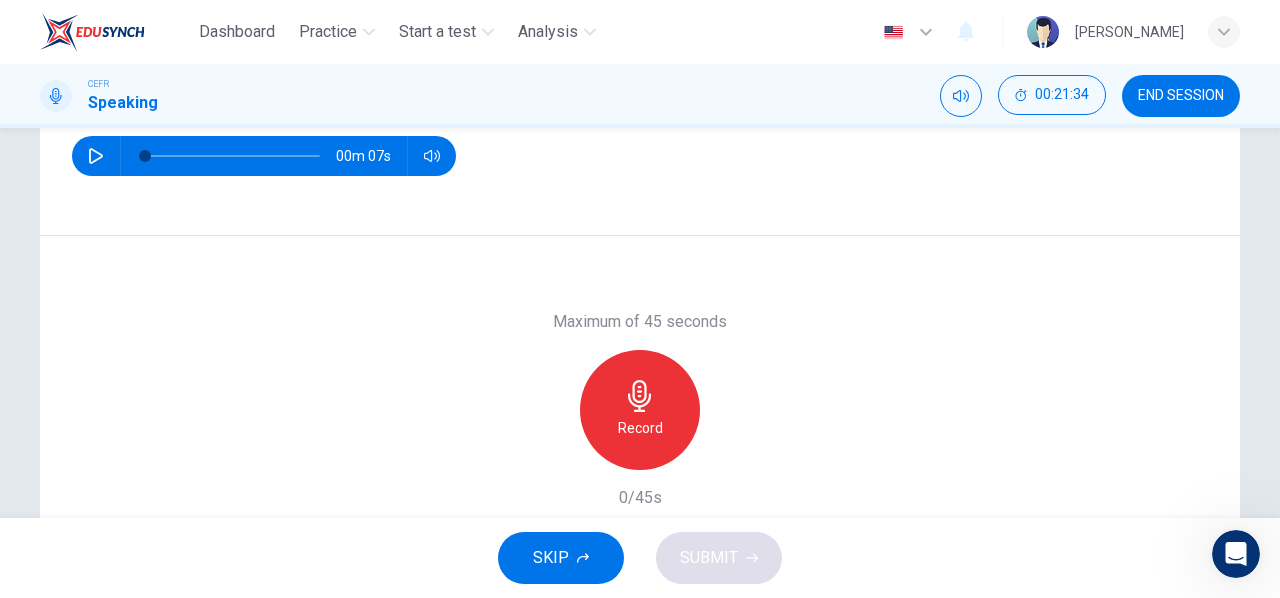 click on "Record" at bounding box center [640, 428] 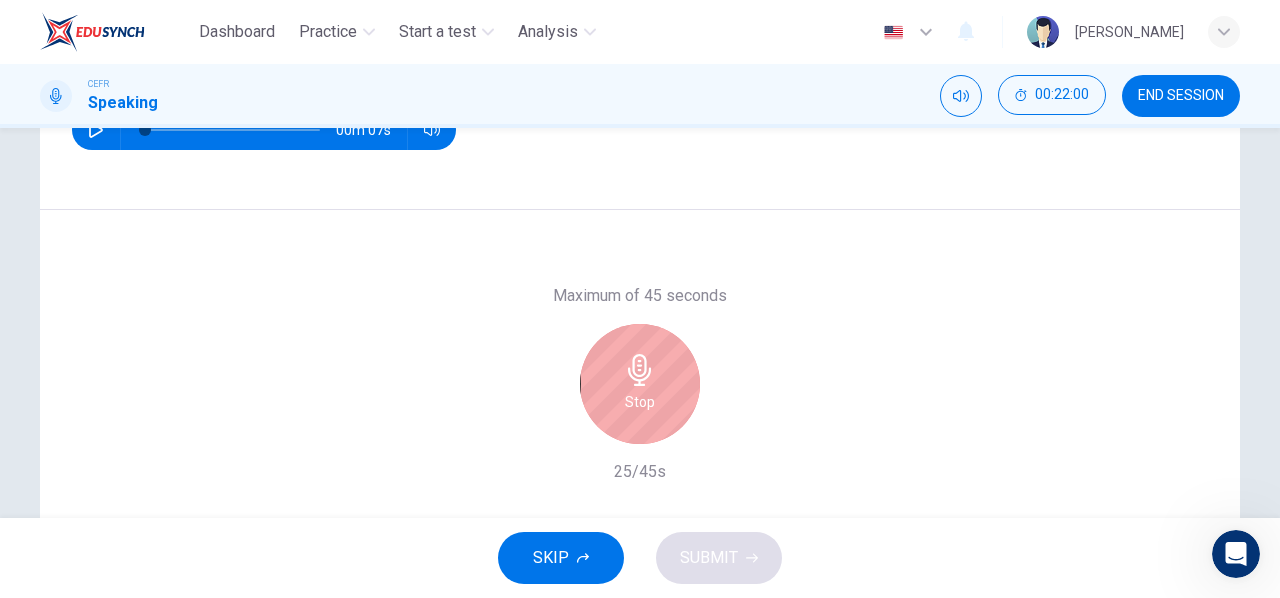scroll, scrollTop: 288, scrollLeft: 0, axis: vertical 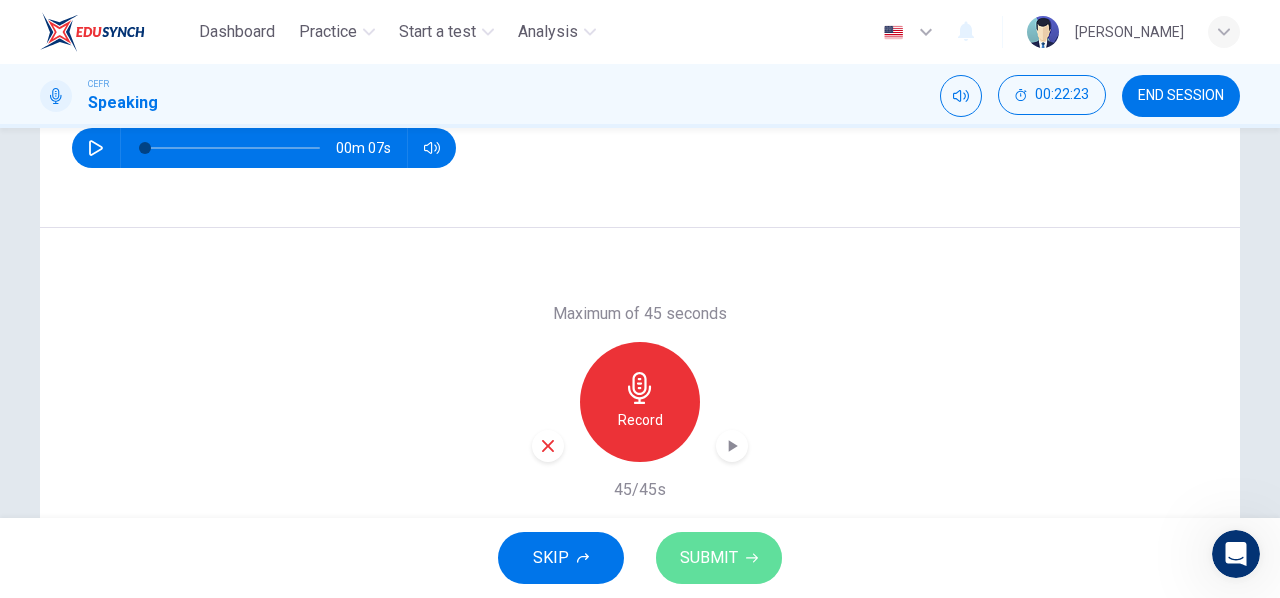 click on "SUBMIT" at bounding box center (719, 558) 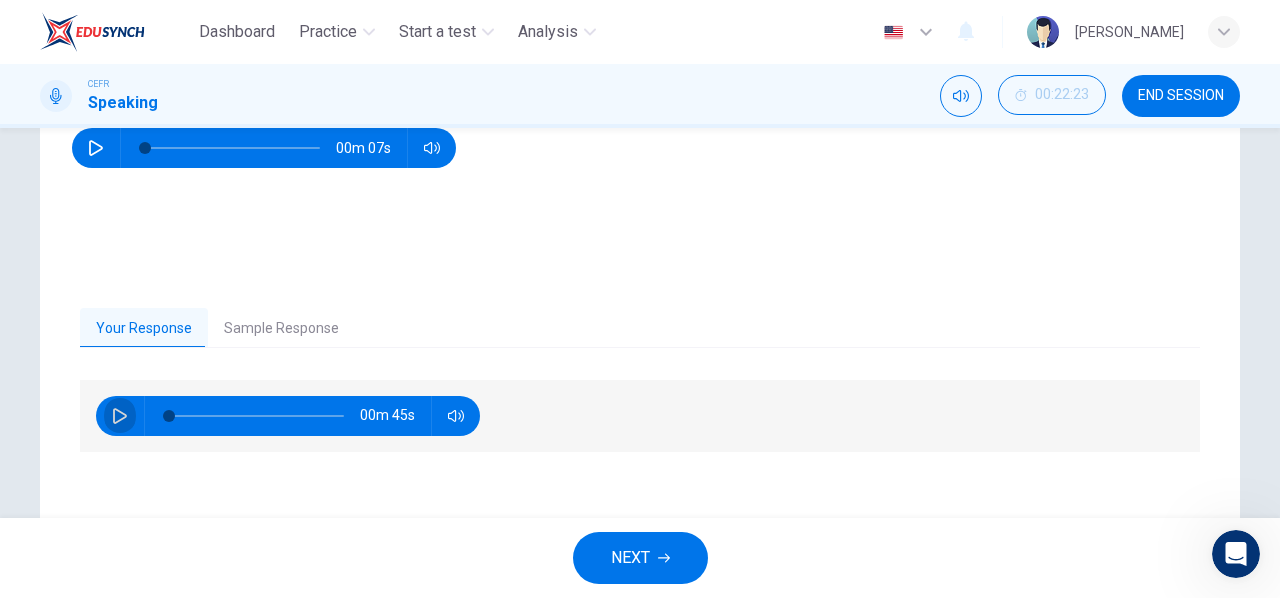 click at bounding box center [120, 416] 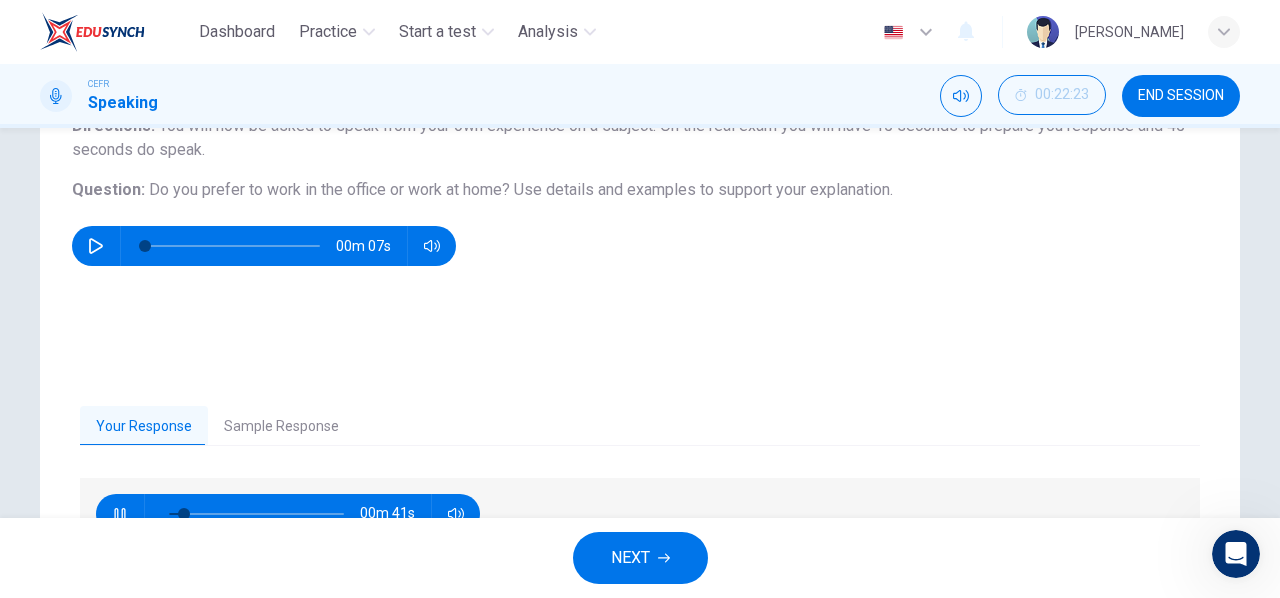 scroll, scrollTop: 187, scrollLeft: 0, axis: vertical 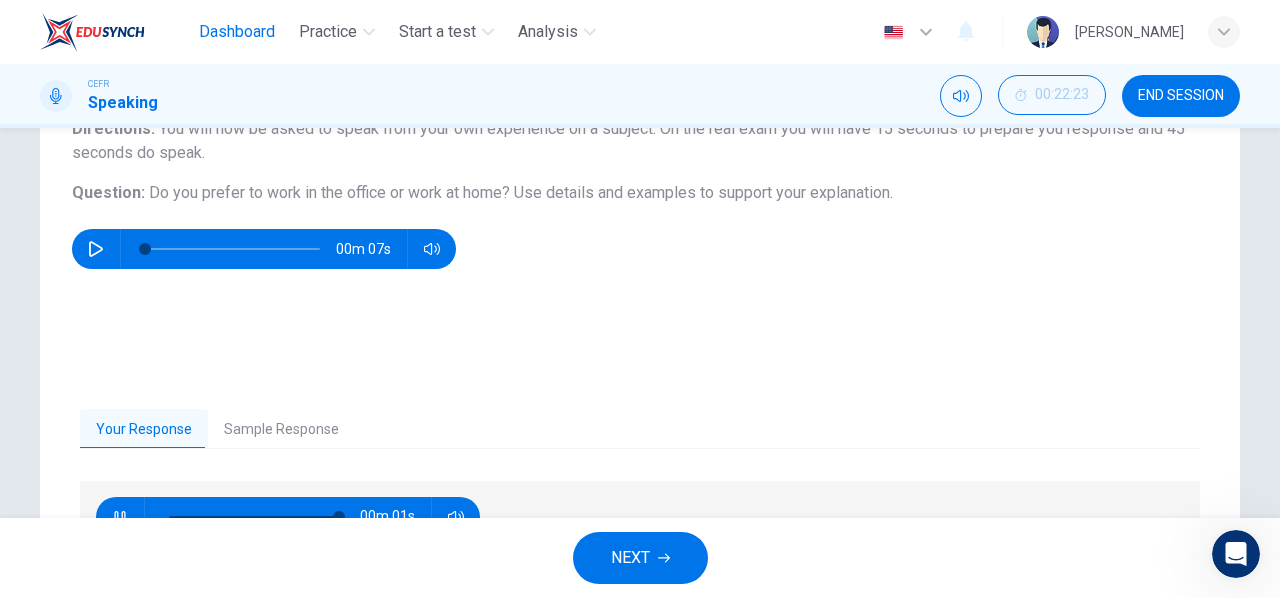 type on "0" 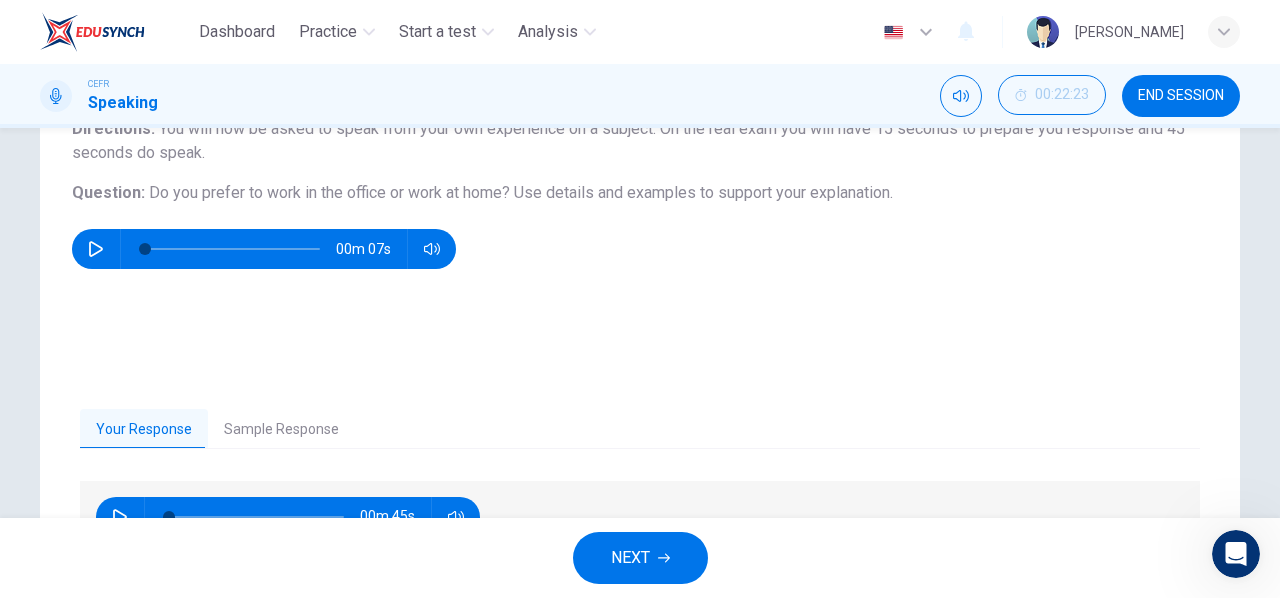 scroll, scrollTop: 385, scrollLeft: 0, axis: vertical 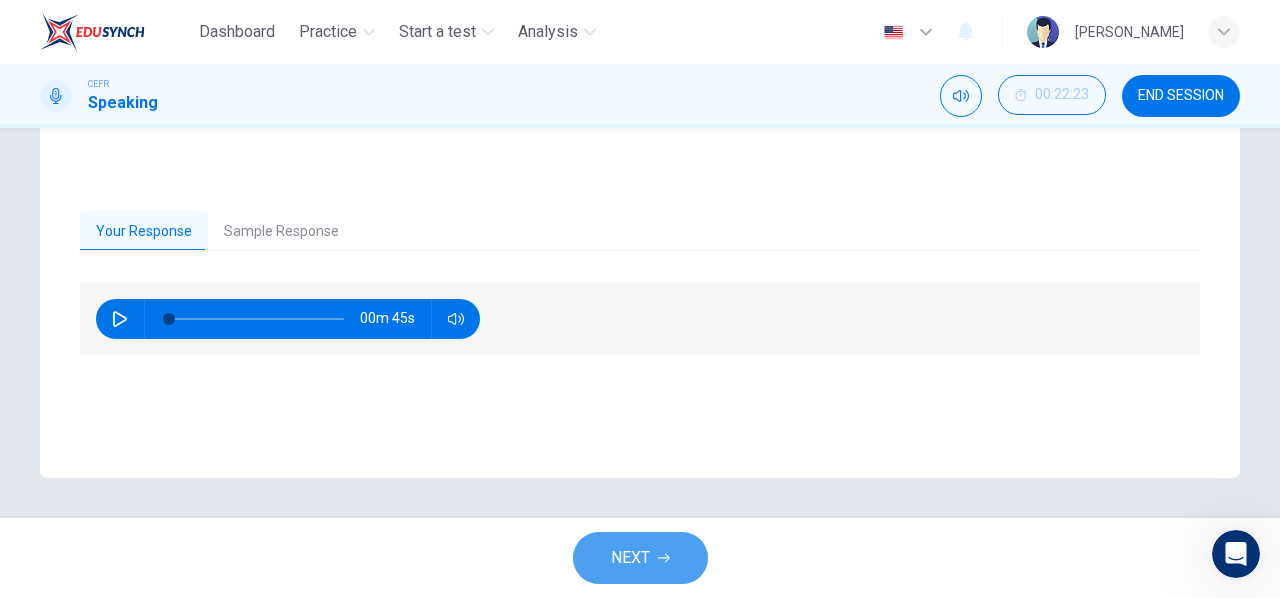 click on "NEXT" at bounding box center [640, 558] 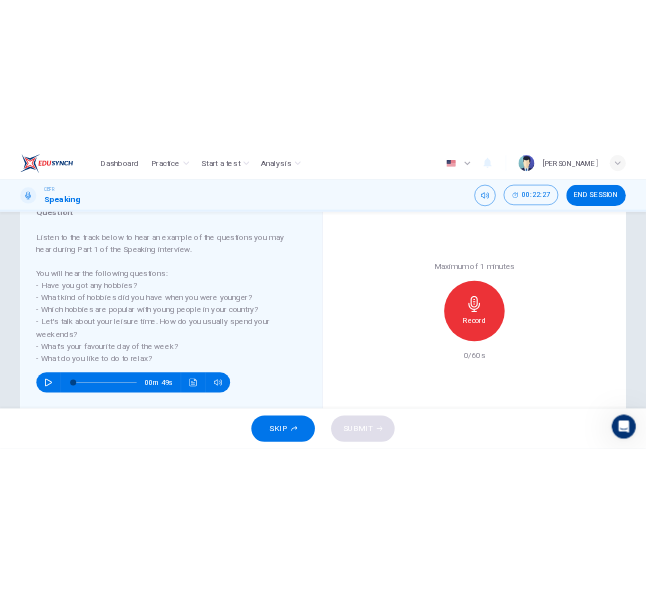 scroll, scrollTop: 292, scrollLeft: 0, axis: vertical 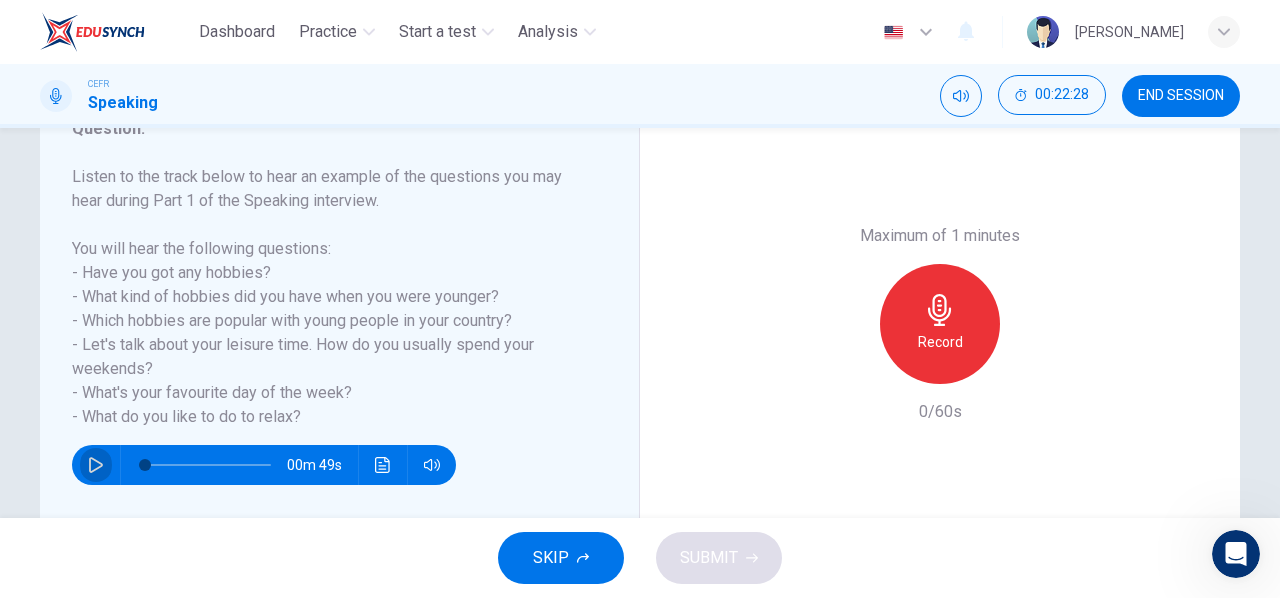 click 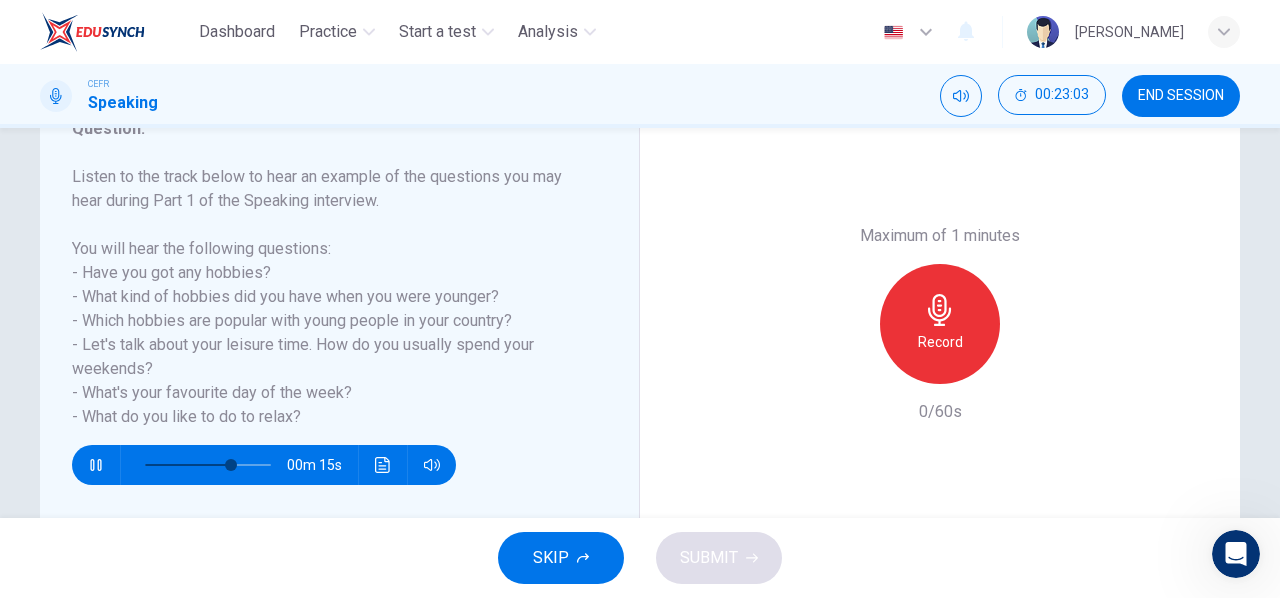 click at bounding box center [208, 465] 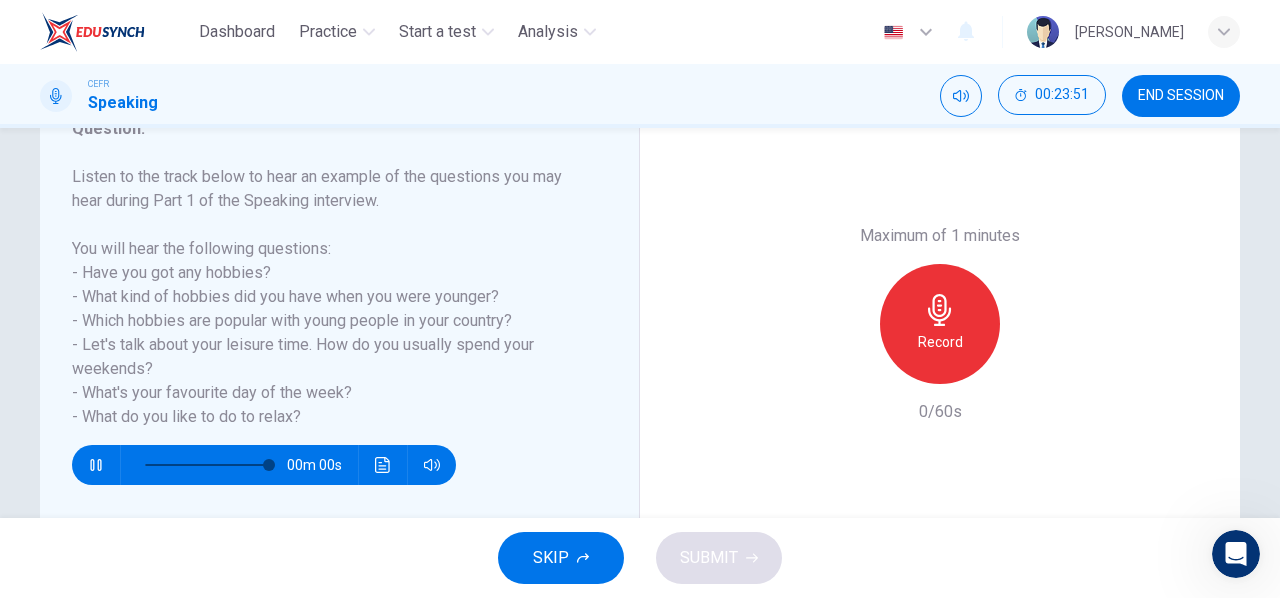 type on "0" 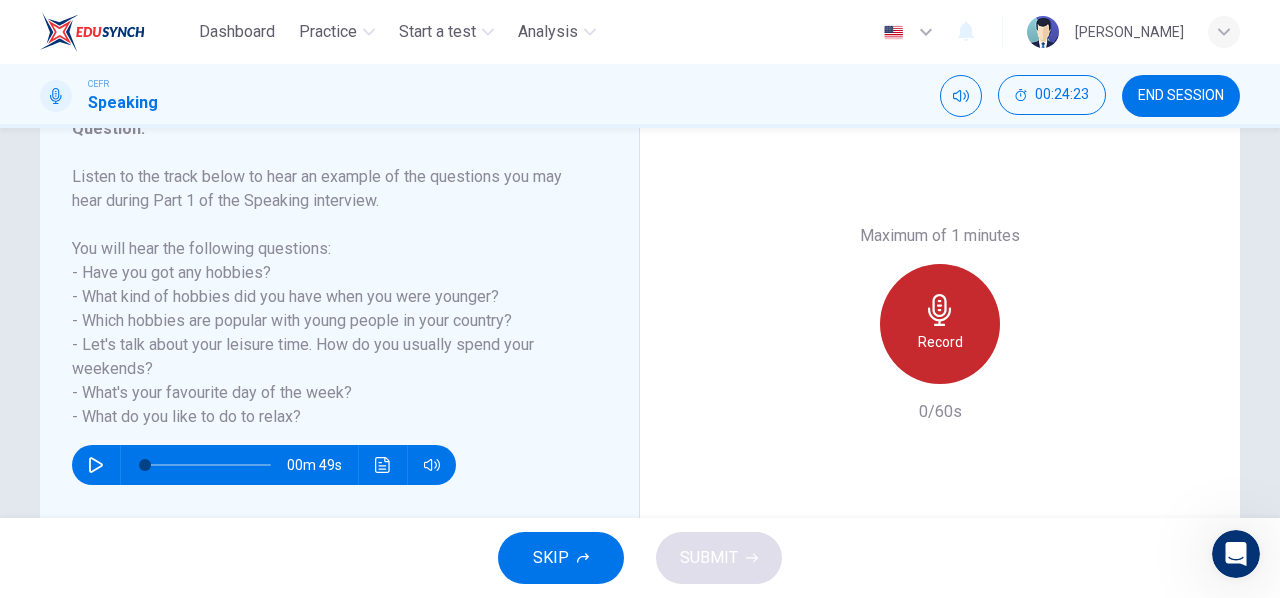 click 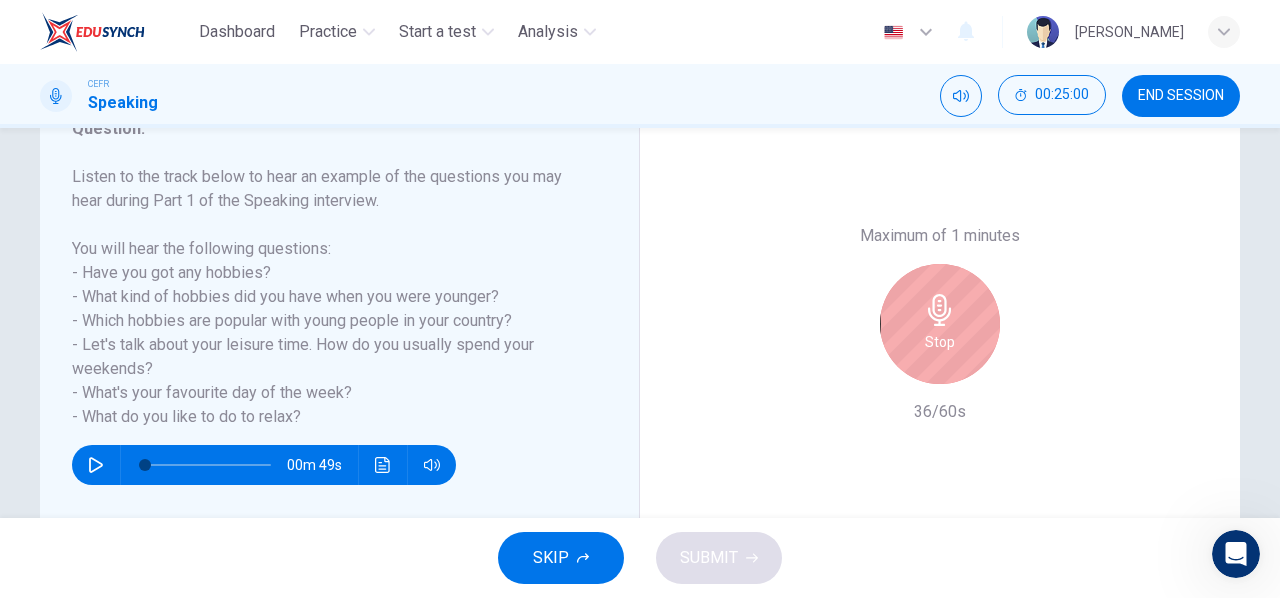 click 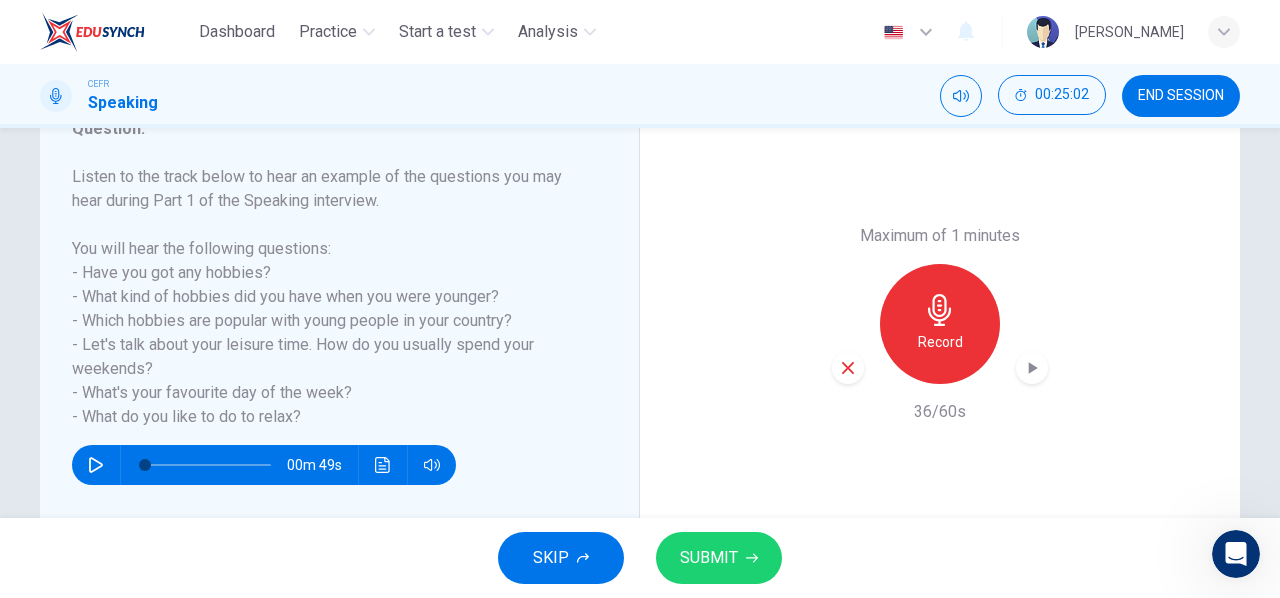 click on "Maximum of 1 minutes Record 36/60s" at bounding box center [940, 324] 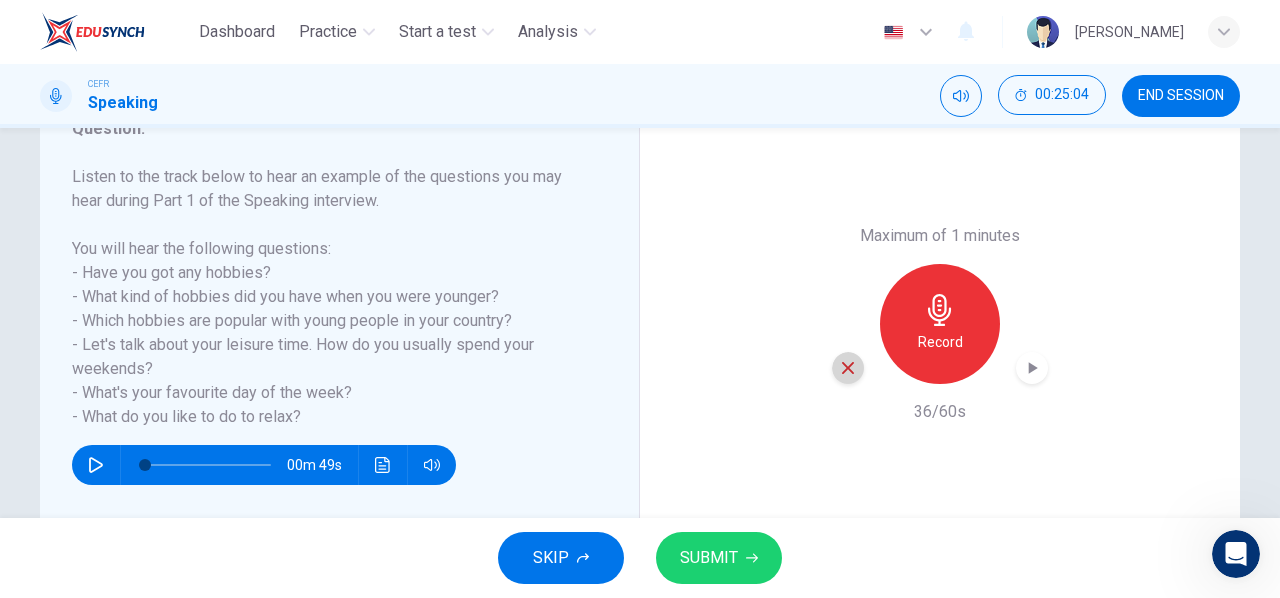 click at bounding box center (848, 368) 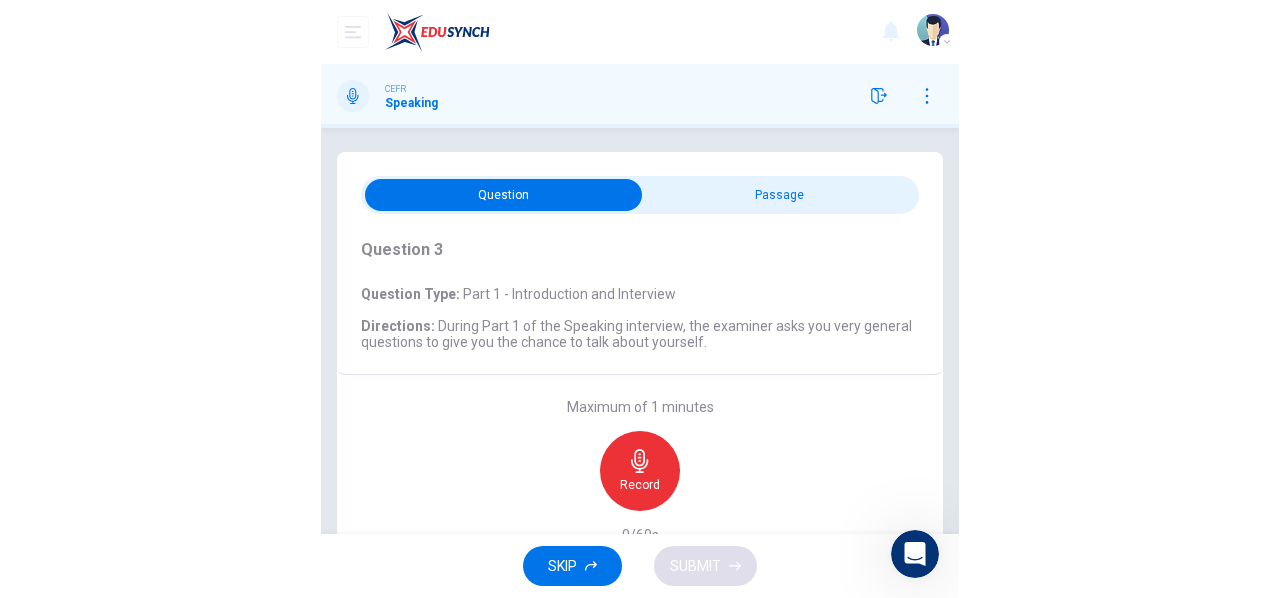 scroll, scrollTop: 56, scrollLeft: 0, axis: vertical 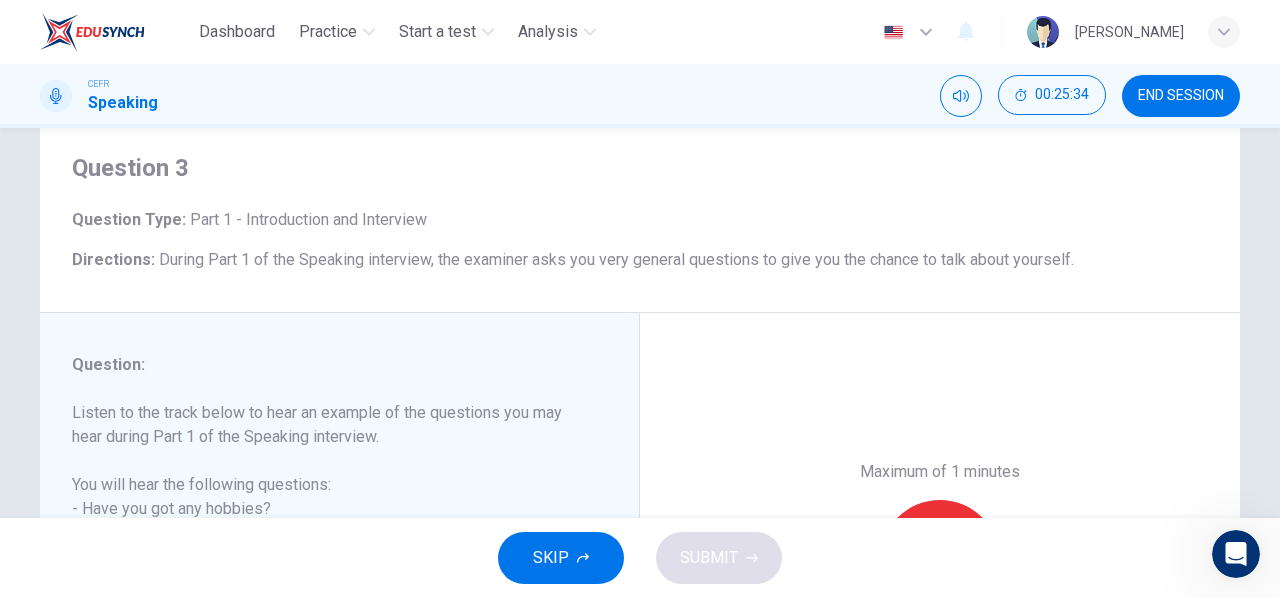 drag, startPoint x: 94, startPoint y: 418, endPoint x: 188, endPoint y: 487, distance: 116.60618 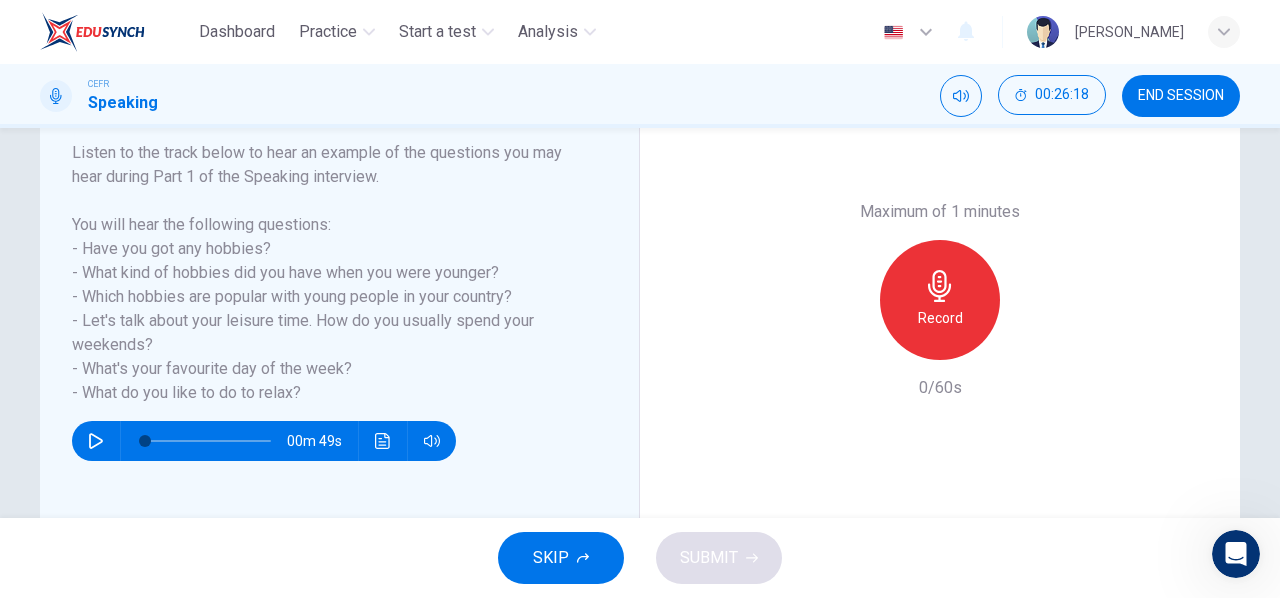 scroll, scrollTop: 286, scrollLeft: 0, axis: vertical 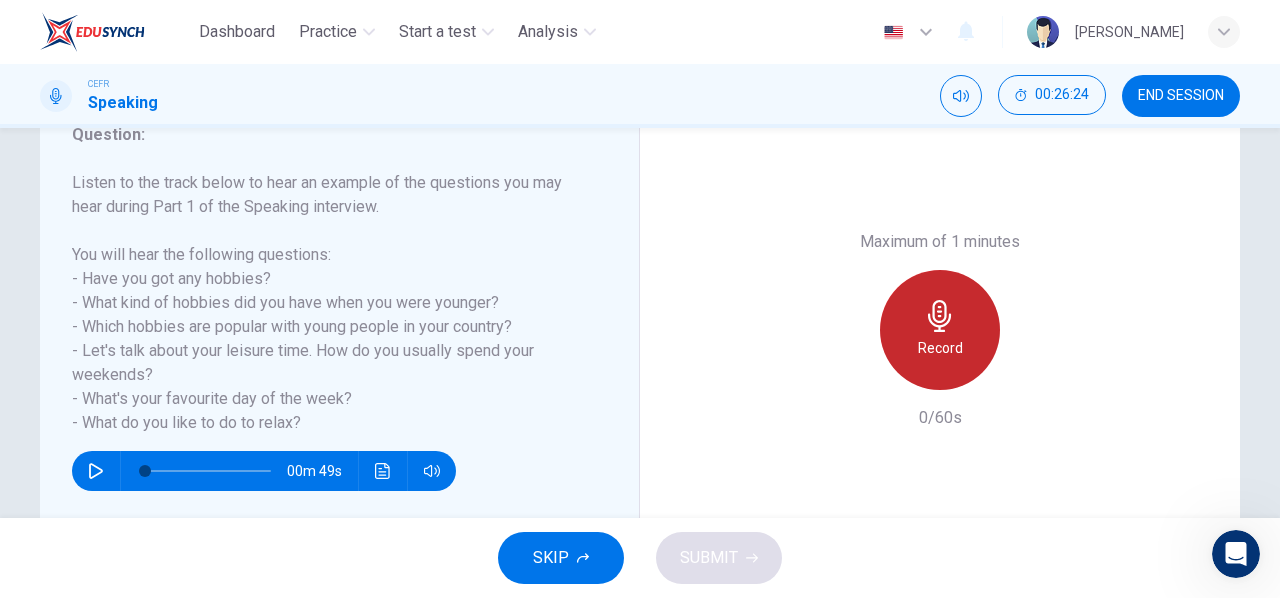 click on "Record" at bounding box center (940, 348) 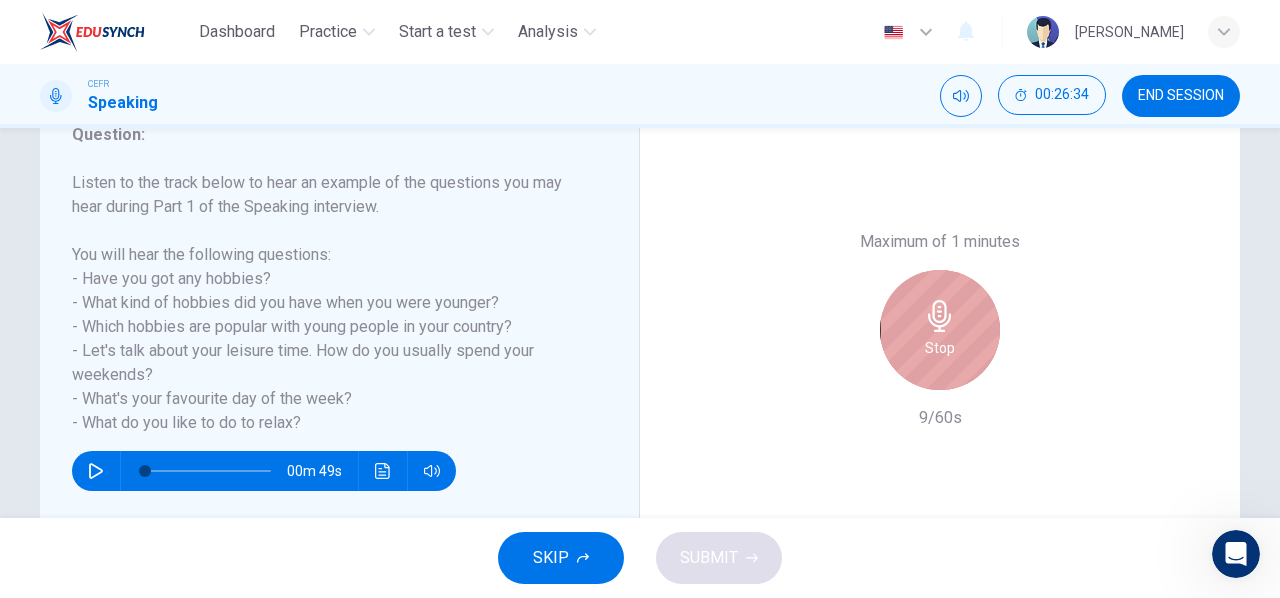click on "Stop" at bounding box center (940, 348) 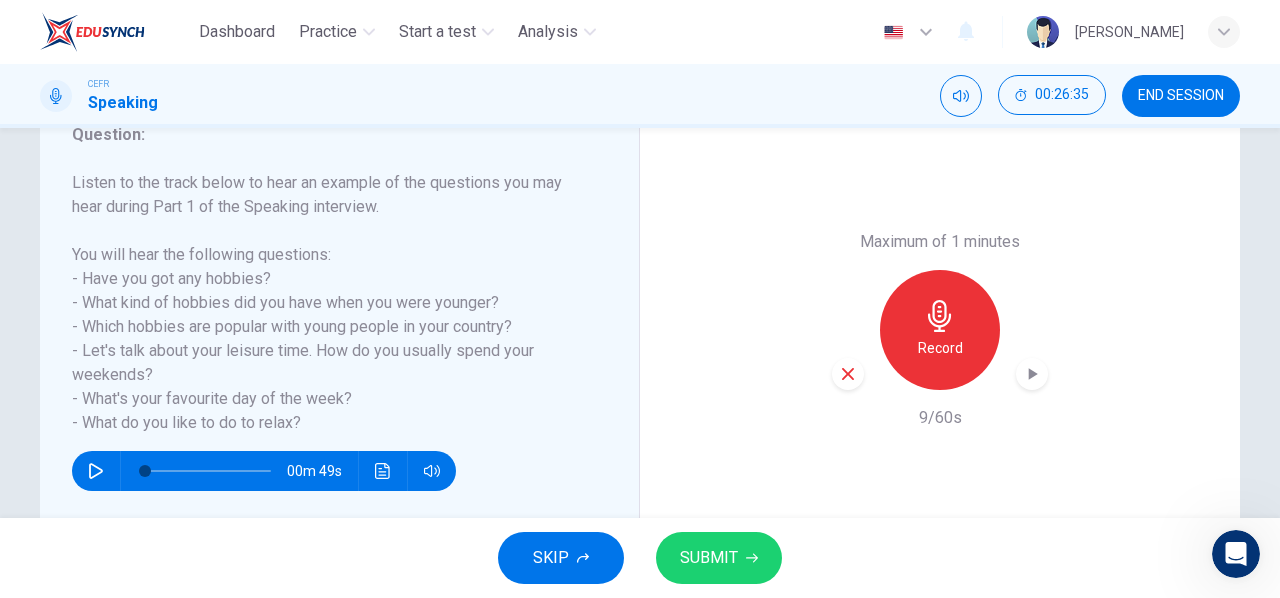 drag, startPoint x: 858, startPoint y: 383, endPoint x: 845, endPoint y: 372, distance: 17.029387 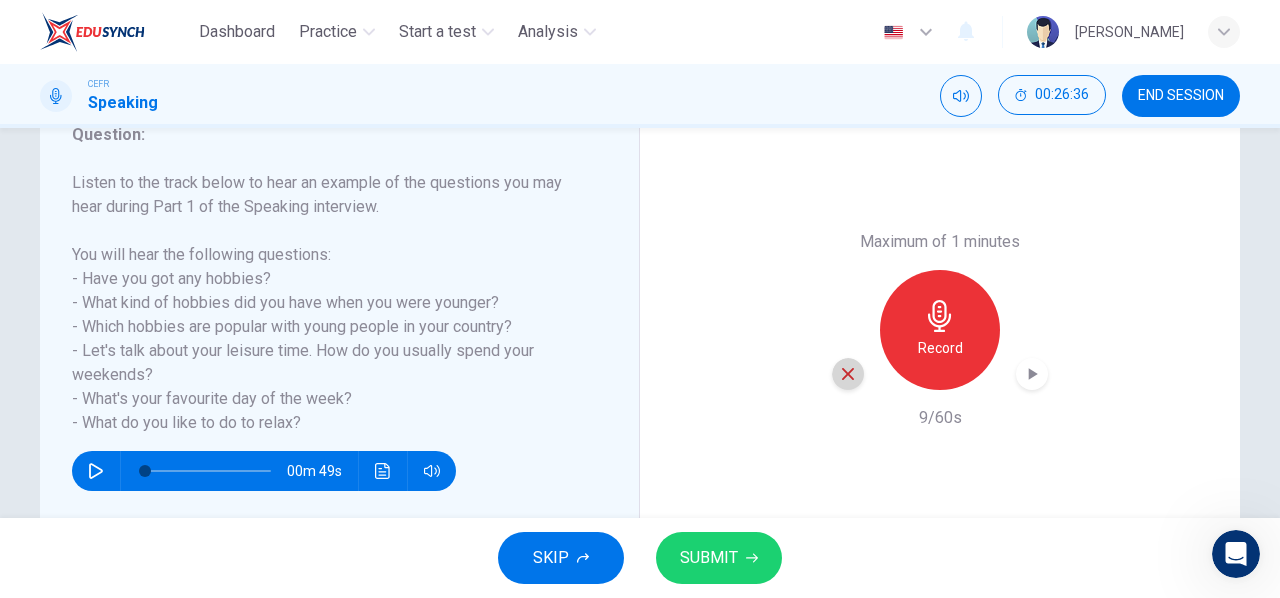 click 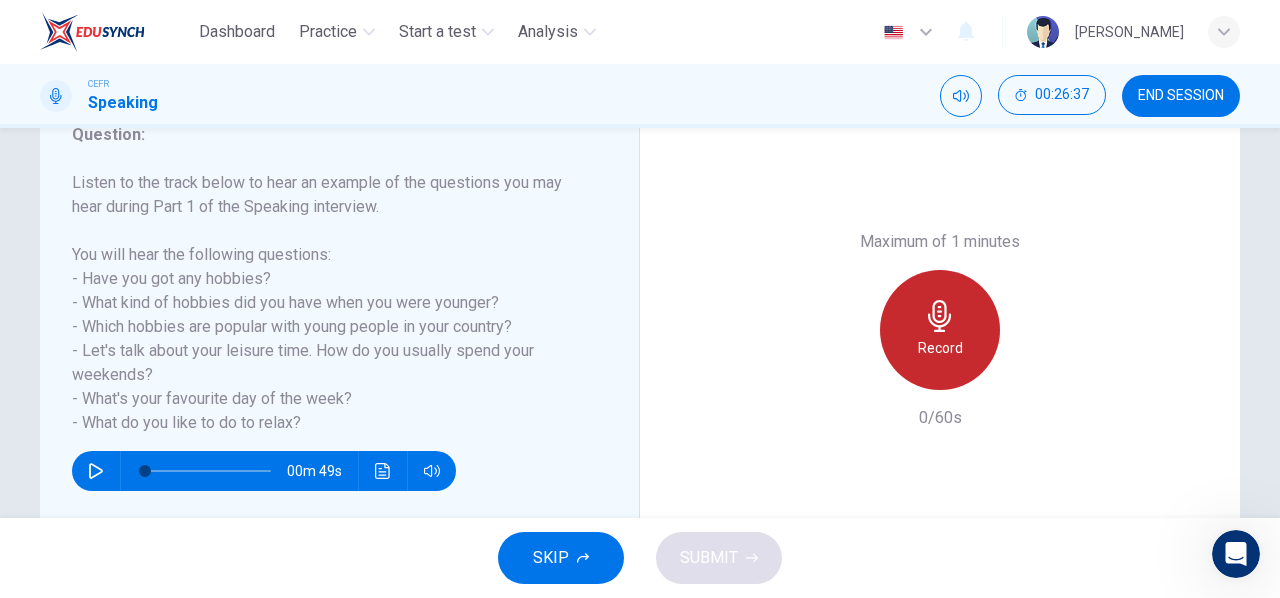 click 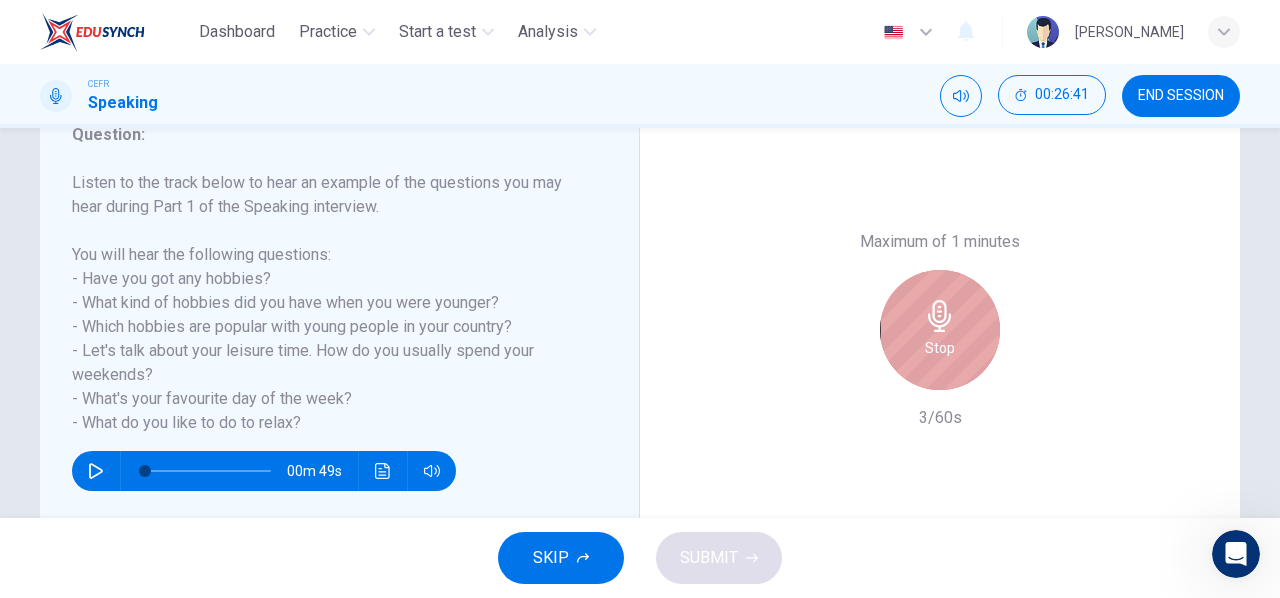 click 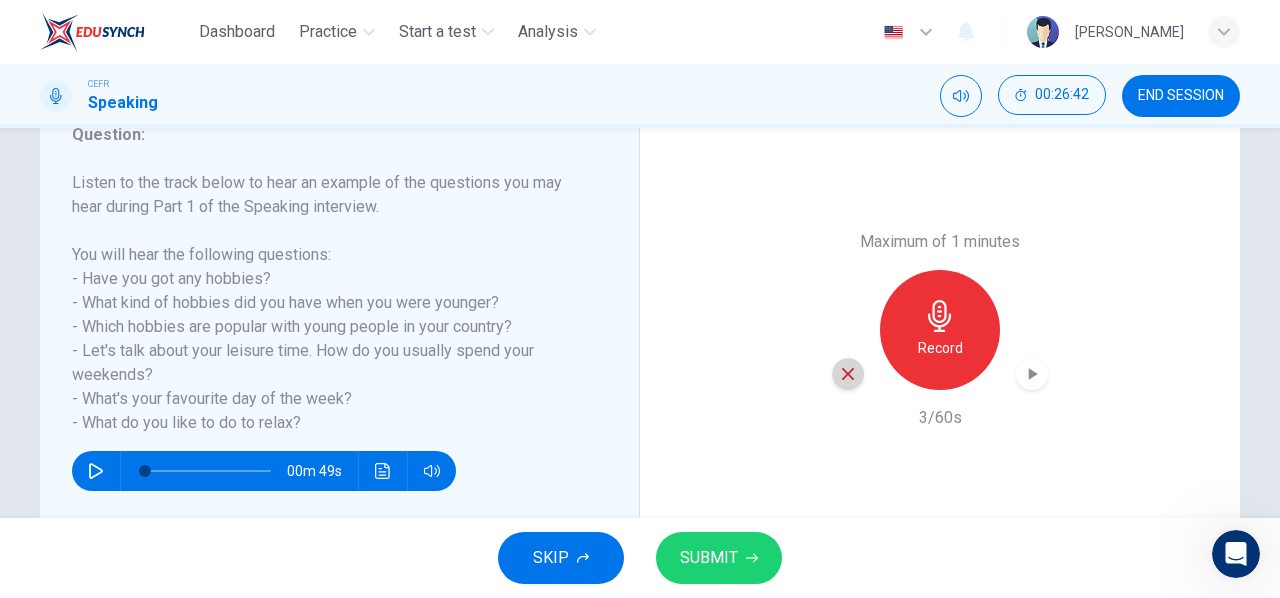 click at bounding box center [848, 374] 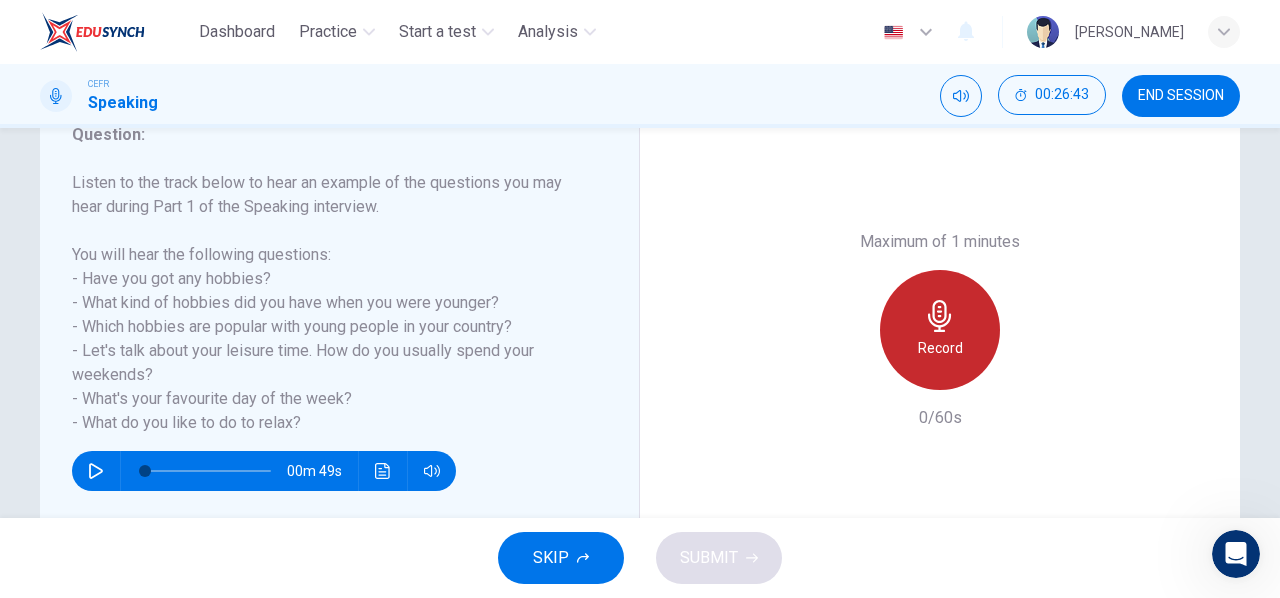 click on "Record" at bounding box center [940, 330] 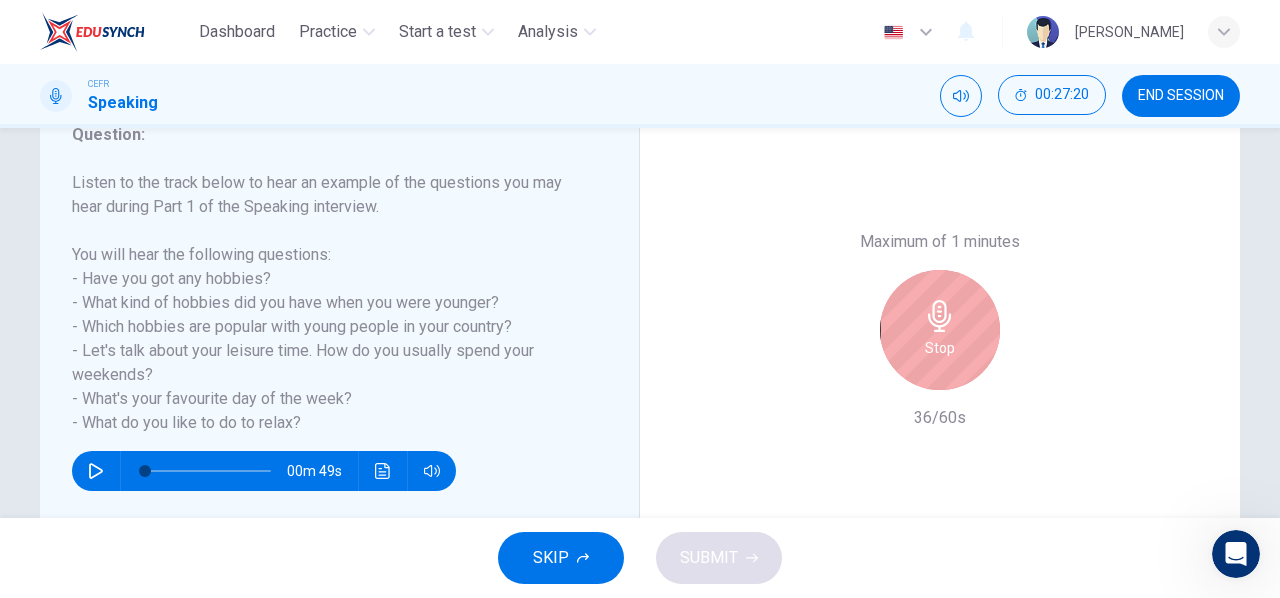 click on "Stop" at bounding box center [940, 330] 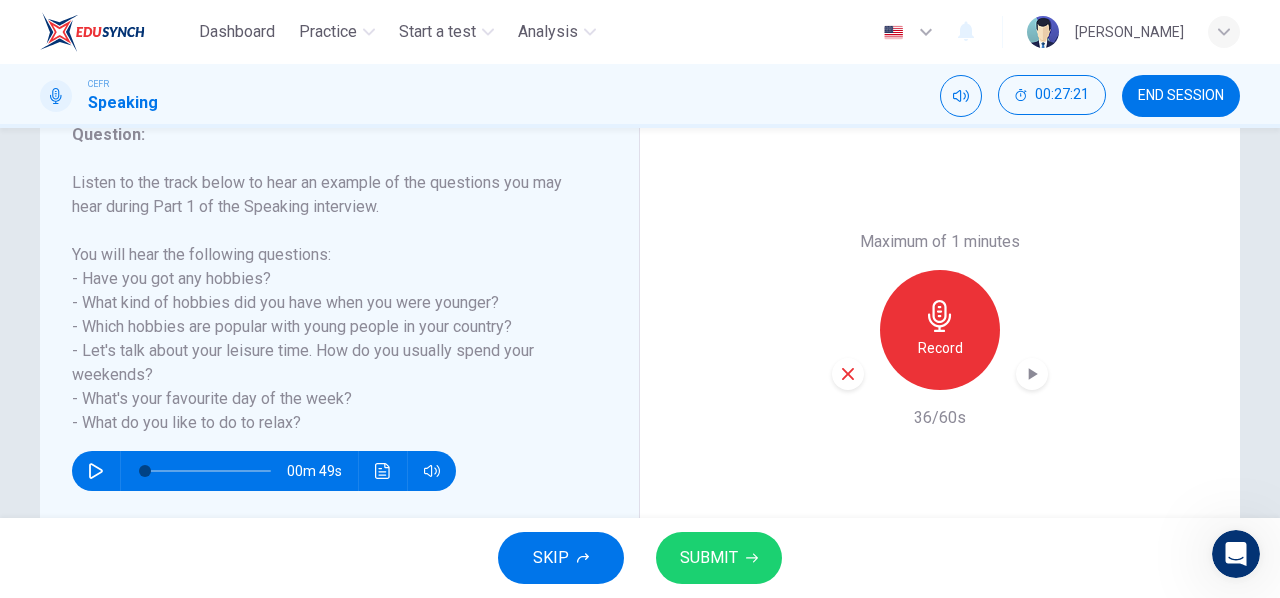 click at bounding box center (848, 374) 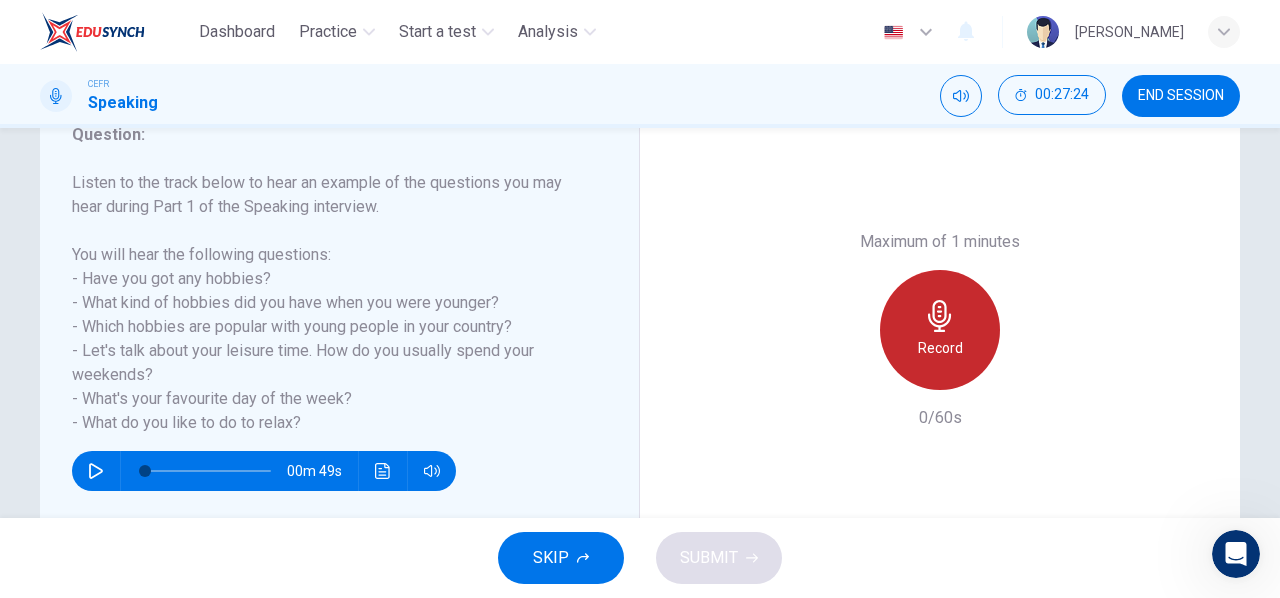 click 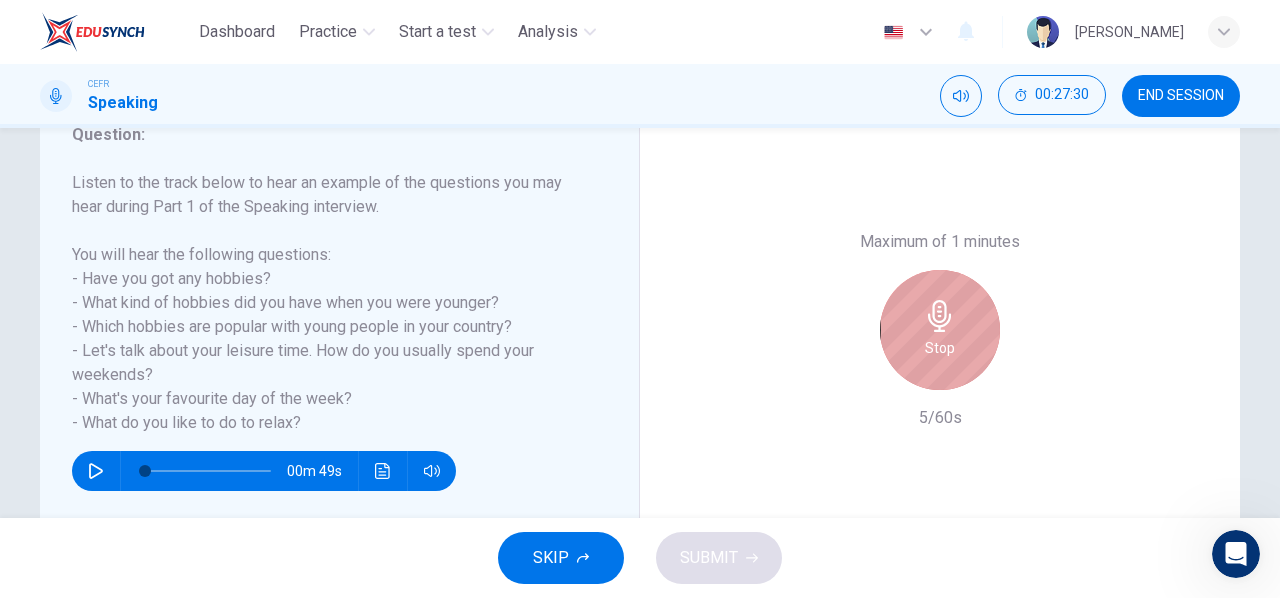 click 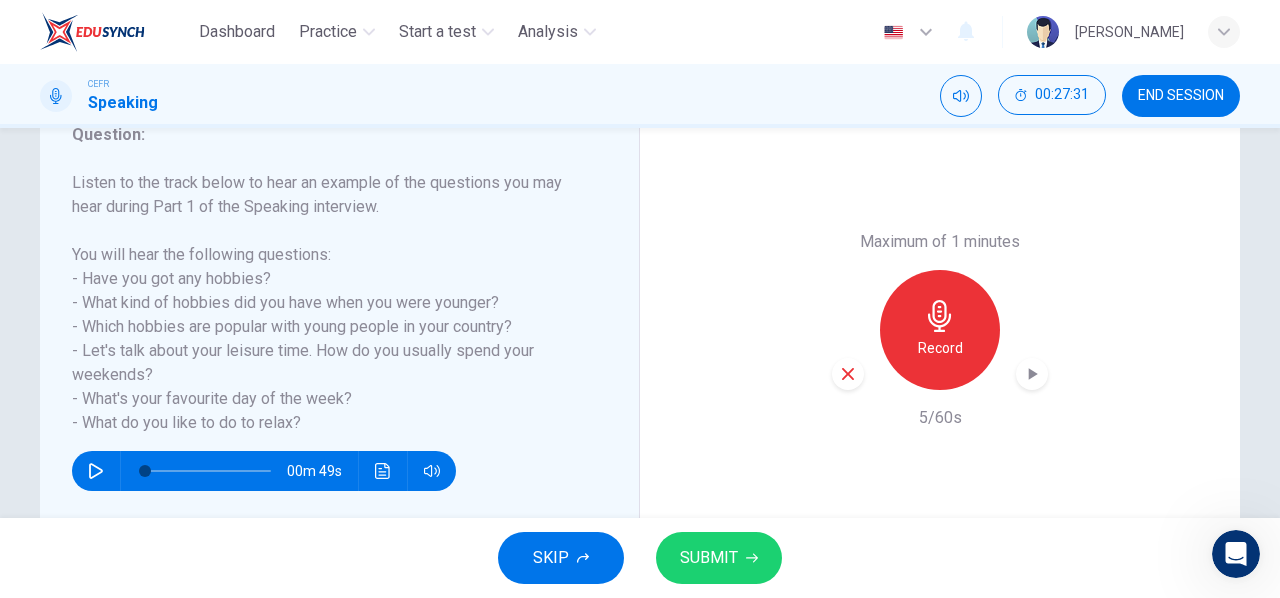 click 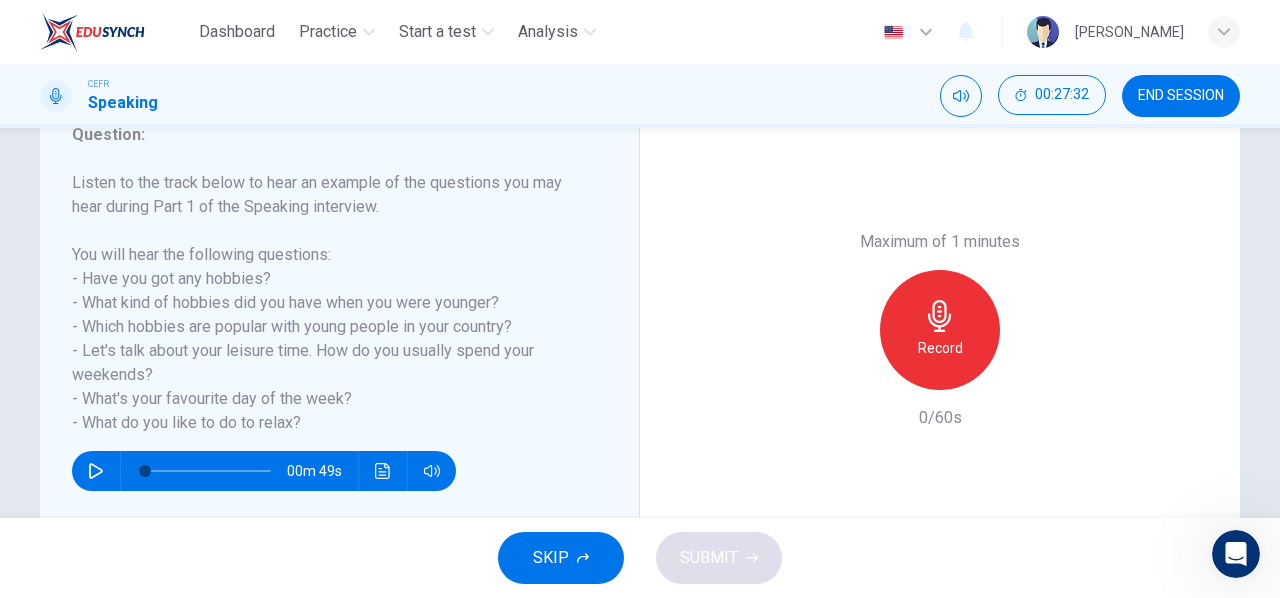 click 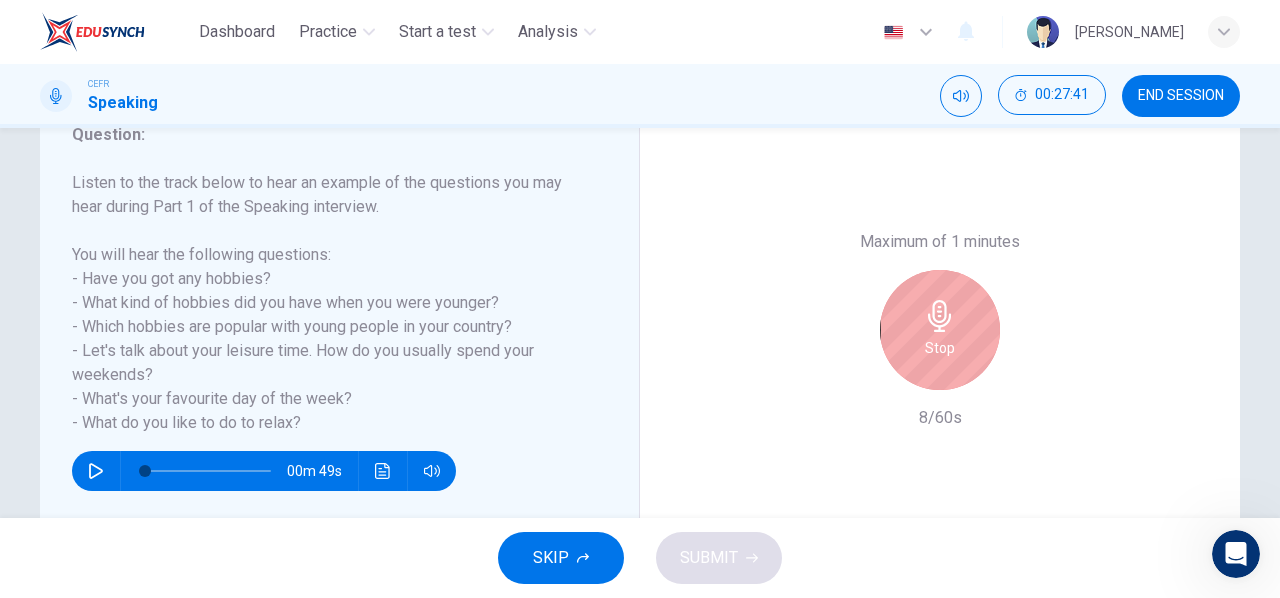 click 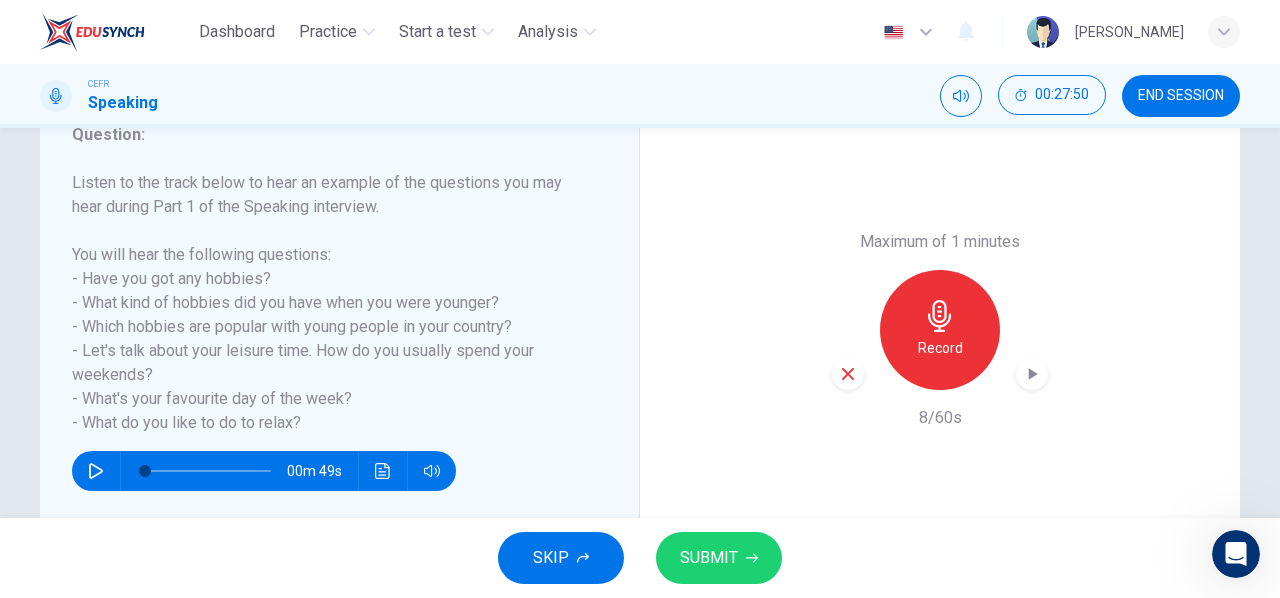click 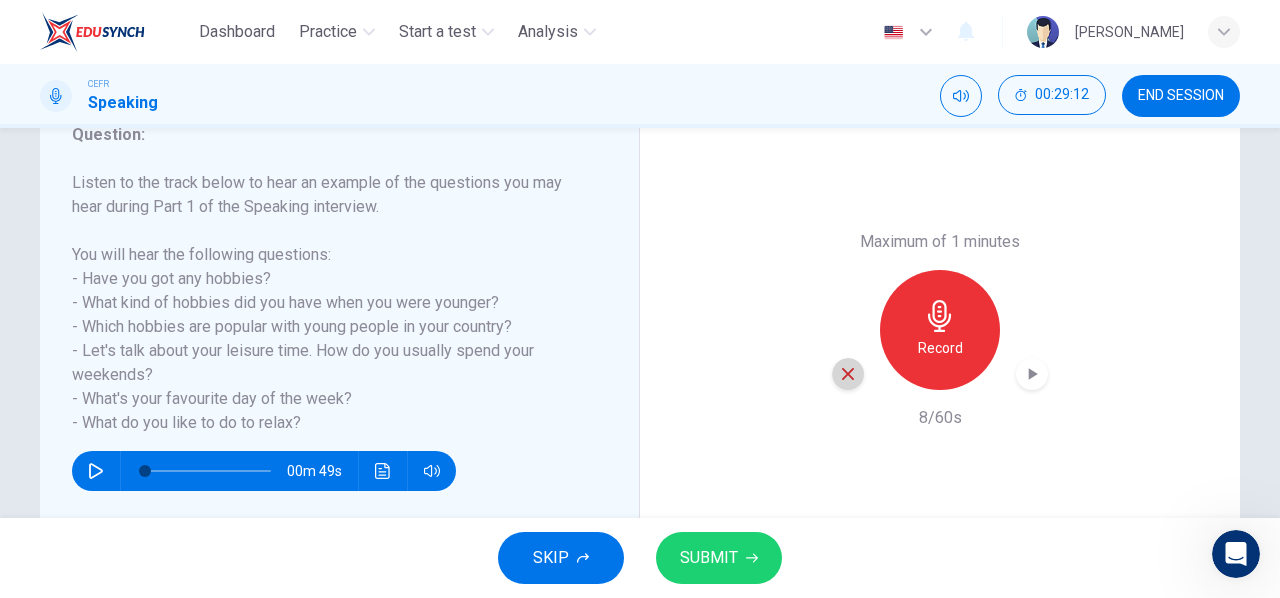 click 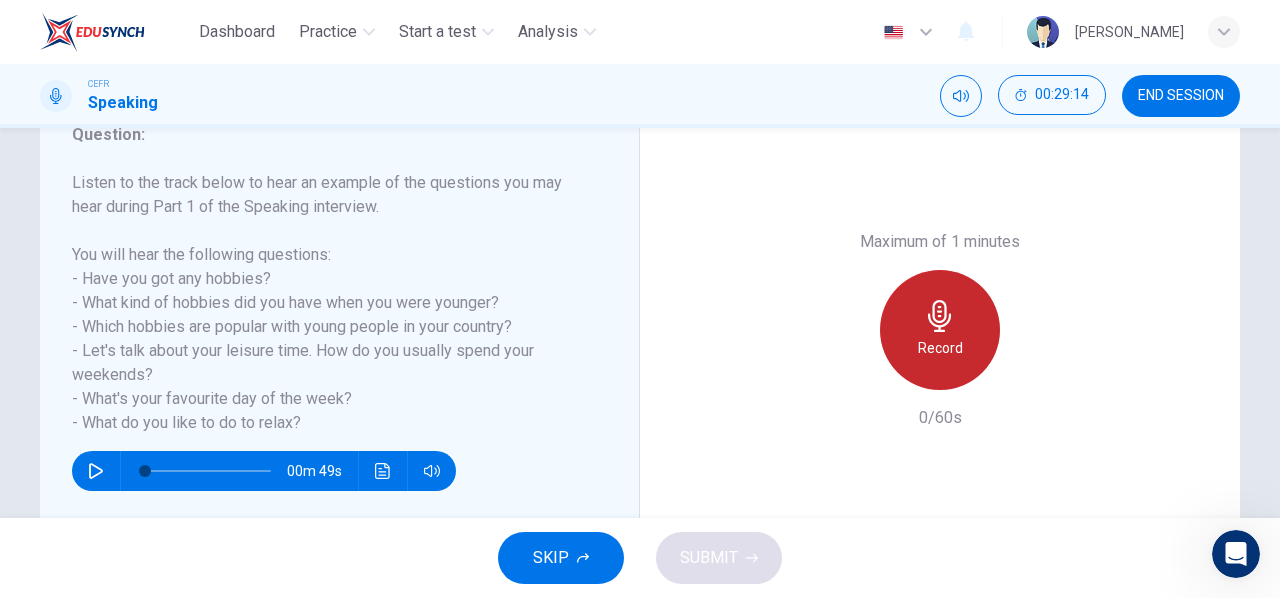 click on "Record" at bounding box center [940, 330] 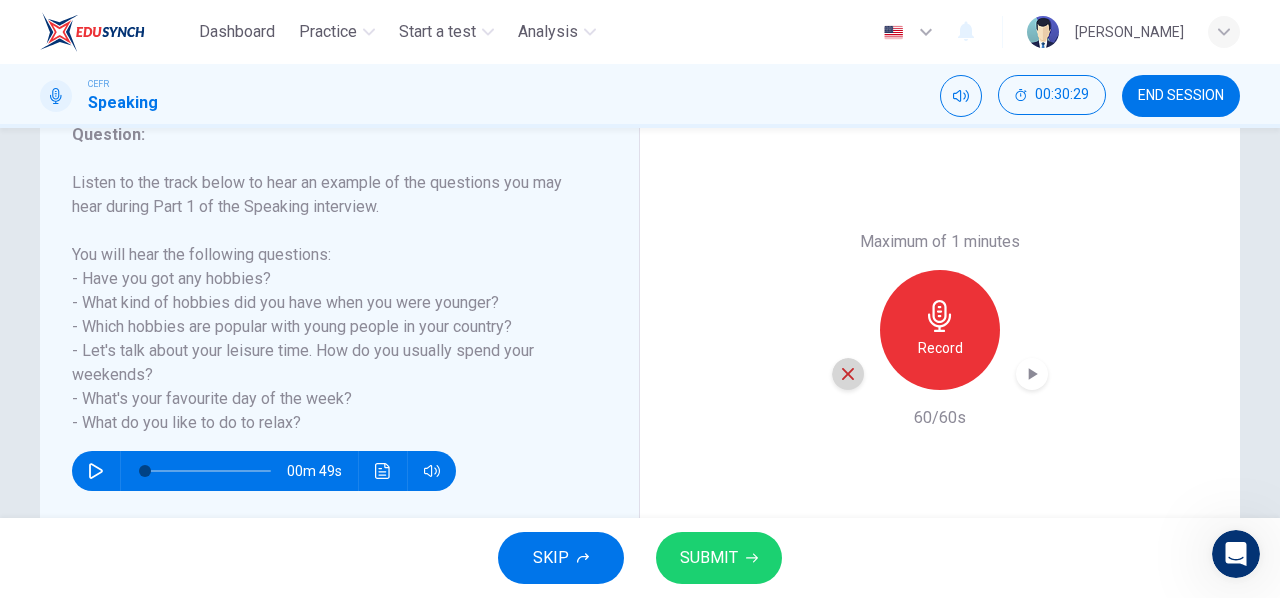 click at bounding box center [848, 374] 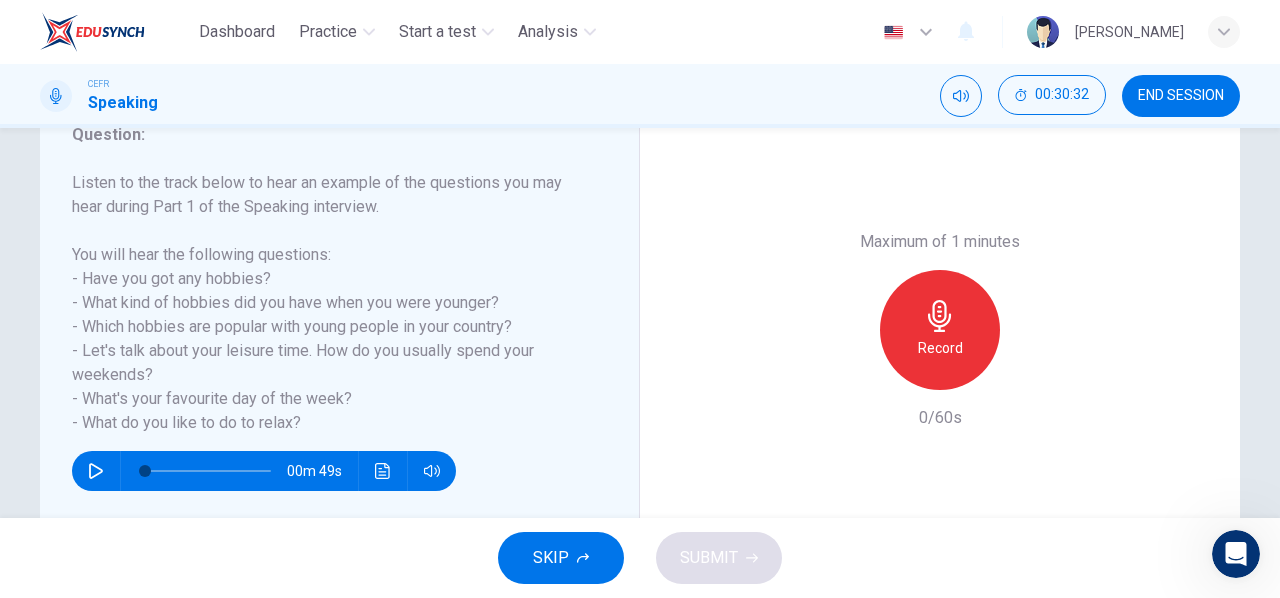 click 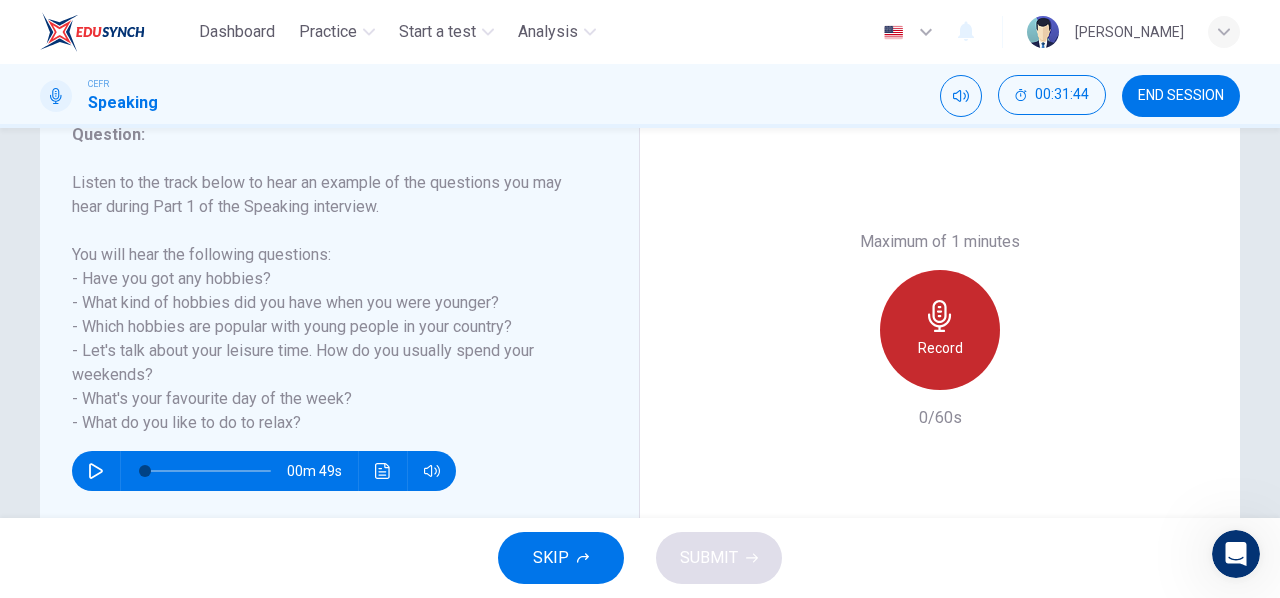 click on "Record" at bounding box center [940, 330] 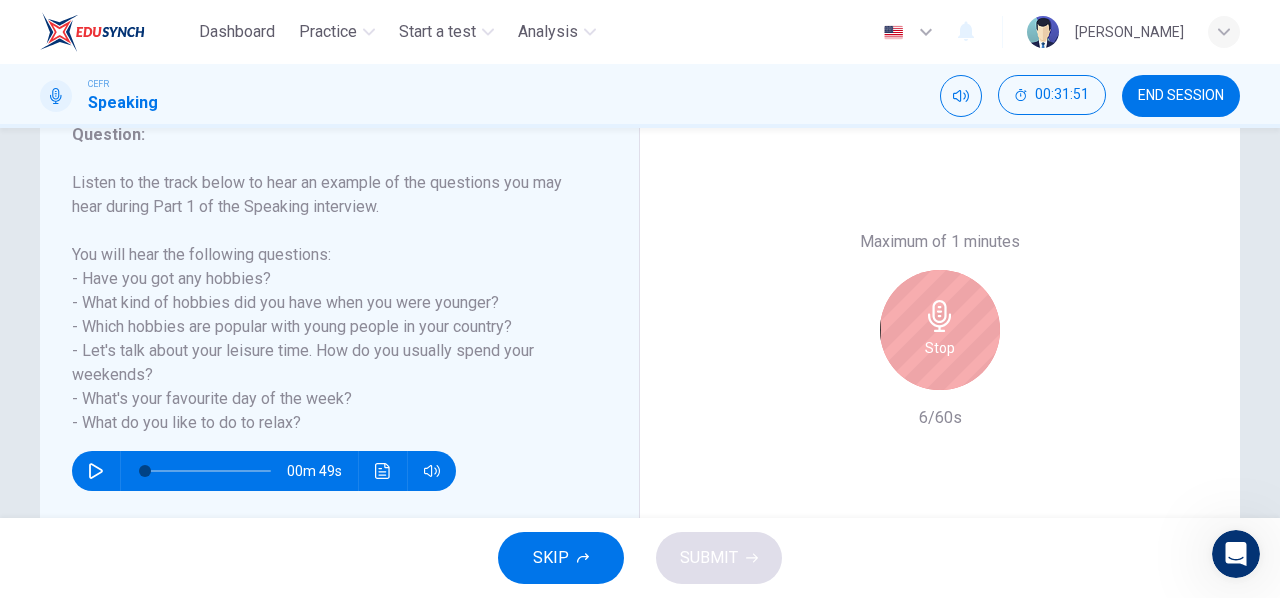 click on "Stop" at bounding box center [940, 330] 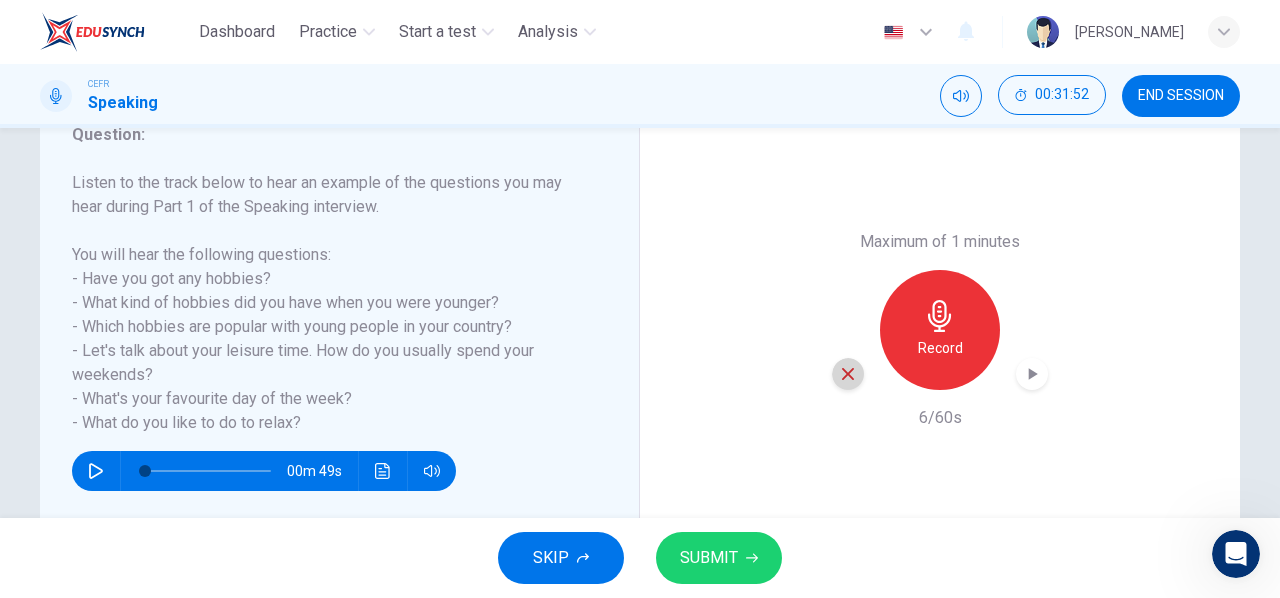 click 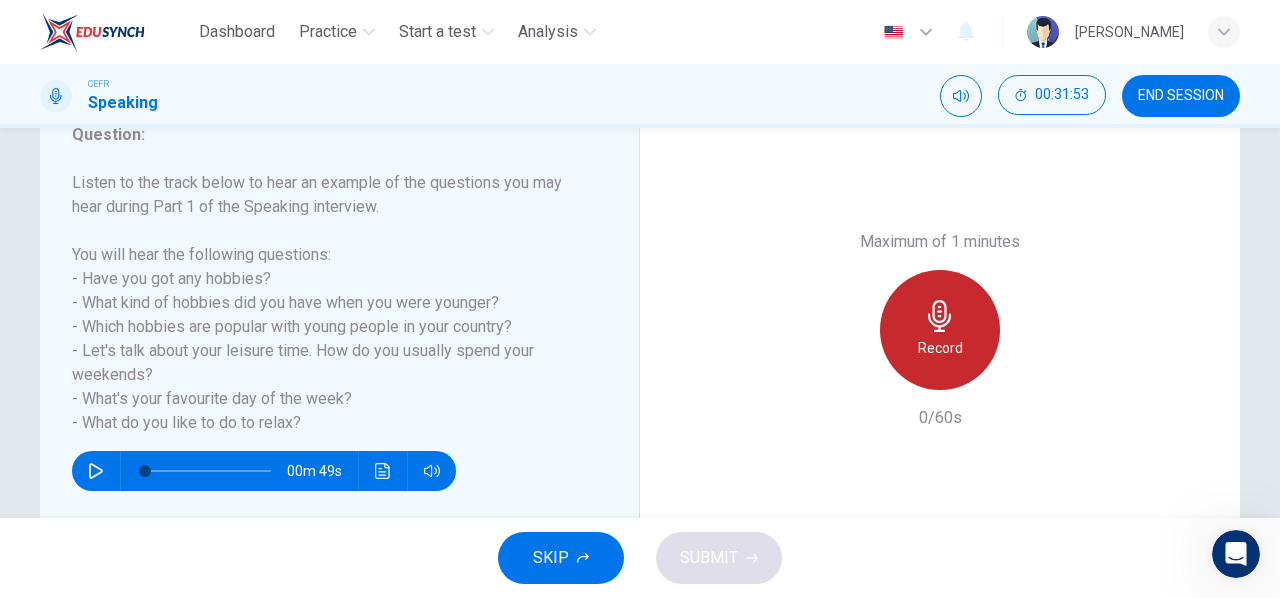 click on "Record" at bounding box center [940, 330] 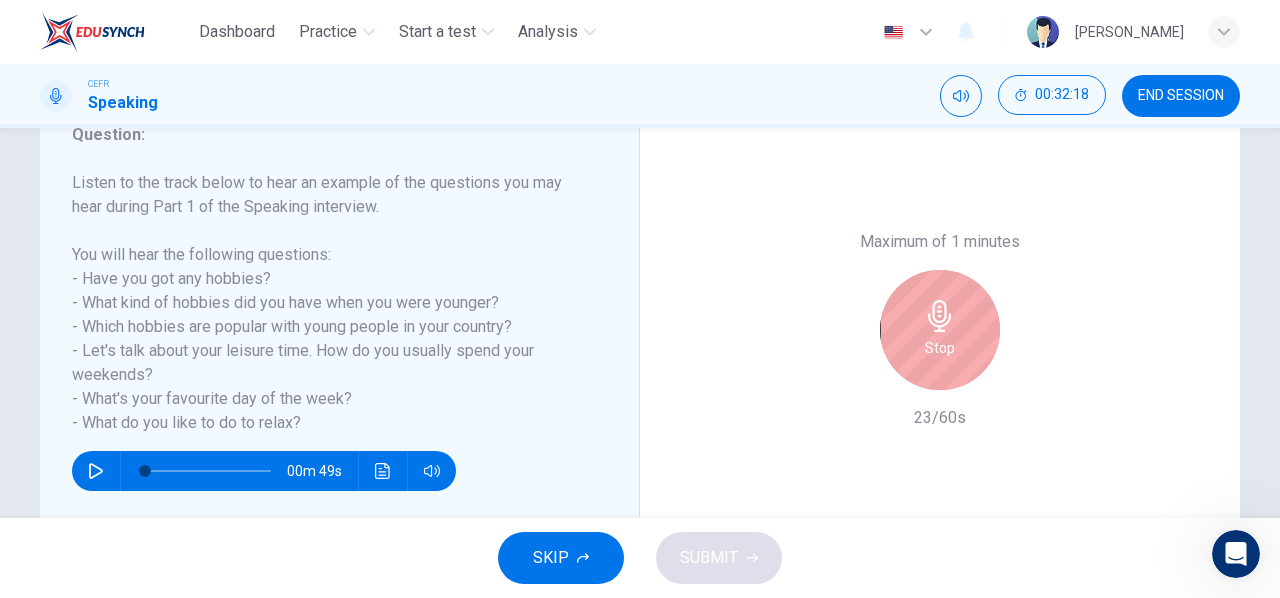click on "Stop" at bounding box center [940, 330] 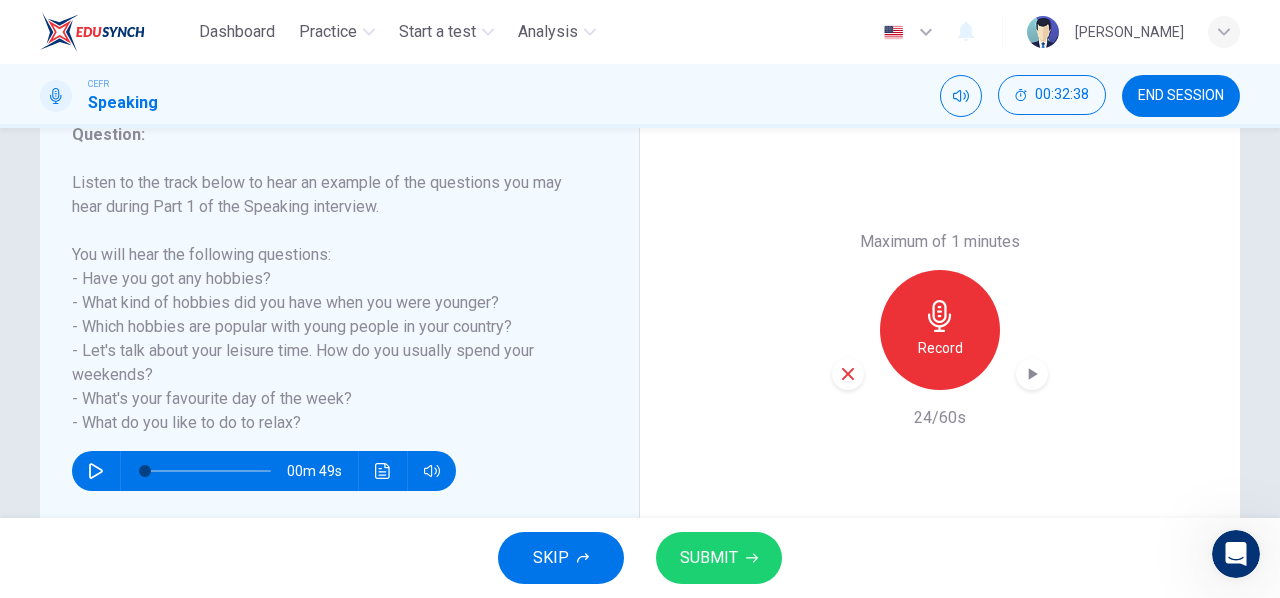 click on "Record" at bounding box center [940, 330] 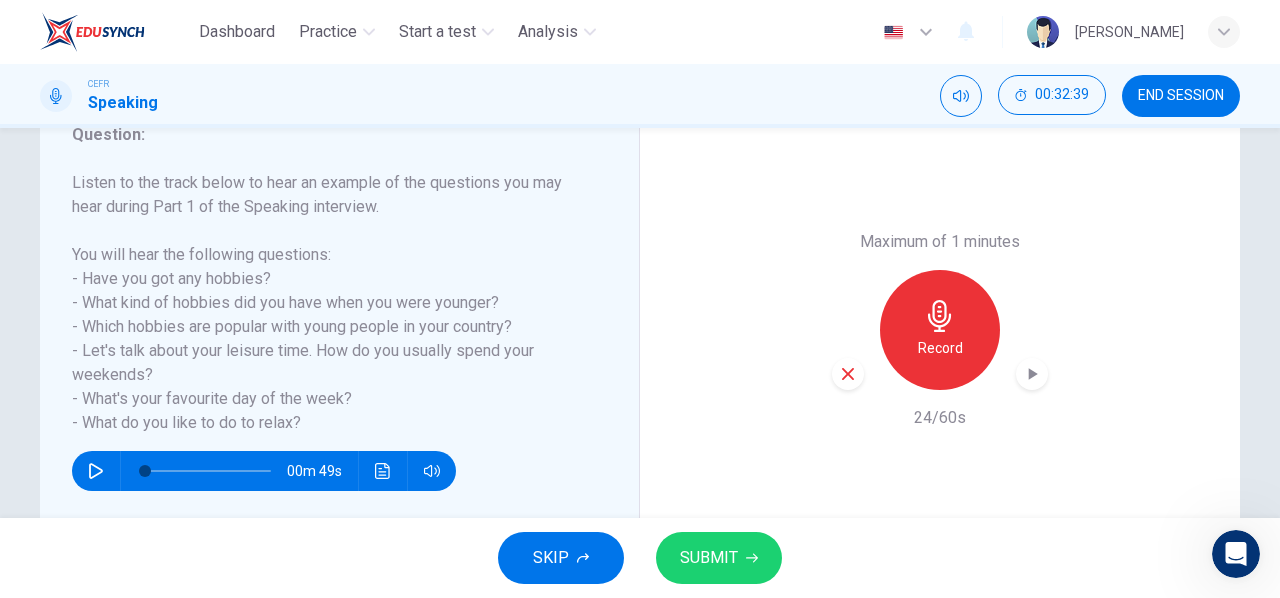 click 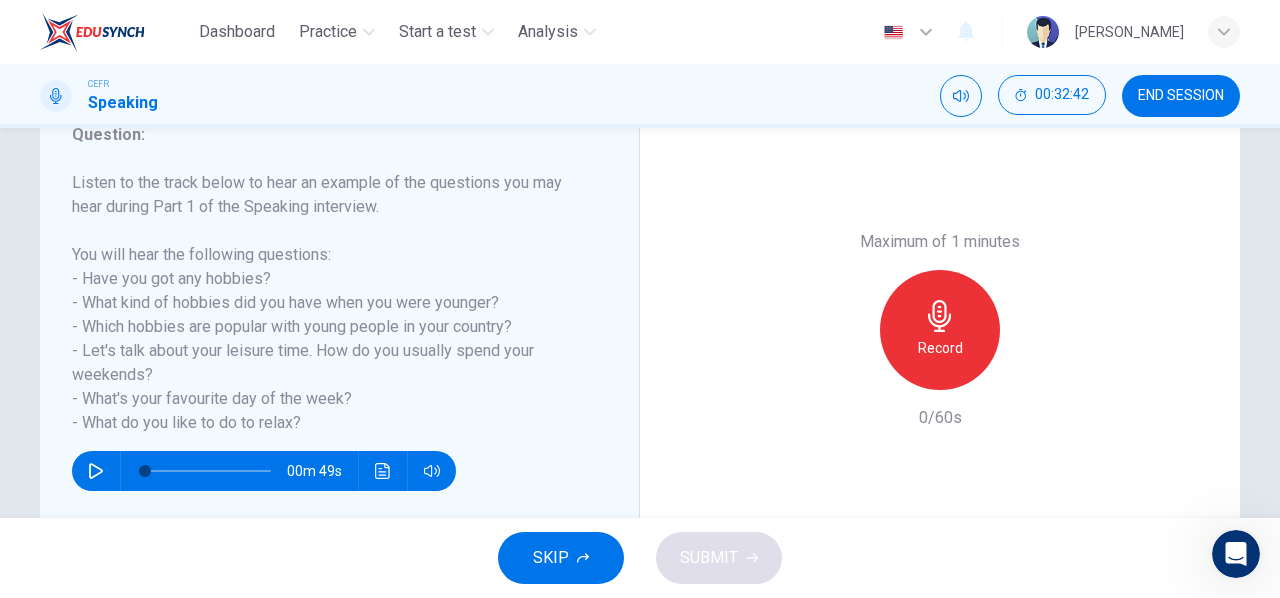 click 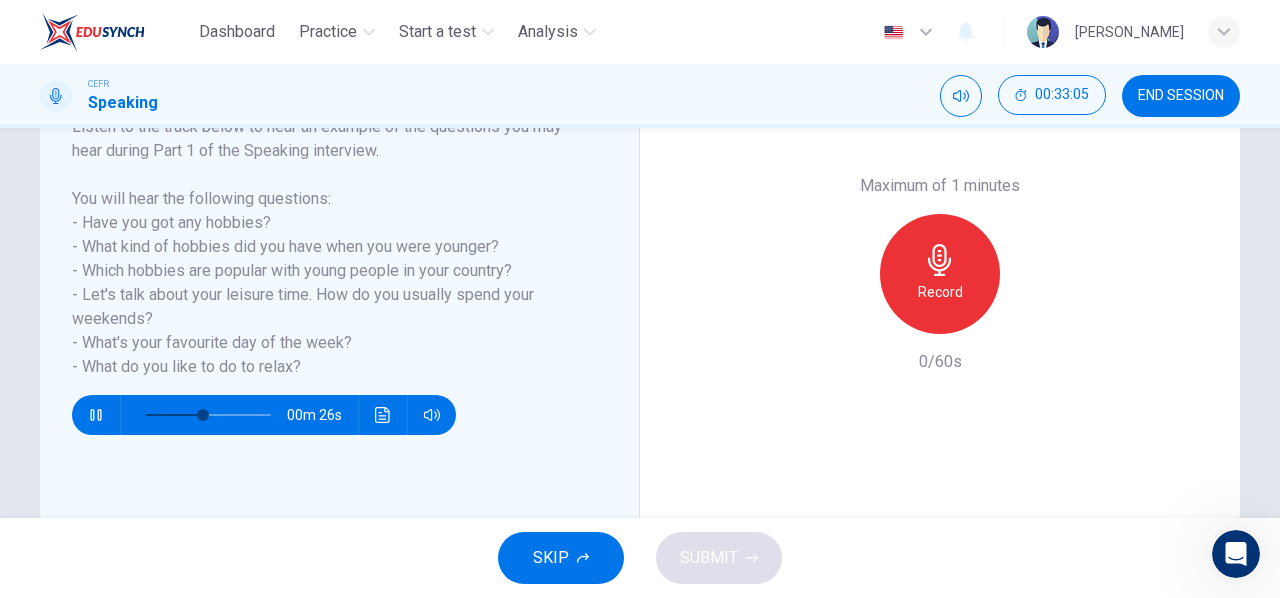 scroll, scrollTop: 385, scrollLeft: 0, axis: vertical 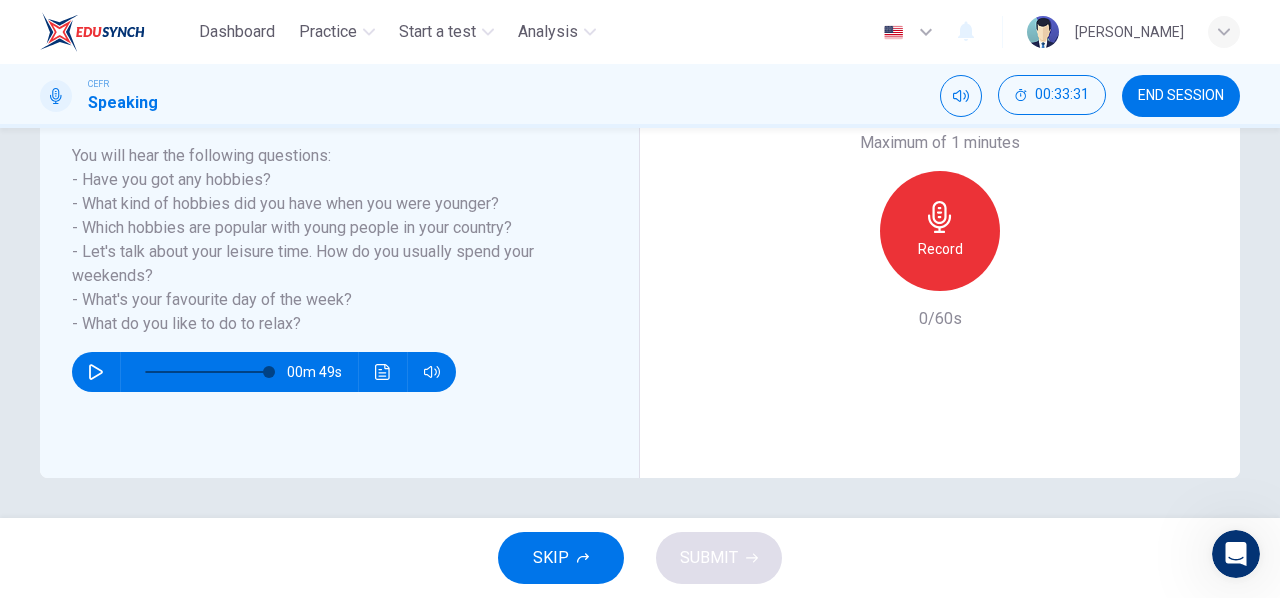 type on "0" 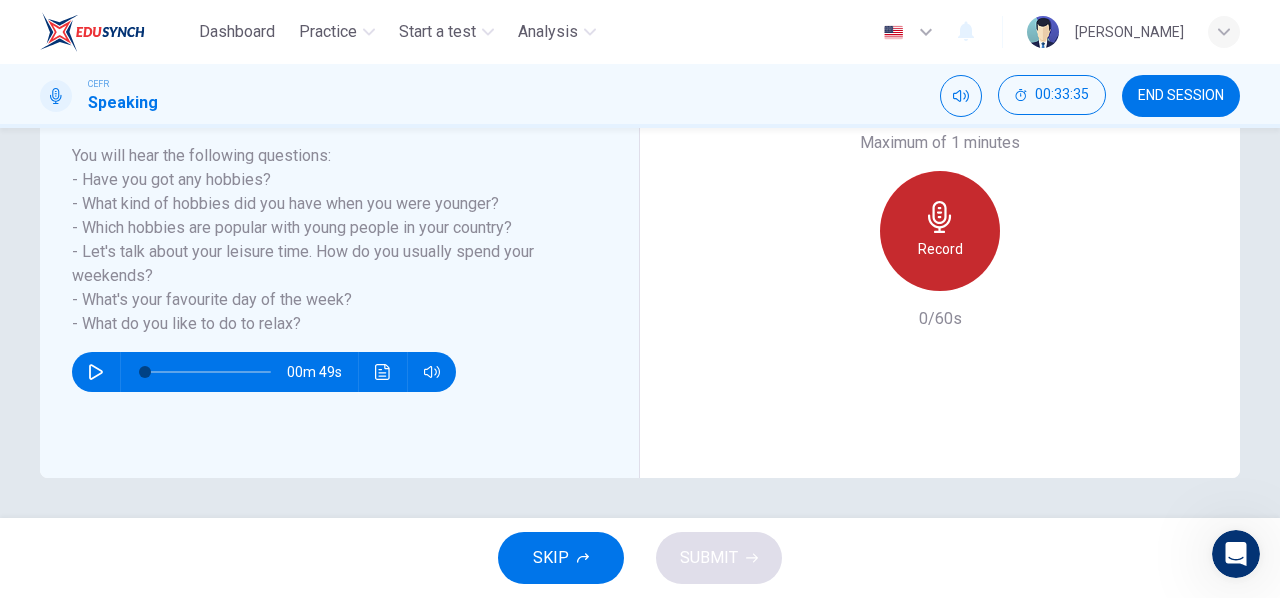 click on "Record" at bounding box center (940, 249) 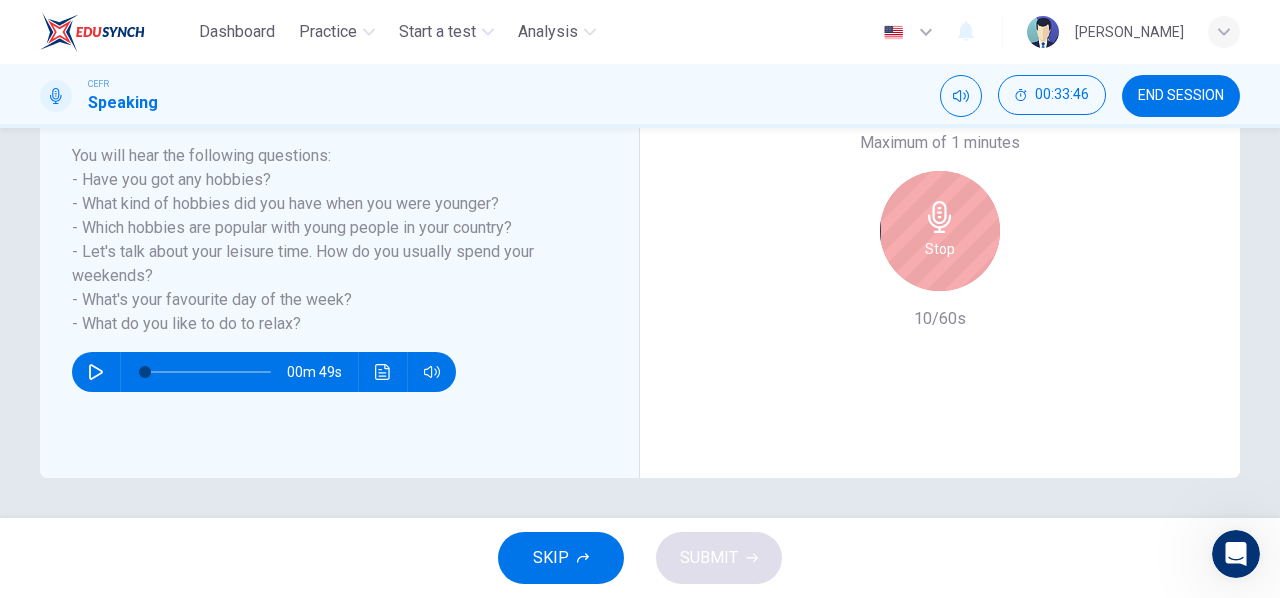 click on "Stop" at bounding box center (940, 231) 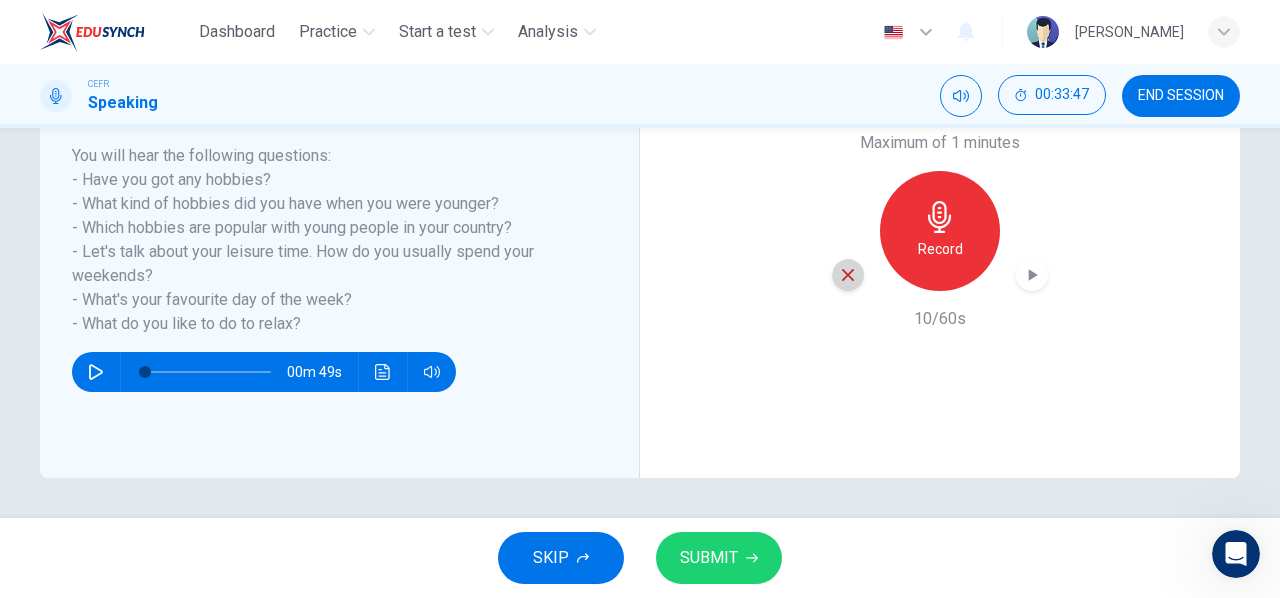 click 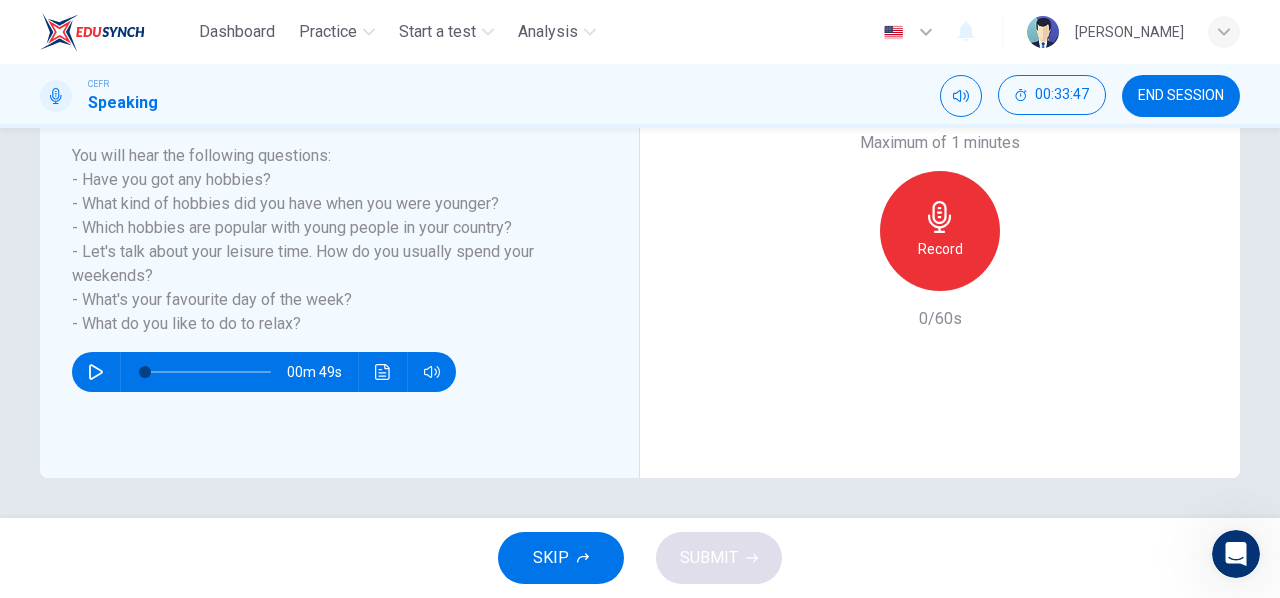 click on "Record" at bounding box center (940, 231) 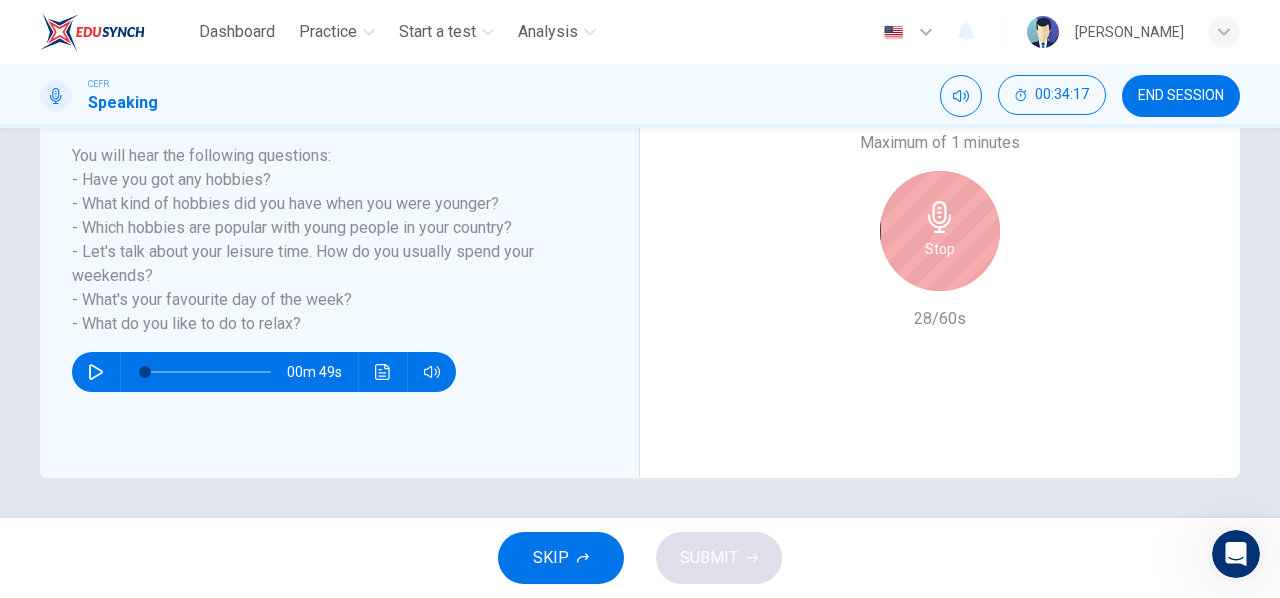 click on "Stop" at bounding box center (940, 231) 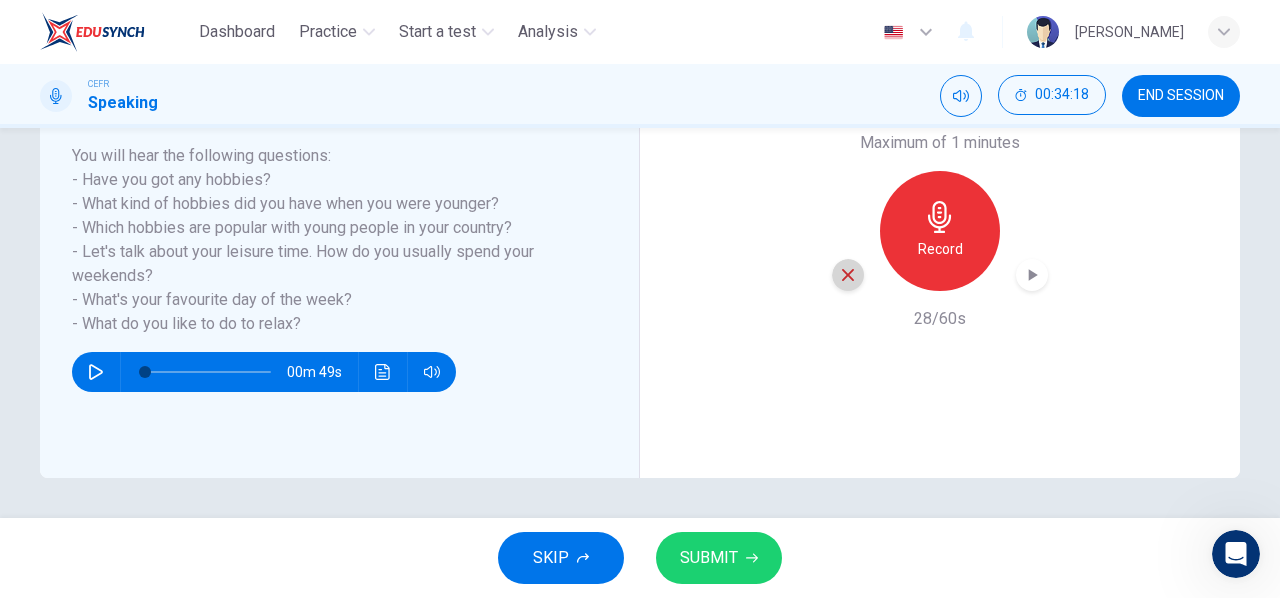 click at bounding box center (848, 275) 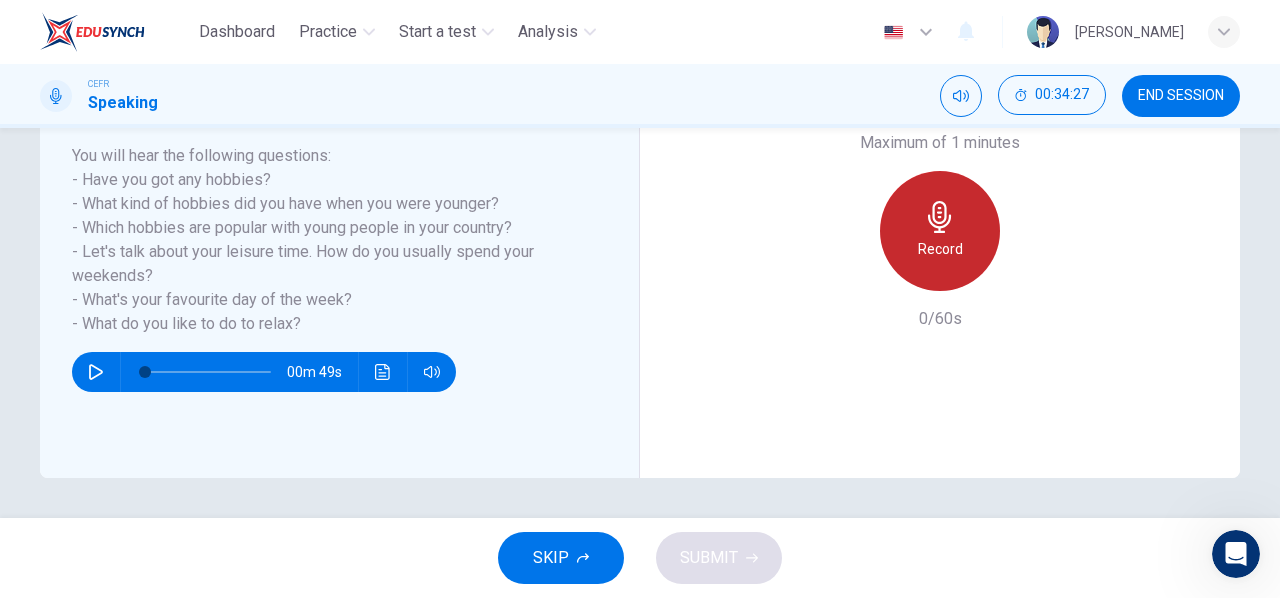 click on "Record" at bounding box center (940, 231) 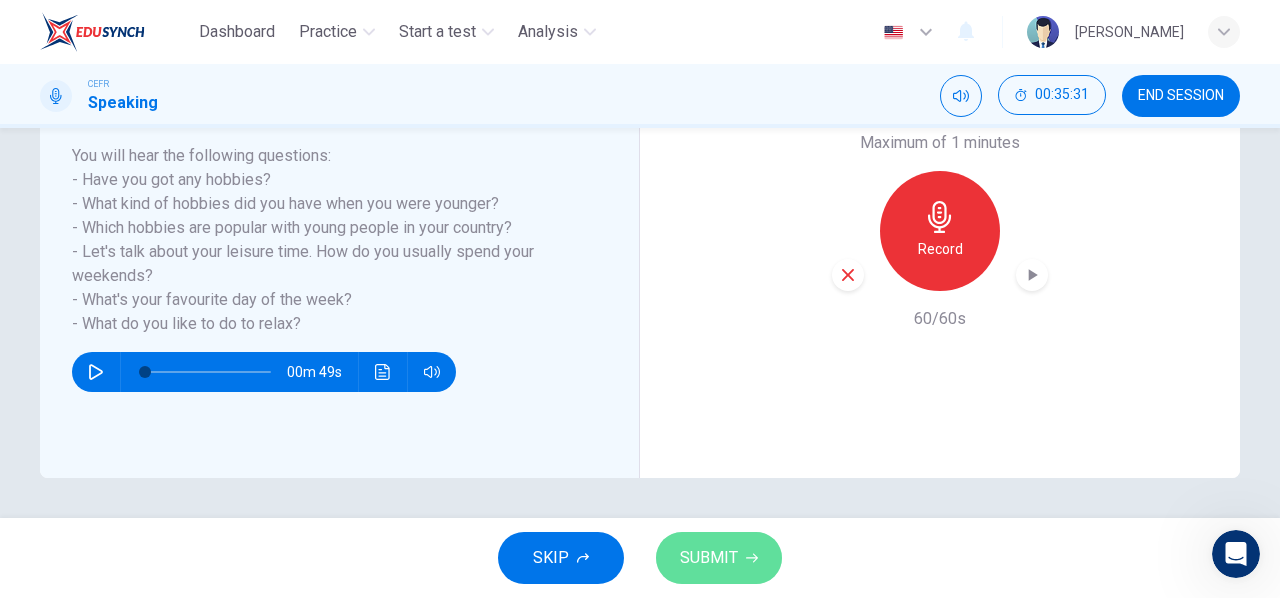 click on "SUBMIT" at bounding box center (719, 558) 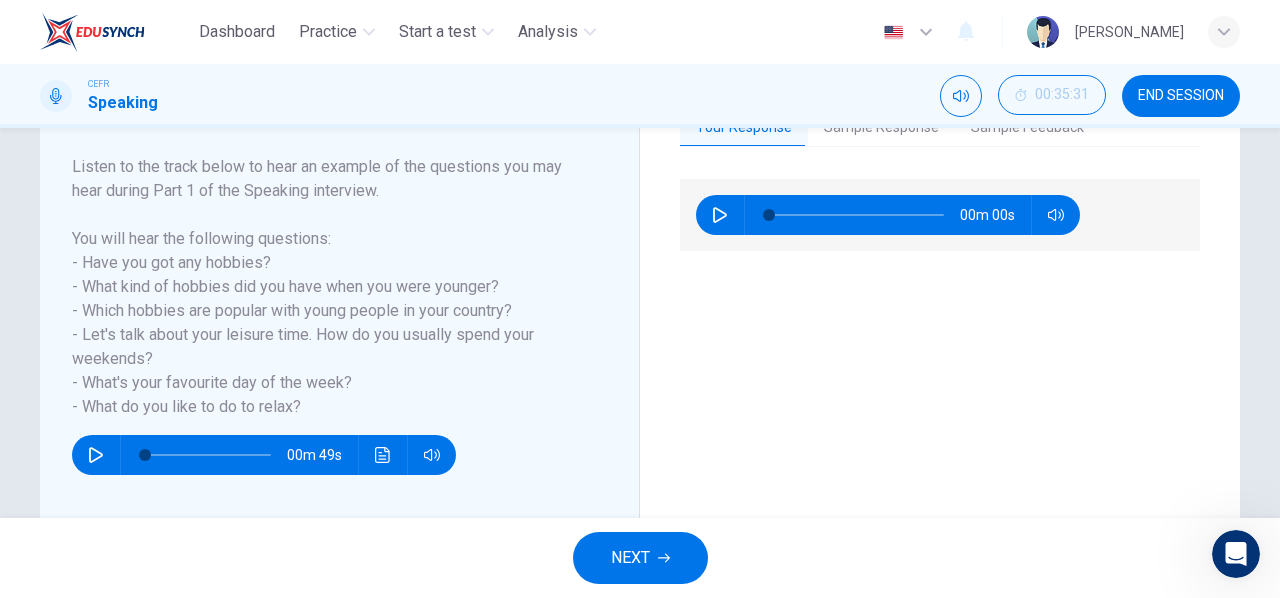 scroll, scrollTop: 252, scrollLeft: 0, axis: vertical 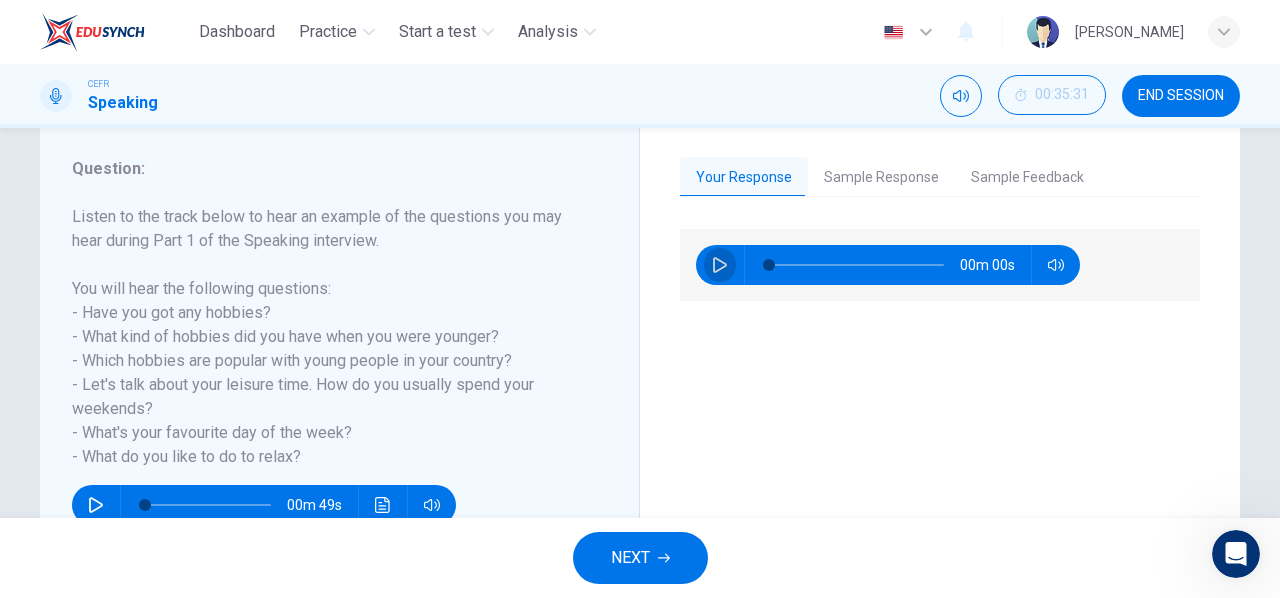 click at bounding box center (720, 265) 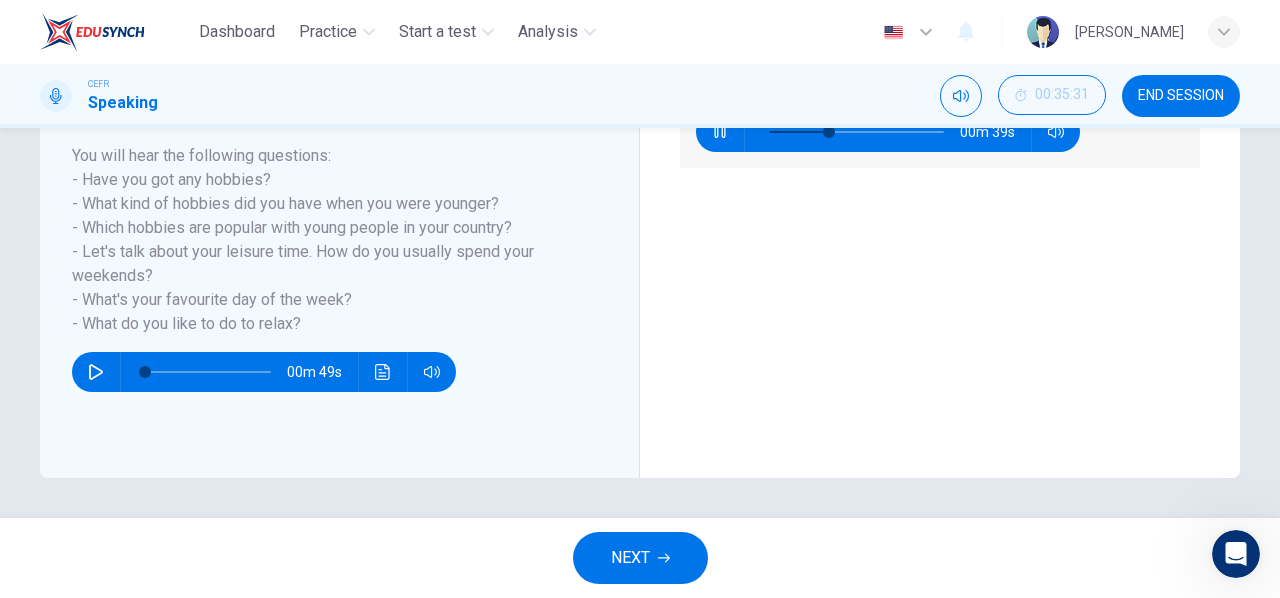 scroll, scrollTop: 252, scrollLeft: 0, axis: vertical 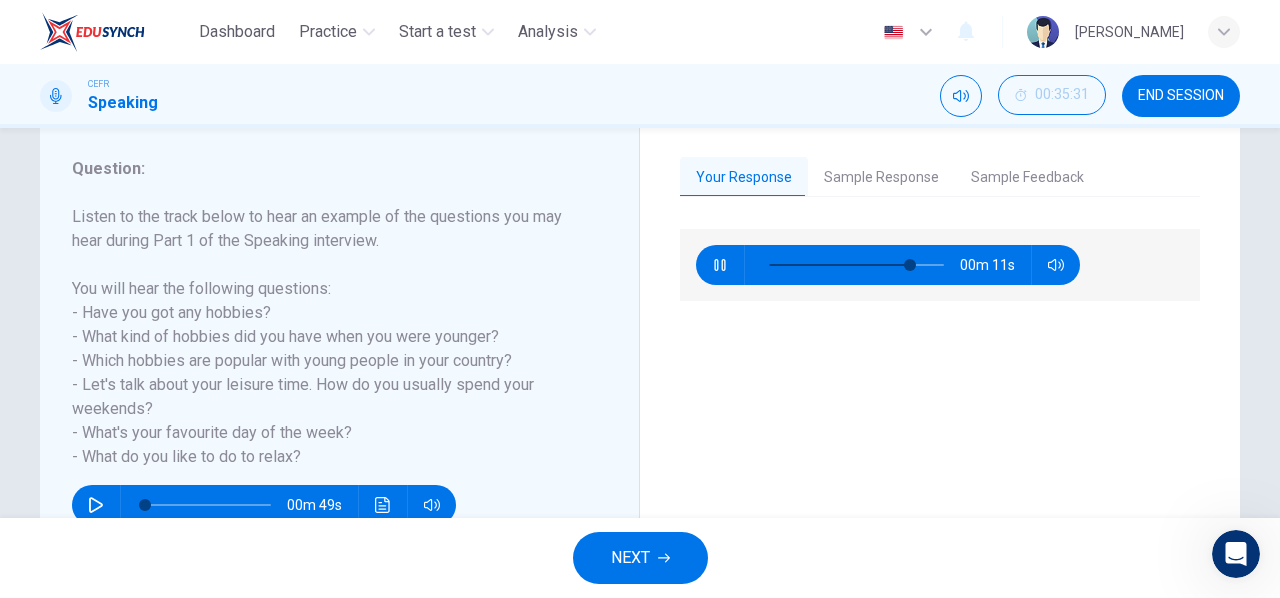 type on "82" 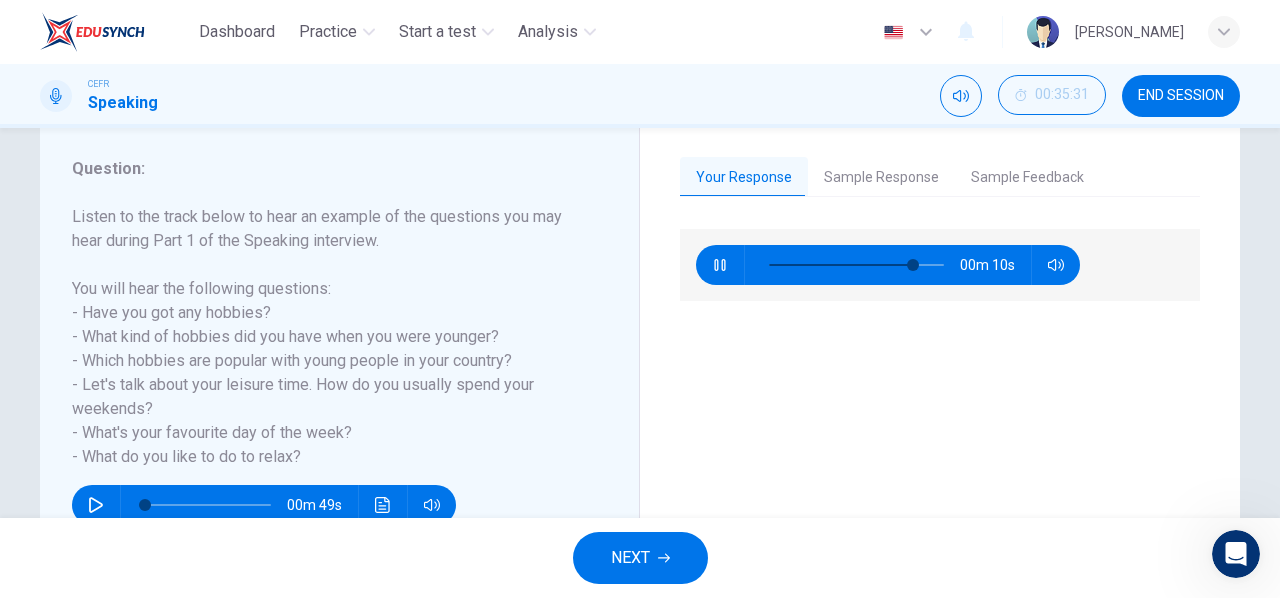 click on "Sample Feedback" at bounding box center (1027, 178) 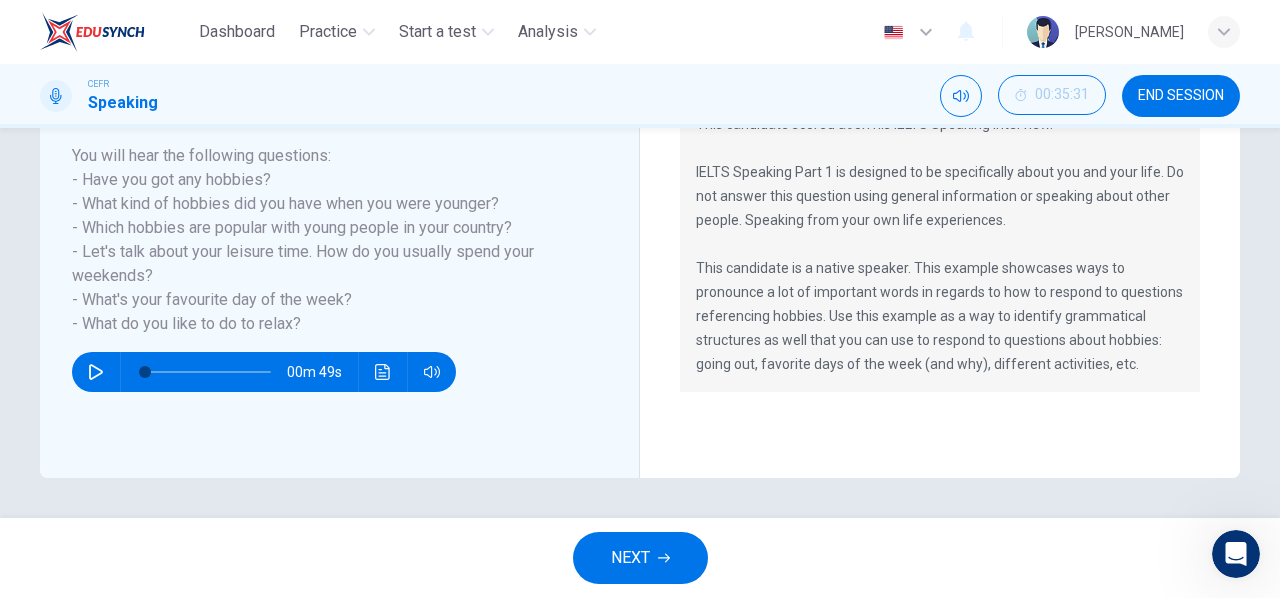 scroll, scrollTop: 252, scrollLeft: 0, axis: vertical 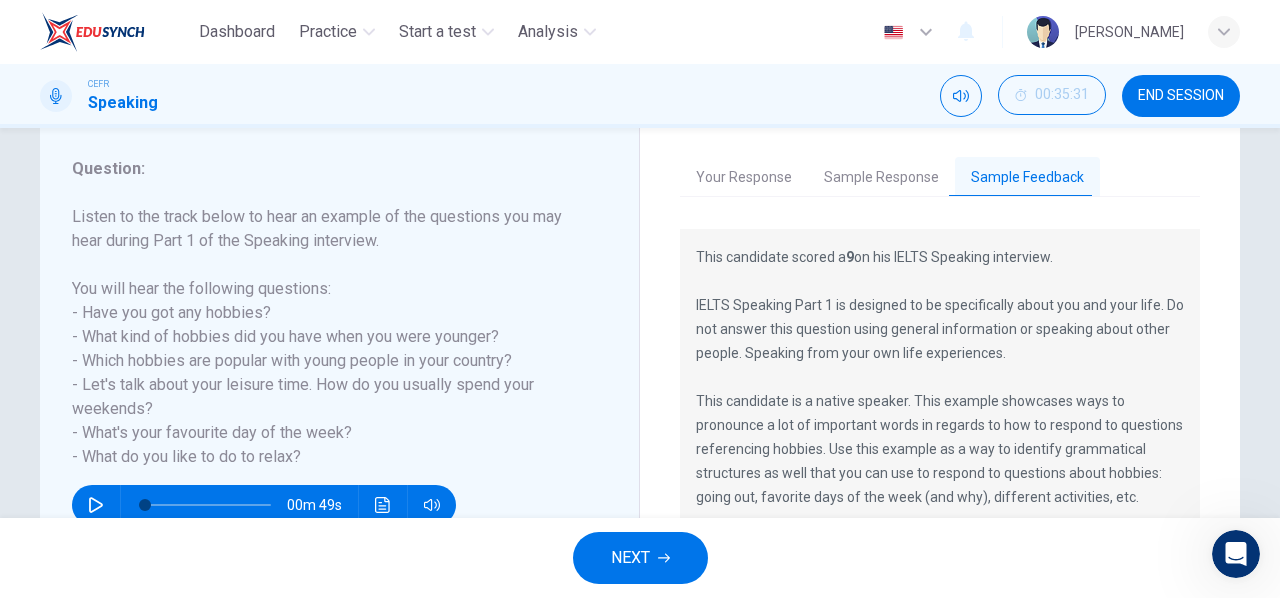 click on "Sample Response" at bounding box center (881, 178) 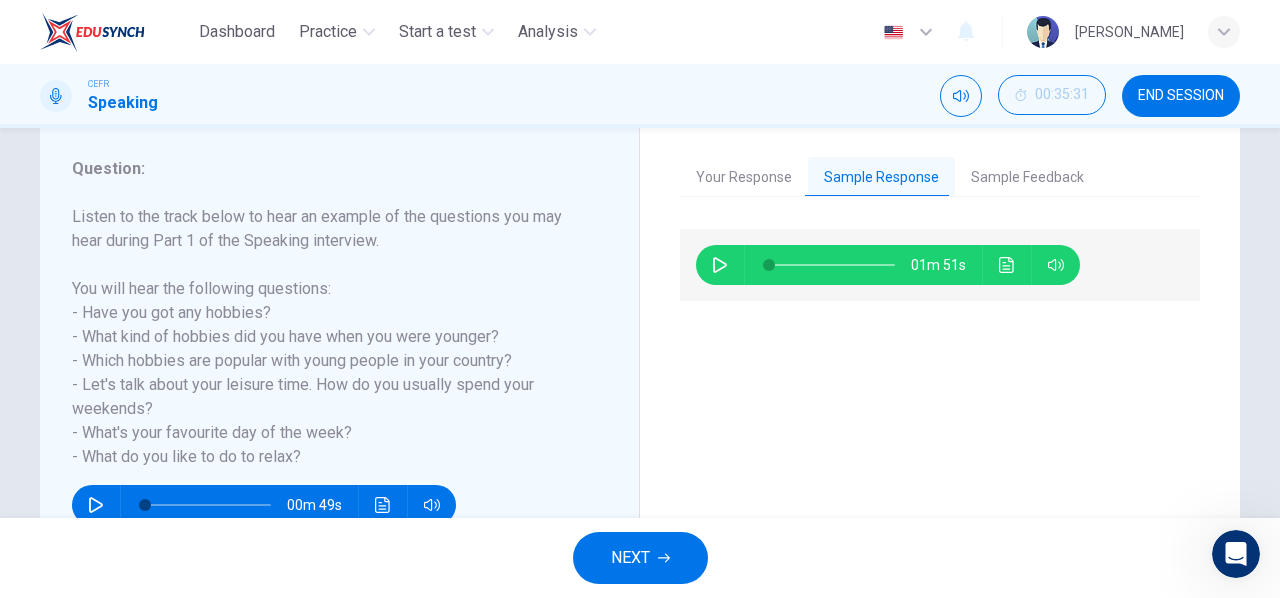 click at bounding box center (720, 265) 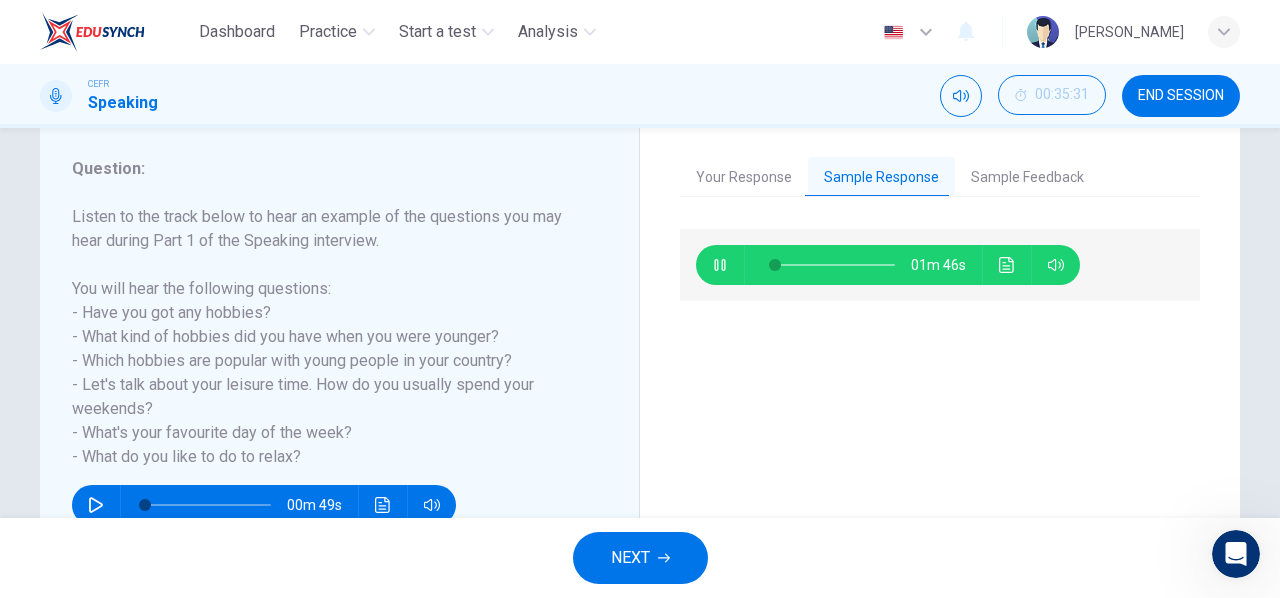 click 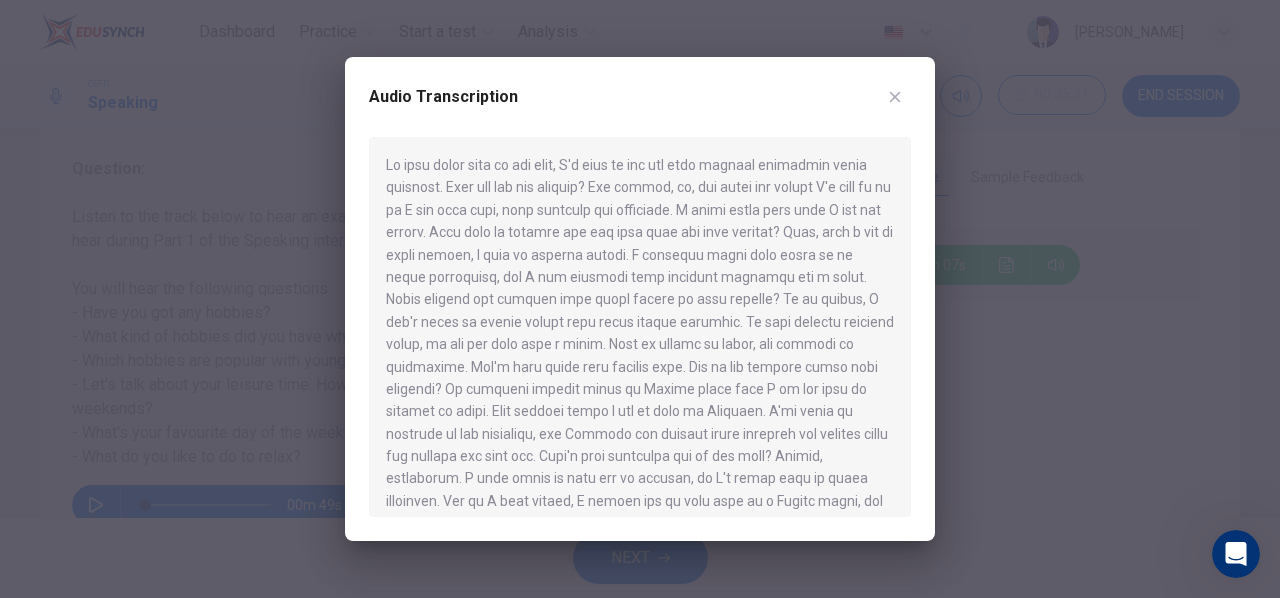 scroll, scrollTop: 100, scrollLeft: 0, axis: vertical 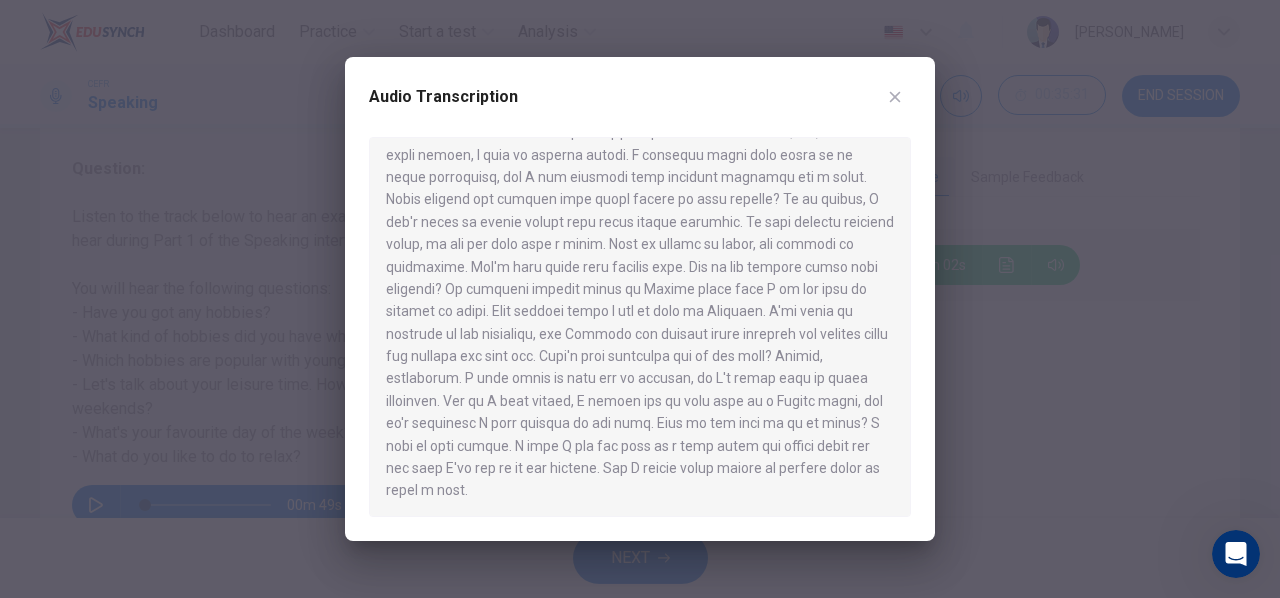 click at bounding box center [640, 299] 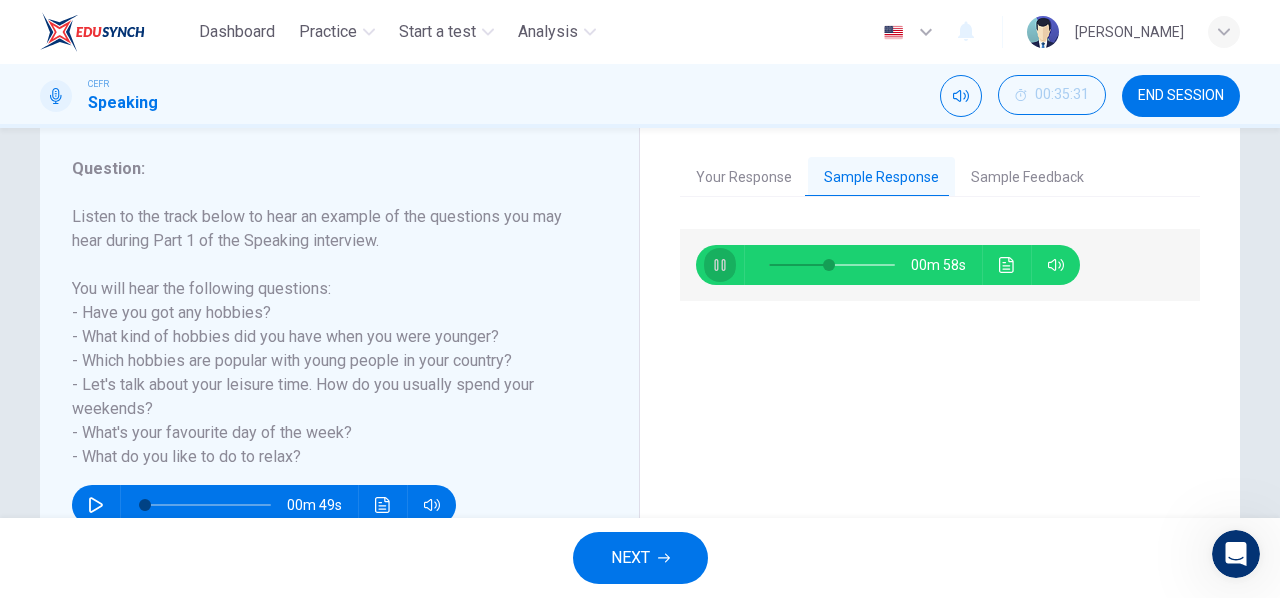 click 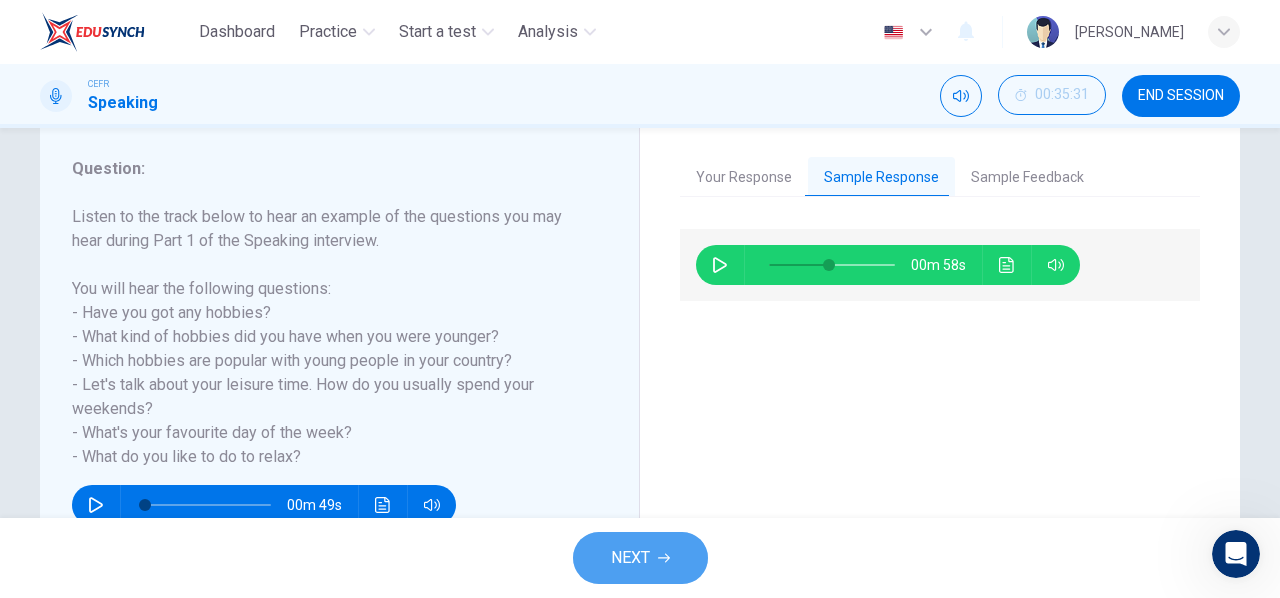 click on "NEXT" at bounding box center (640, 558) 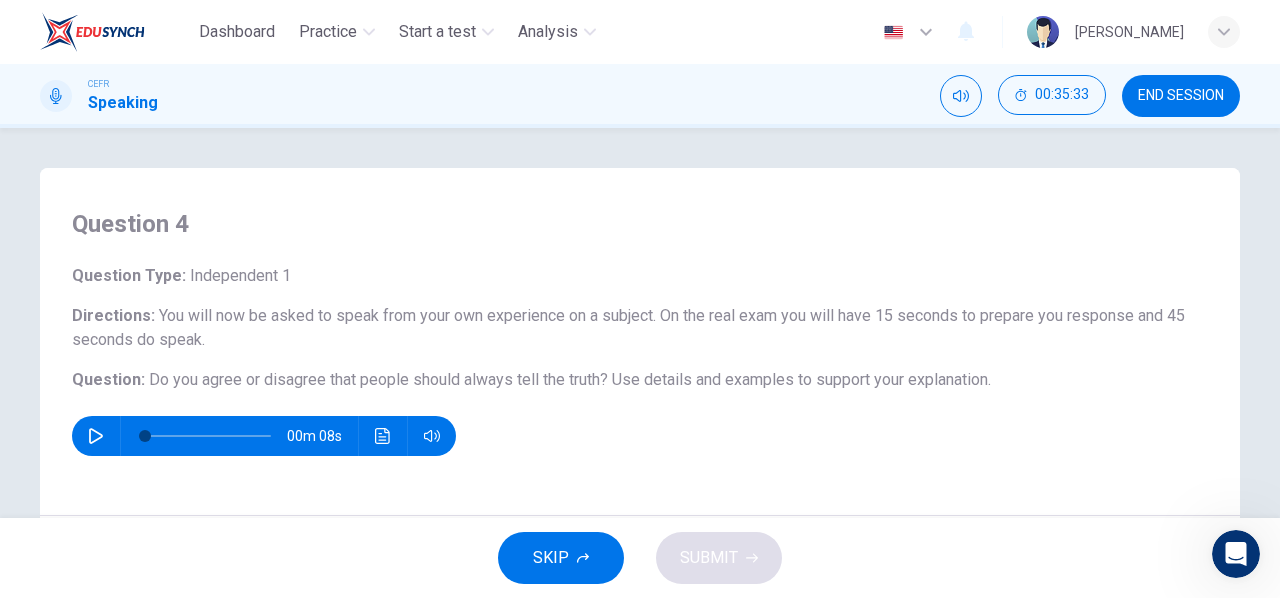 click 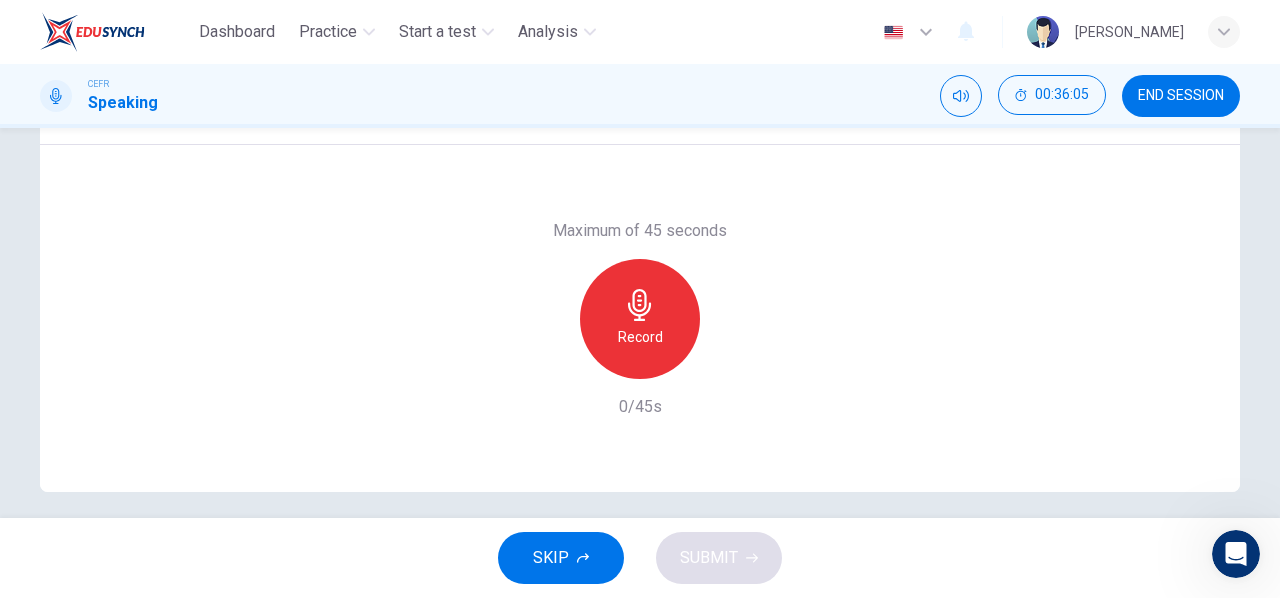 scroll, scrollTop: 385, scrollLeft: 0, axis: vertical 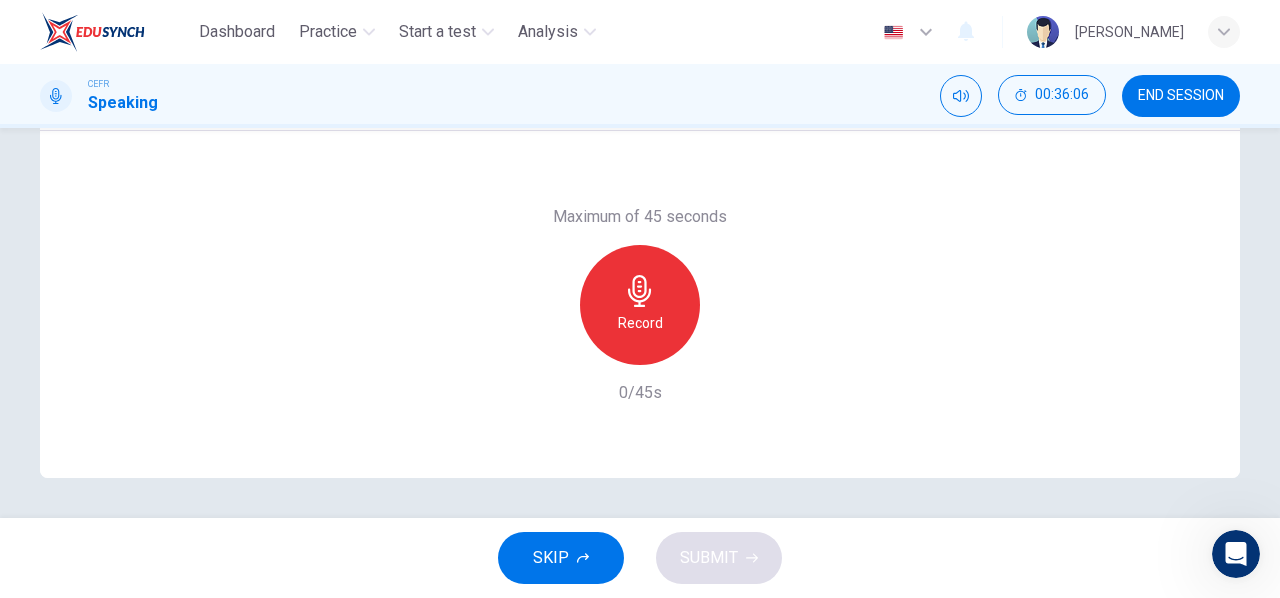 click on "Record" at bounding box center (640, 305) 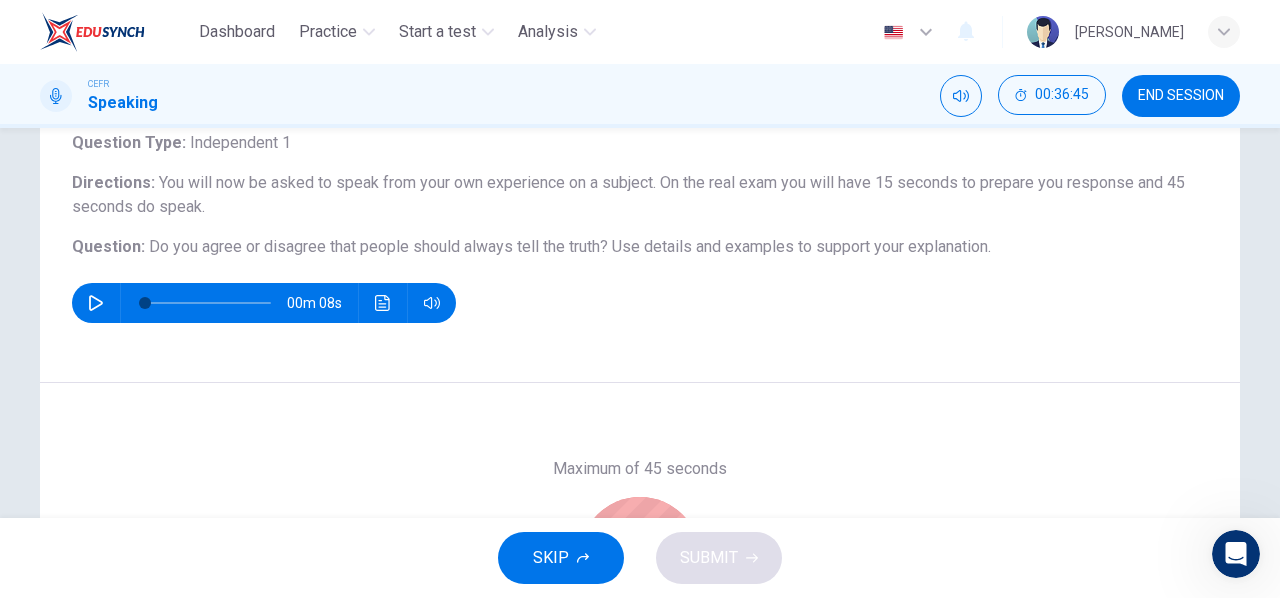 scroll, scrollTop: 385, scrollLeft: 0, axis: vertical 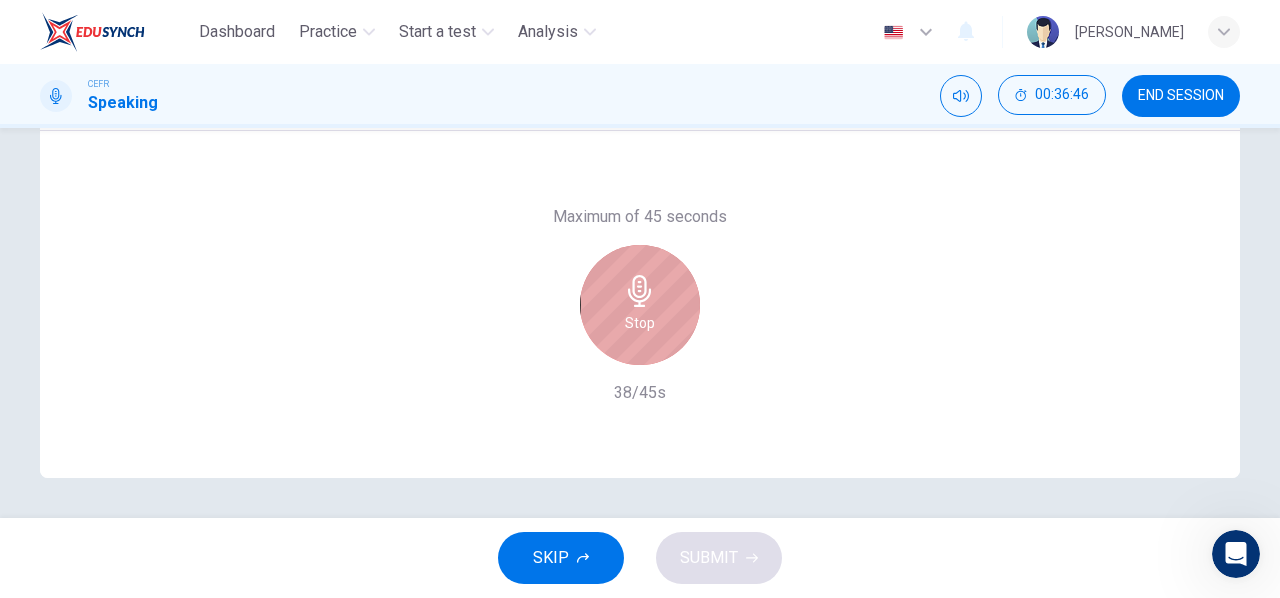 click on "Stop" at bounding box center [640, 305] 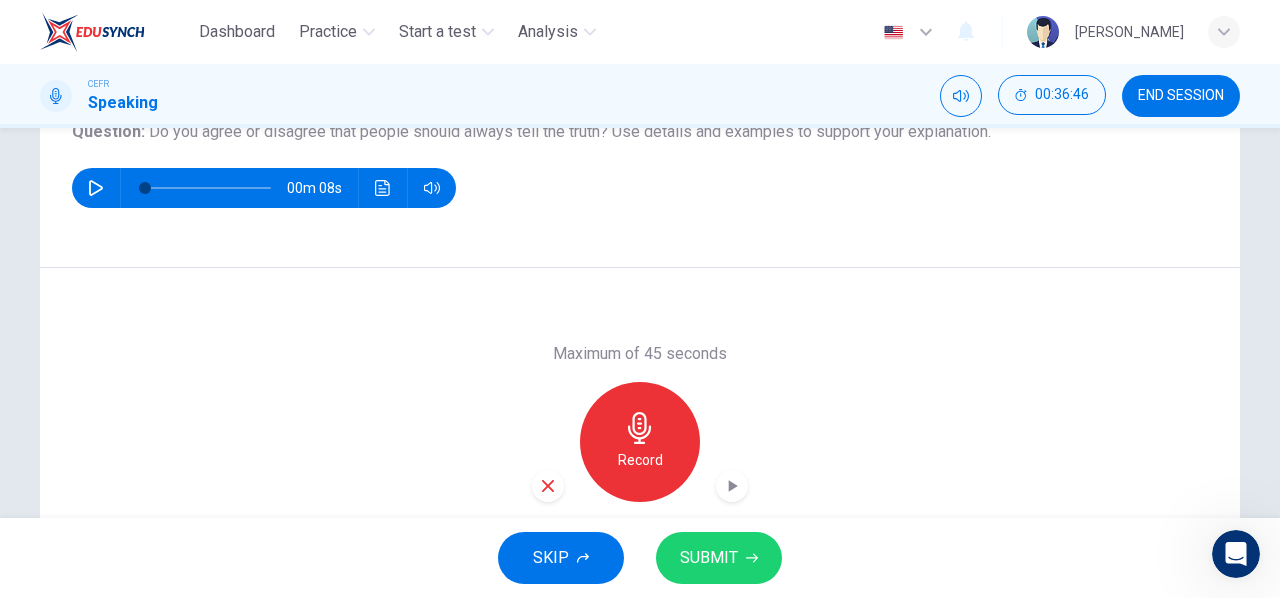 scroll, scrollTop: 0, scrollLeft: 0, axis: both 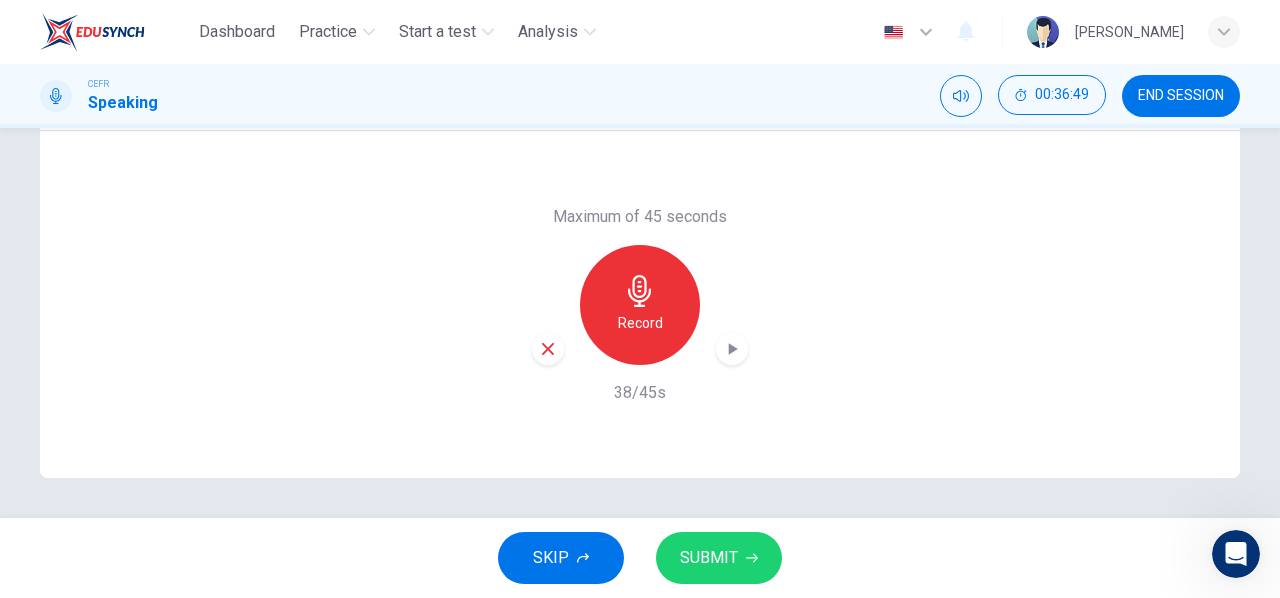 click at bounding box center [548, 349] 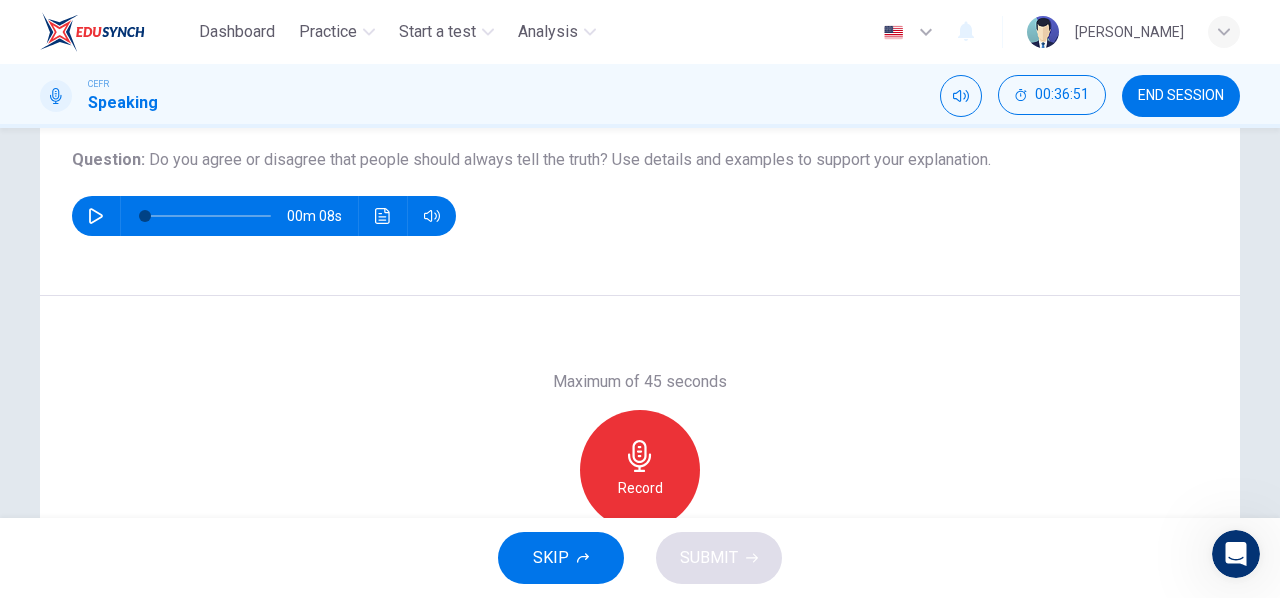 scroll, scrollTop: 252, scrollLeft: 0, axis: vertical 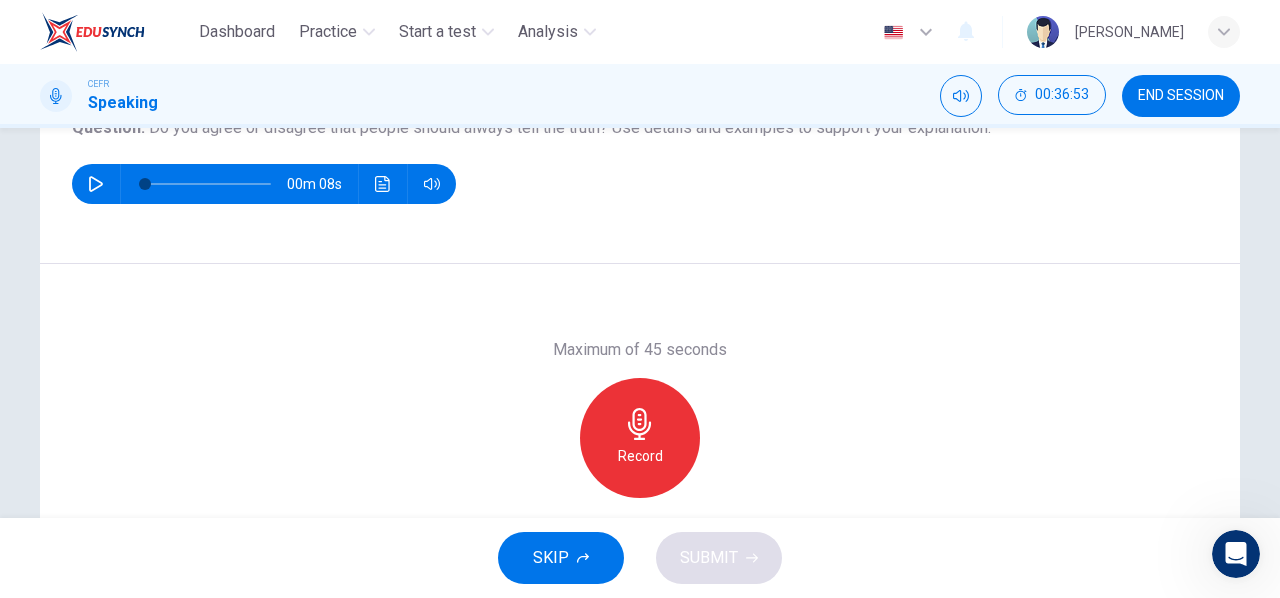 click on "Record" at bounding box center [640, 438] 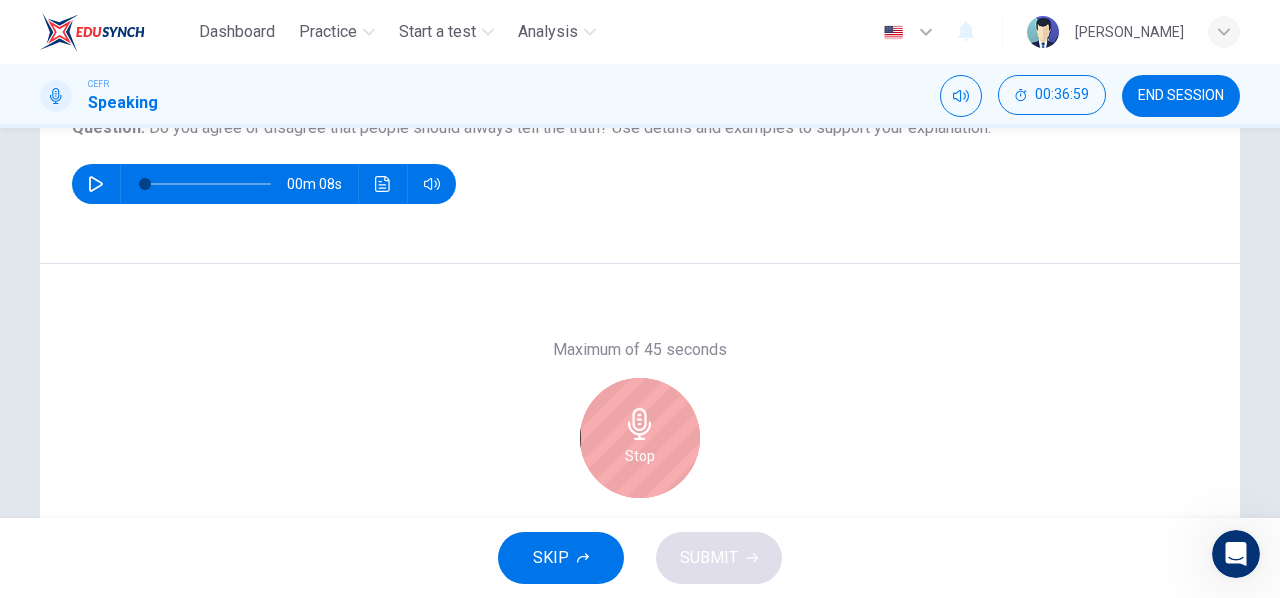 click on "Maximum of 45 seconds Stop 5/45s" at bounding box center (640, 437) 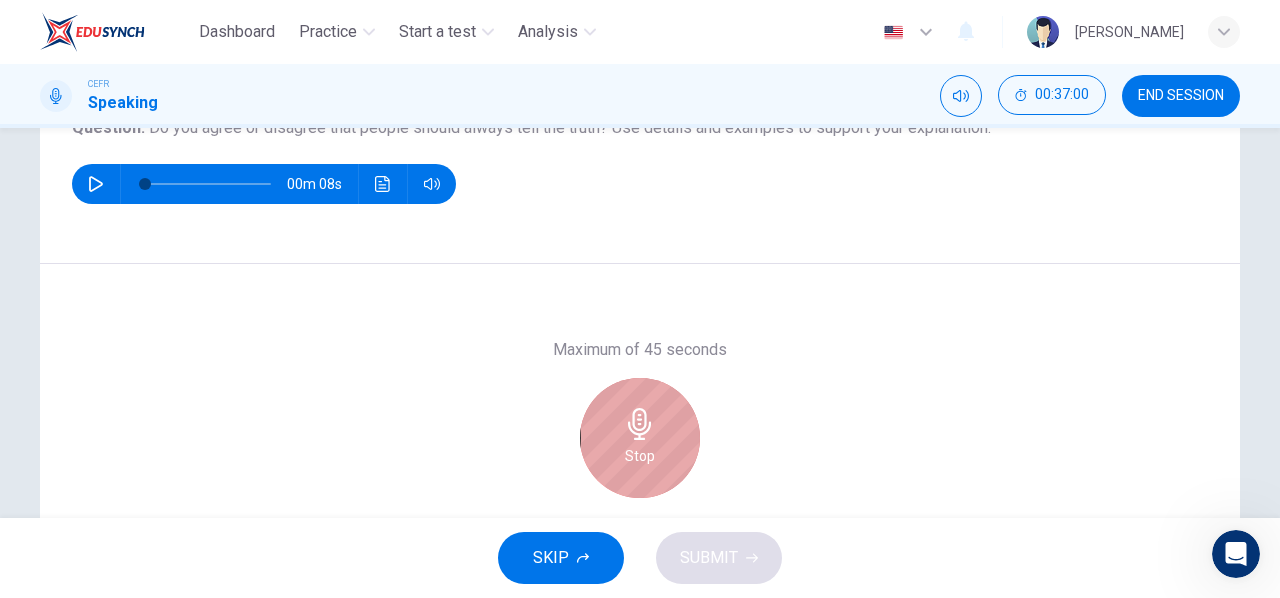 click on "Stop" at bounding box center [640, 438] 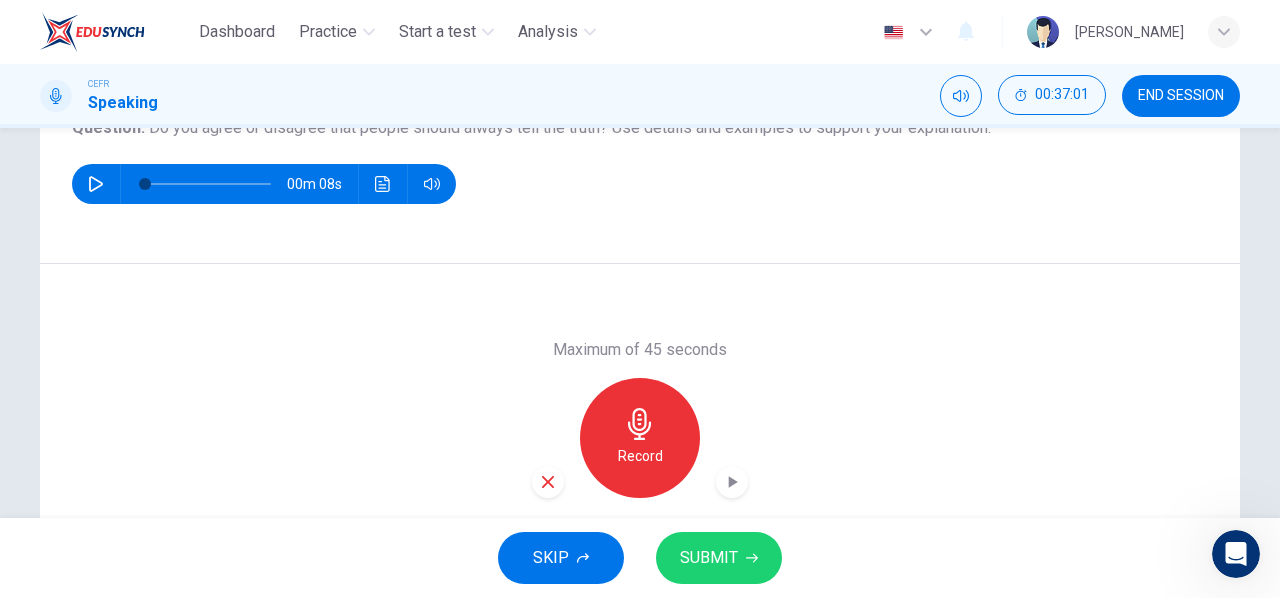 click at bounding box center [548, 482] 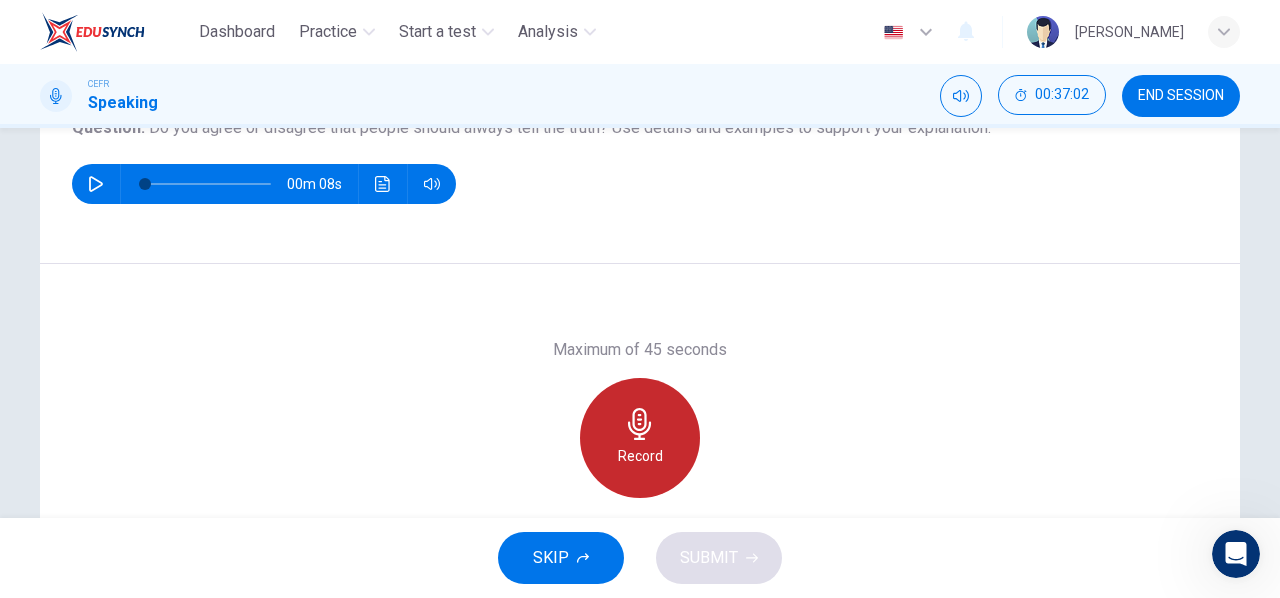 click 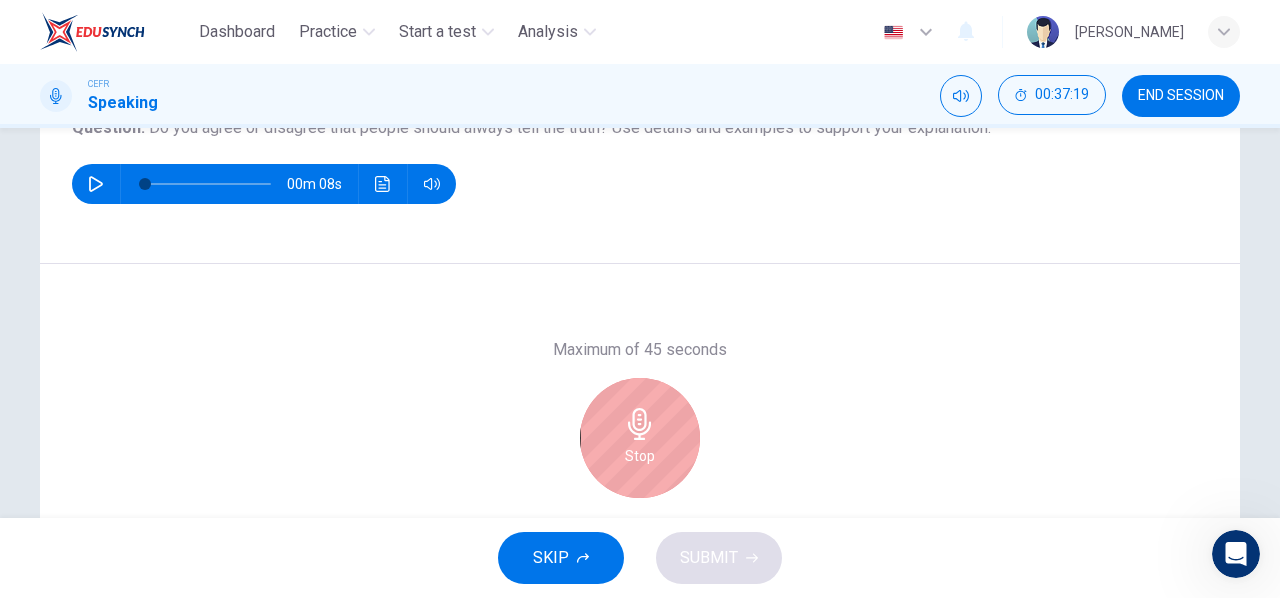 click 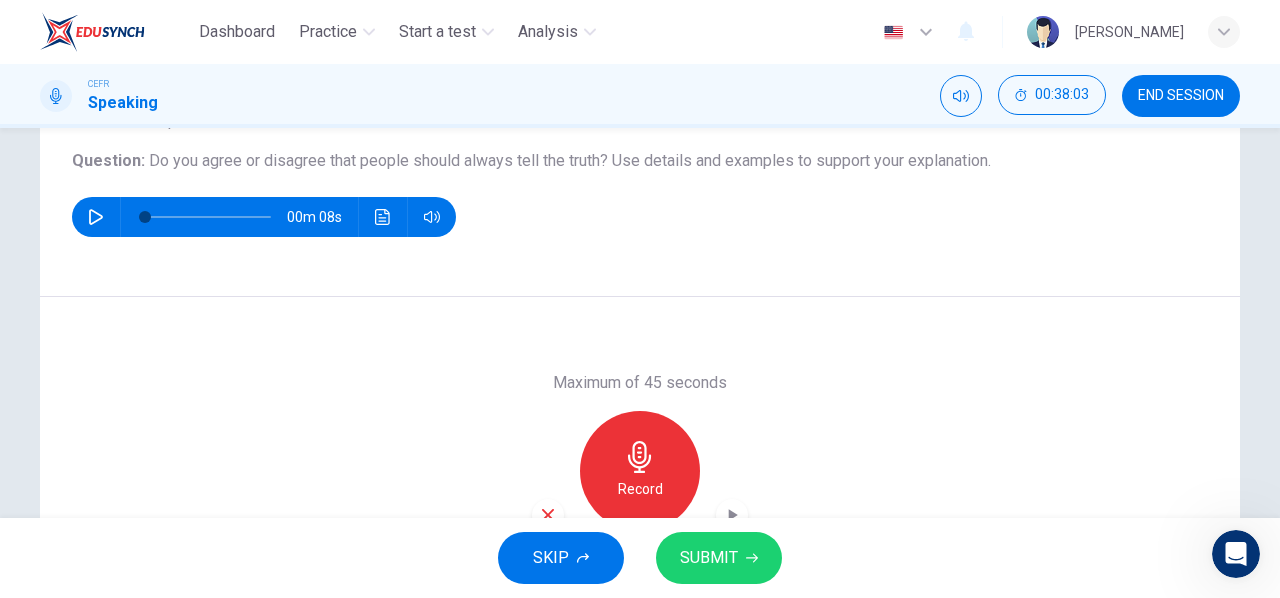 scroll, scrollTop: 252, scrollLeft: 0, axis: vertical 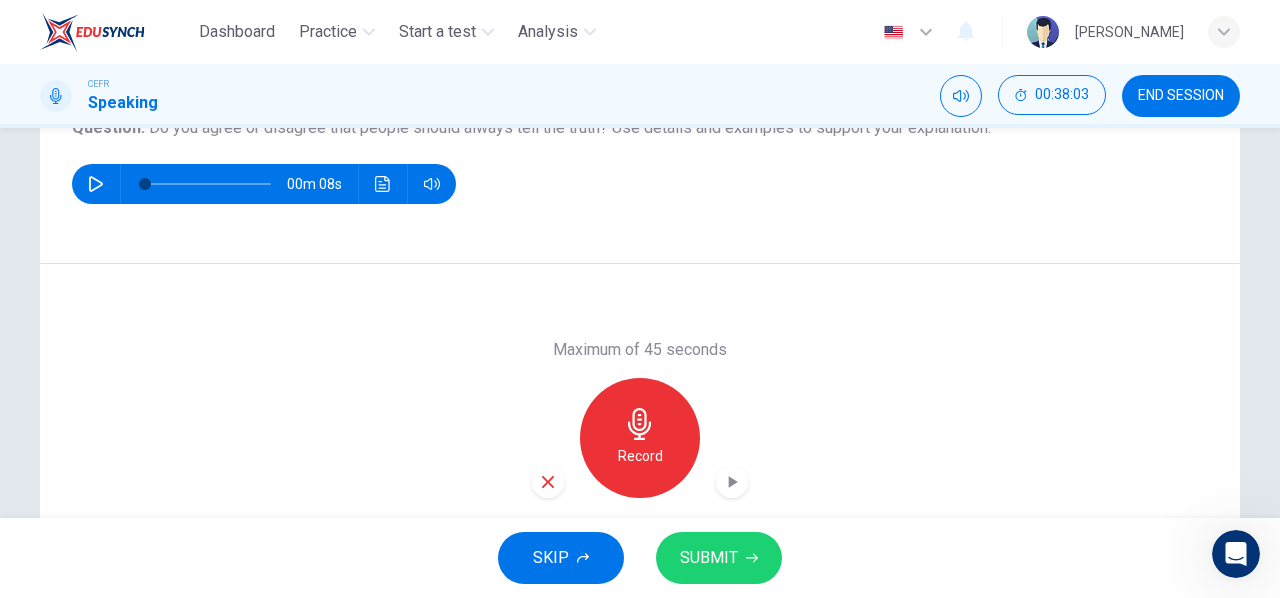 click on "Record" at bounding box center [640, 438] 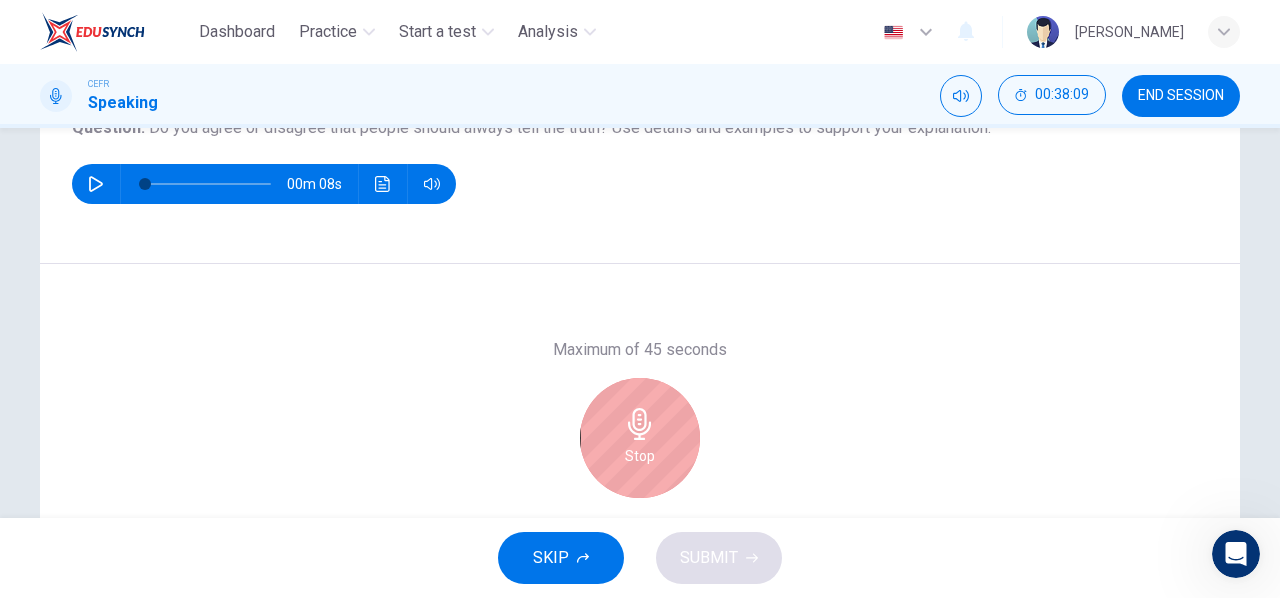 click 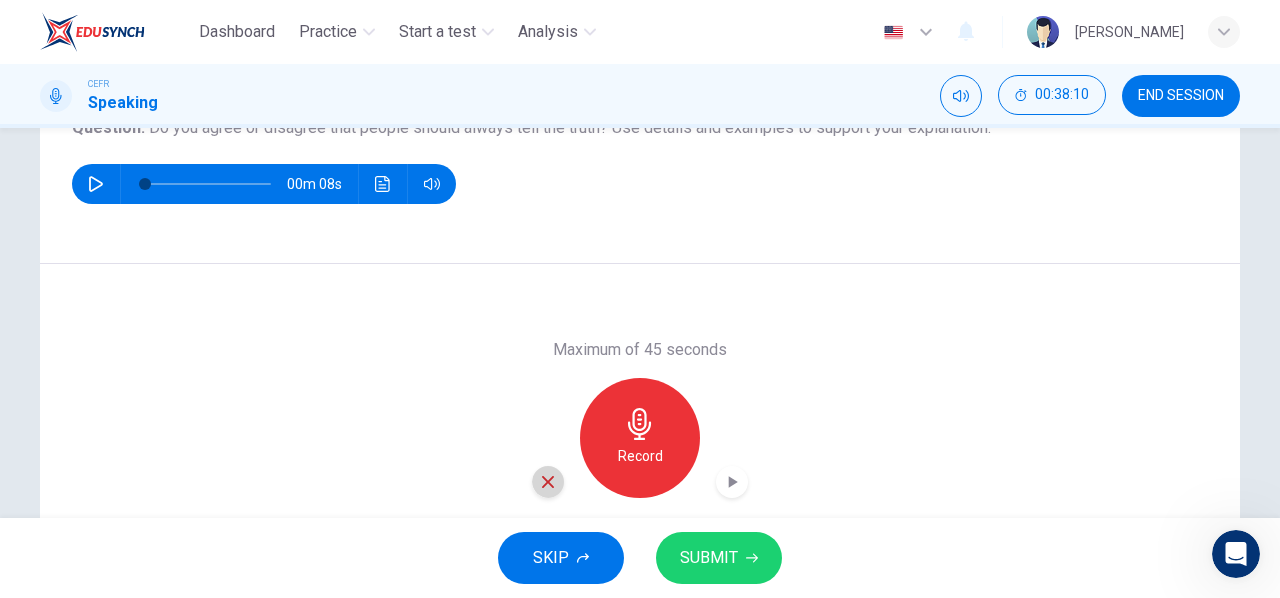 click at bounding box center [548, 482] 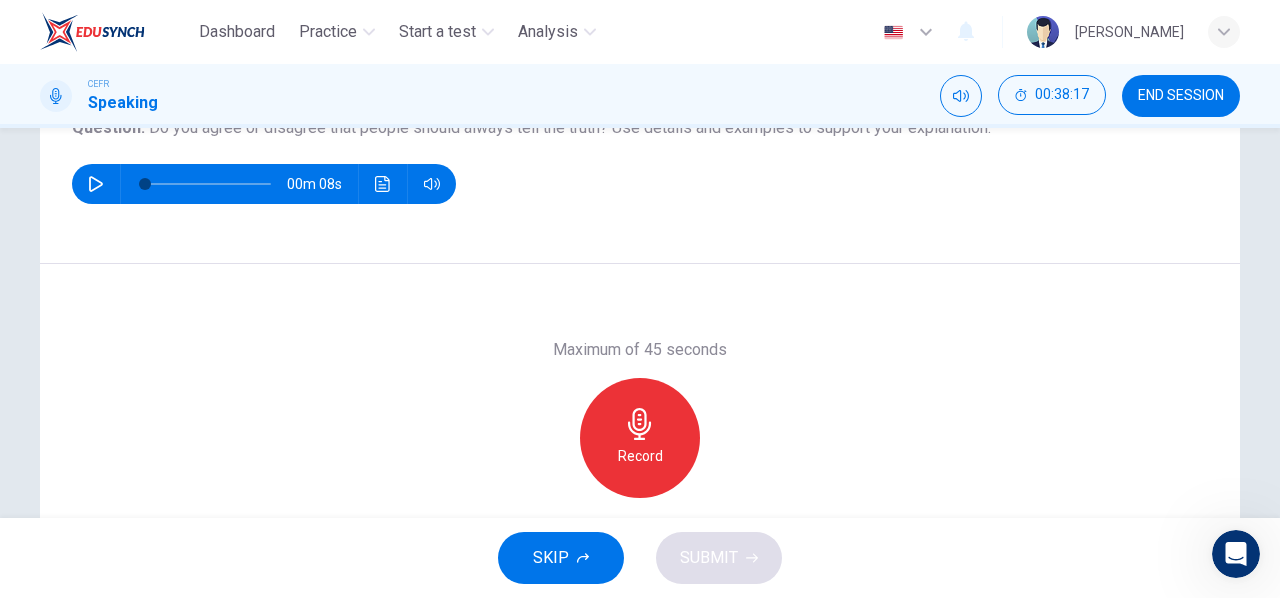 click on "Record" at bounding box center (640, 438) 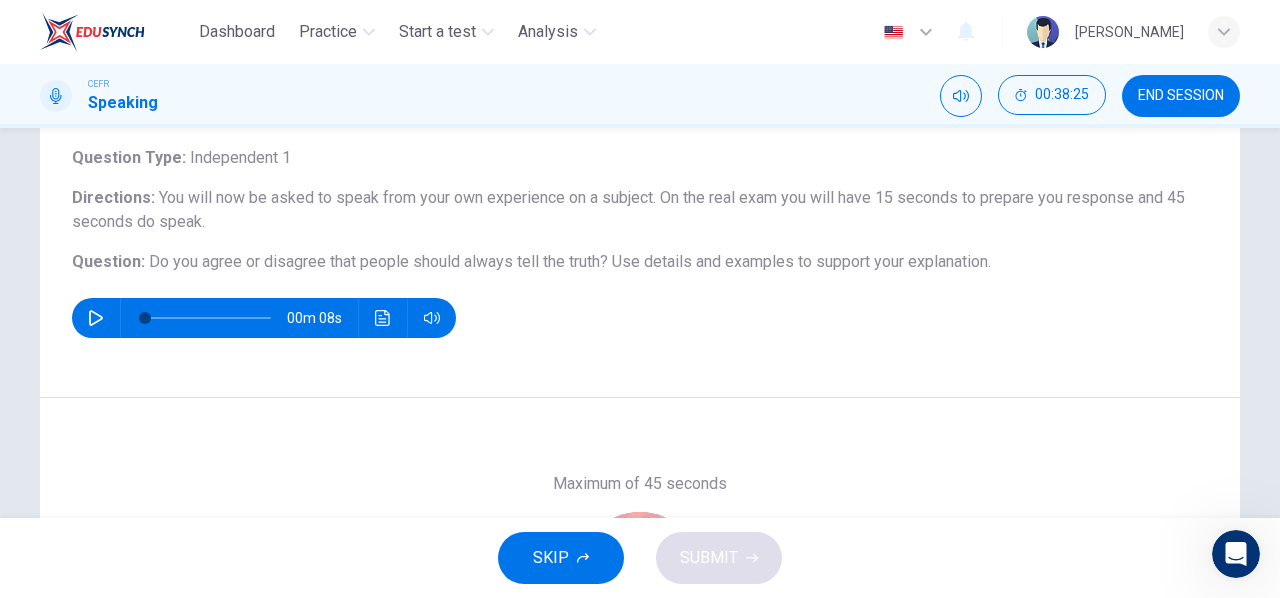 scroll, scrollTop: 252, scrollLeft: 0, axis: vertical 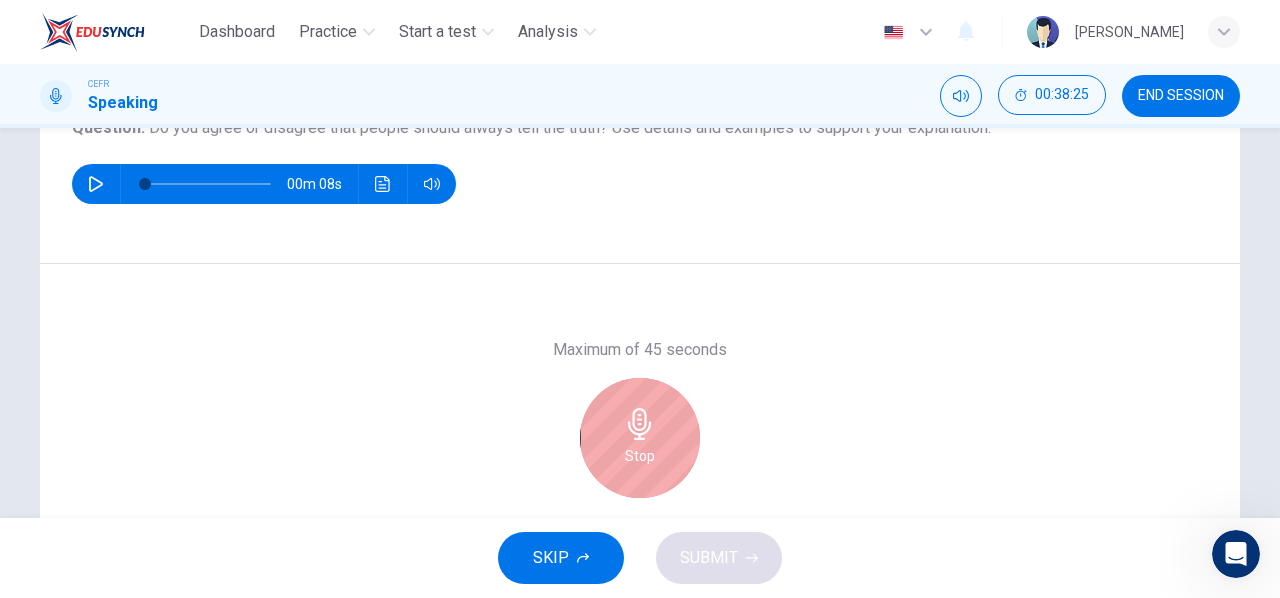 click on "Stop" at bounding box center [640, 438] 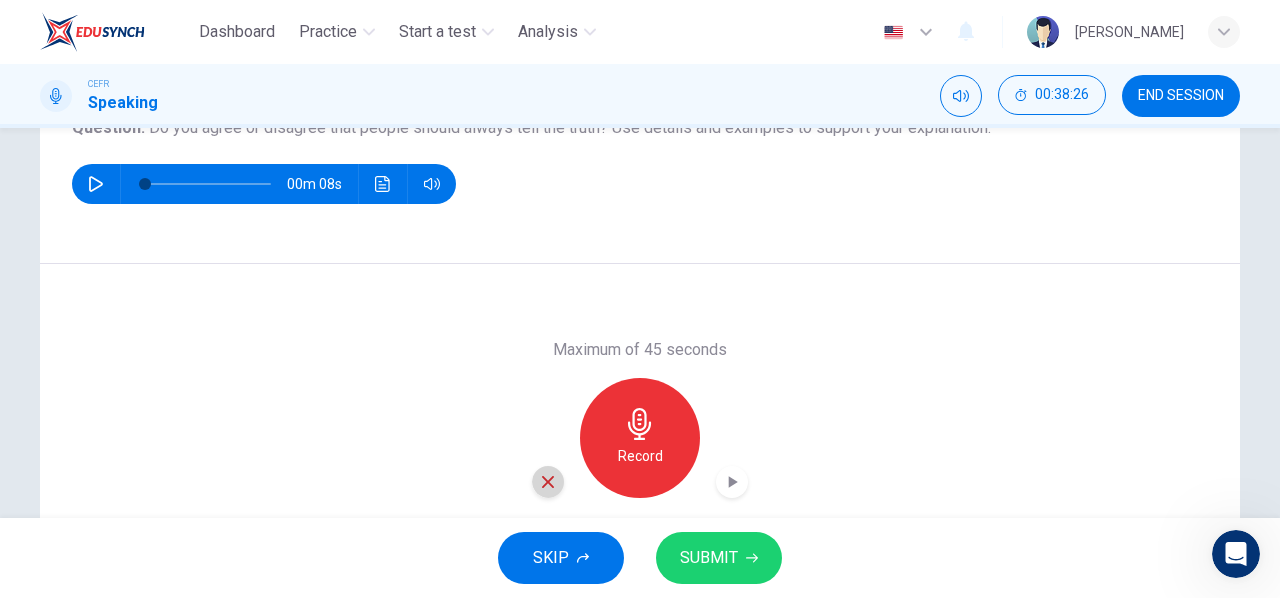 click 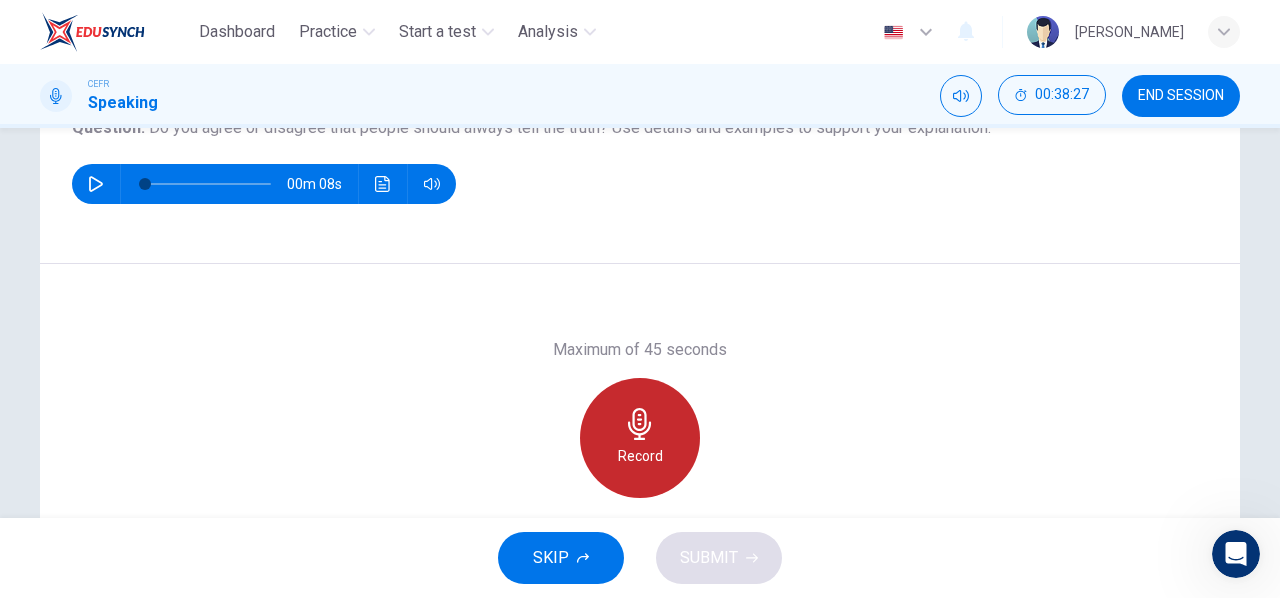 click on "Record" at bounding box center (640, 438) 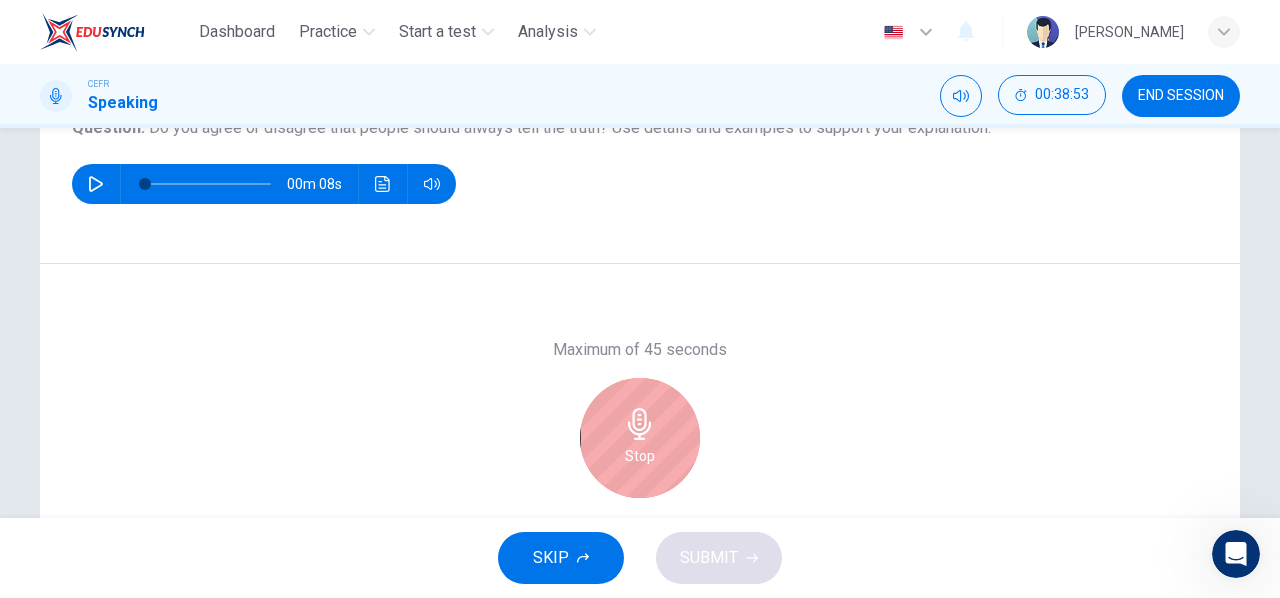 scroll, scrollTop: 385, scrollLeft: 0, axis: vertical 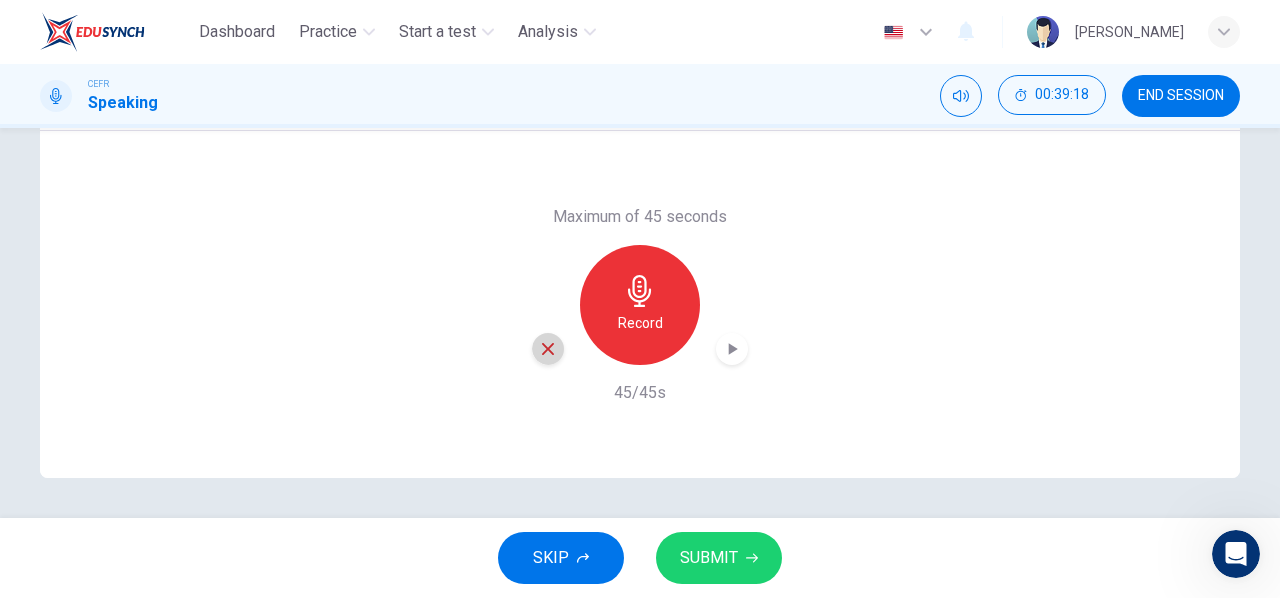 click 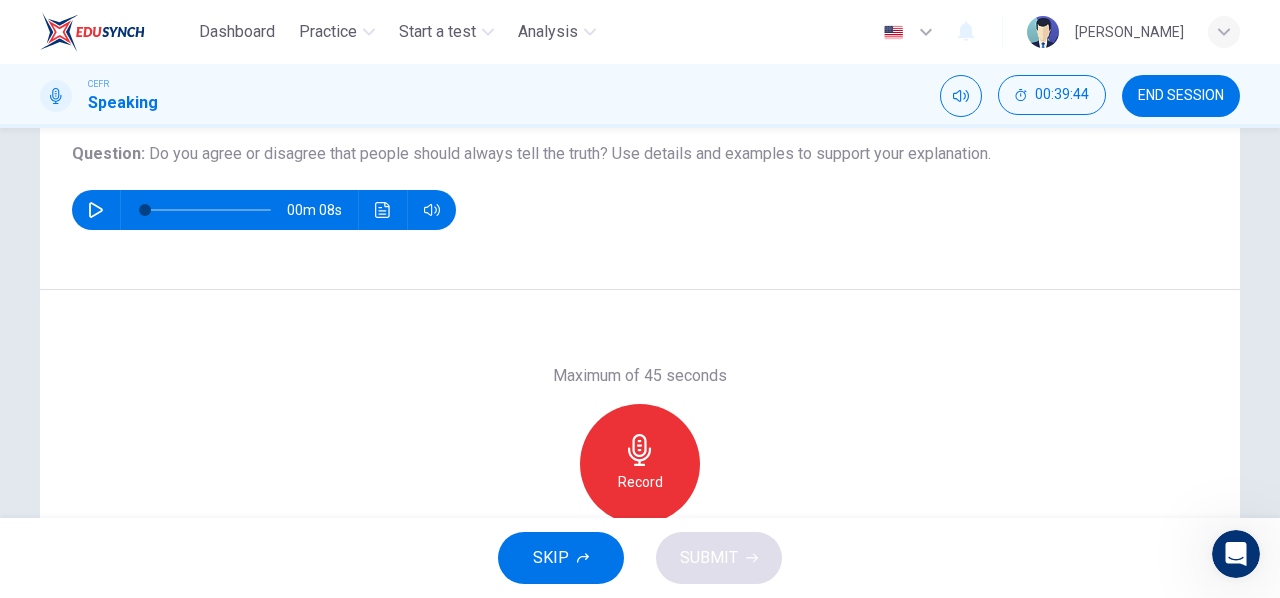 scroll, scrollTop: 252, scrollLeft: 0, axis: vertical 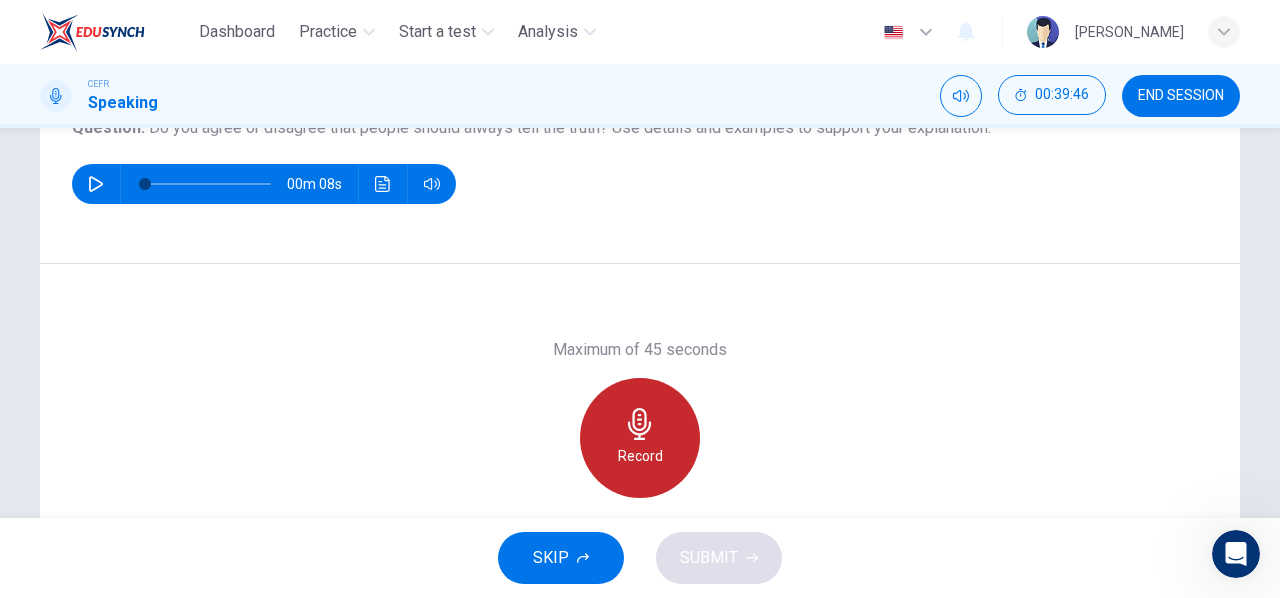 click on "Record" at bounding box center [640, 438] 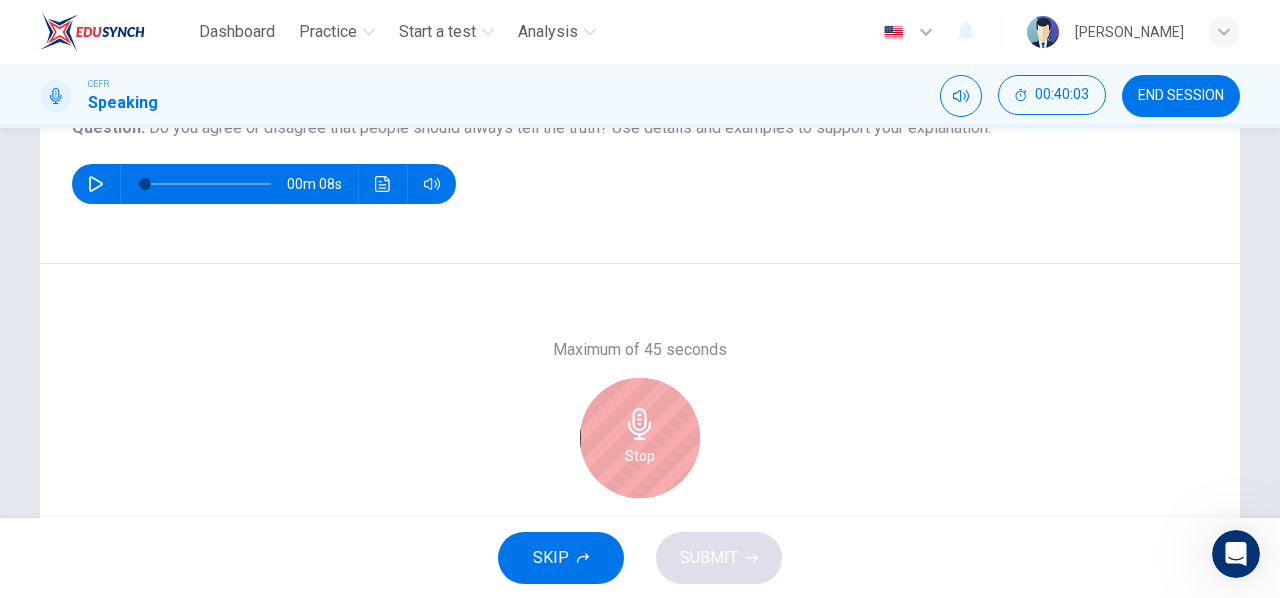 scroll, scrollTop: 385, scrollLeft: 0, axis: vertical 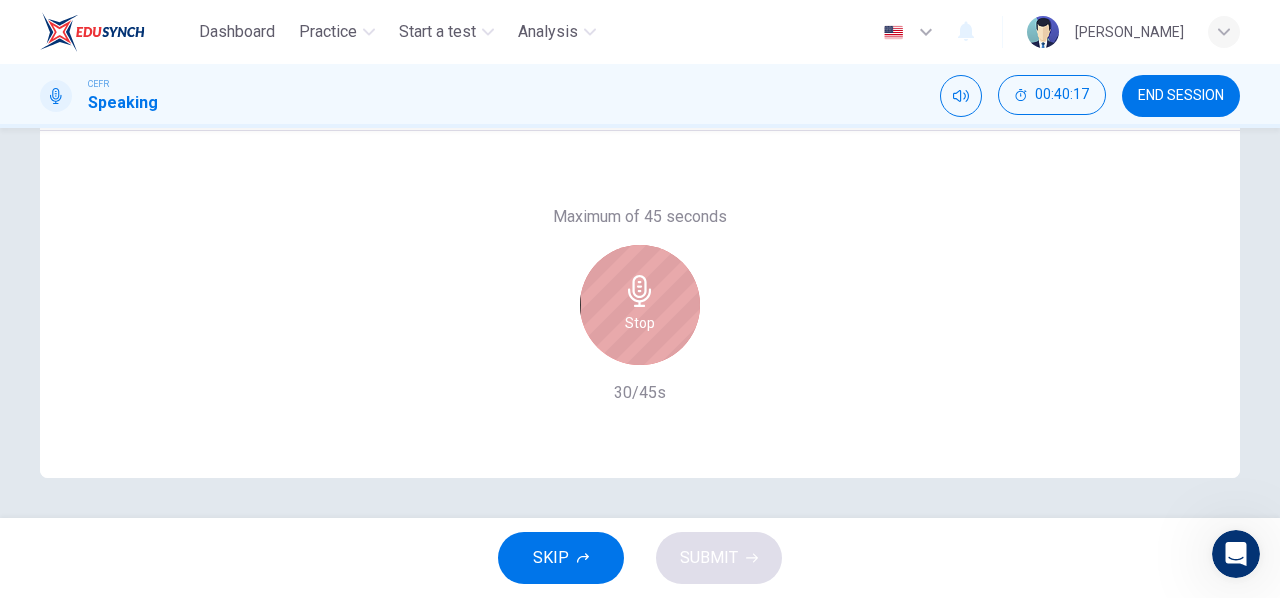 click on "Stop" at bounding box center [640, 305] 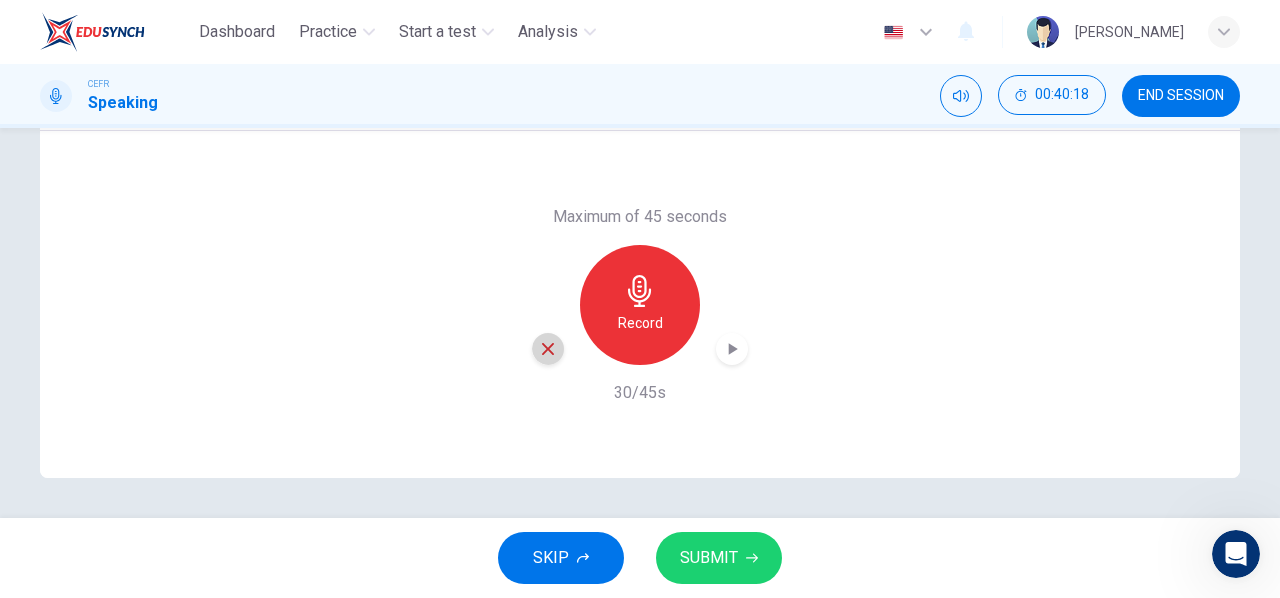 click 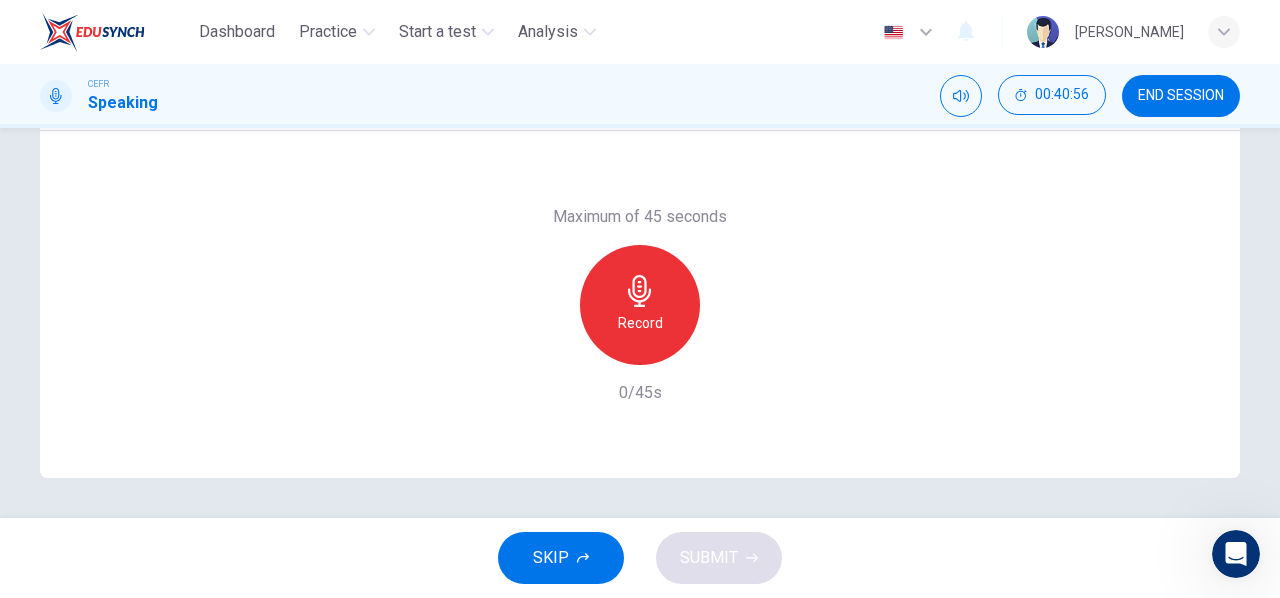 click on "Maximum of 45 seconds Record 0/45s" at bounding box center (640, 304) 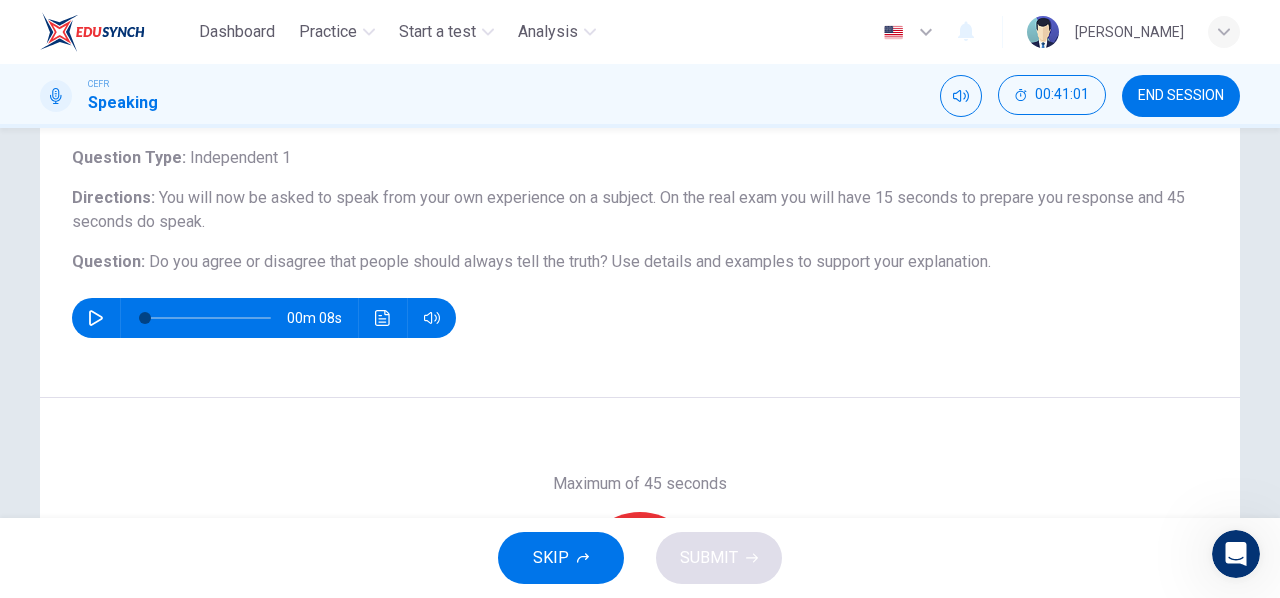 scroll, scrollTop: 252, scrollLeft: 0, axis: vertical 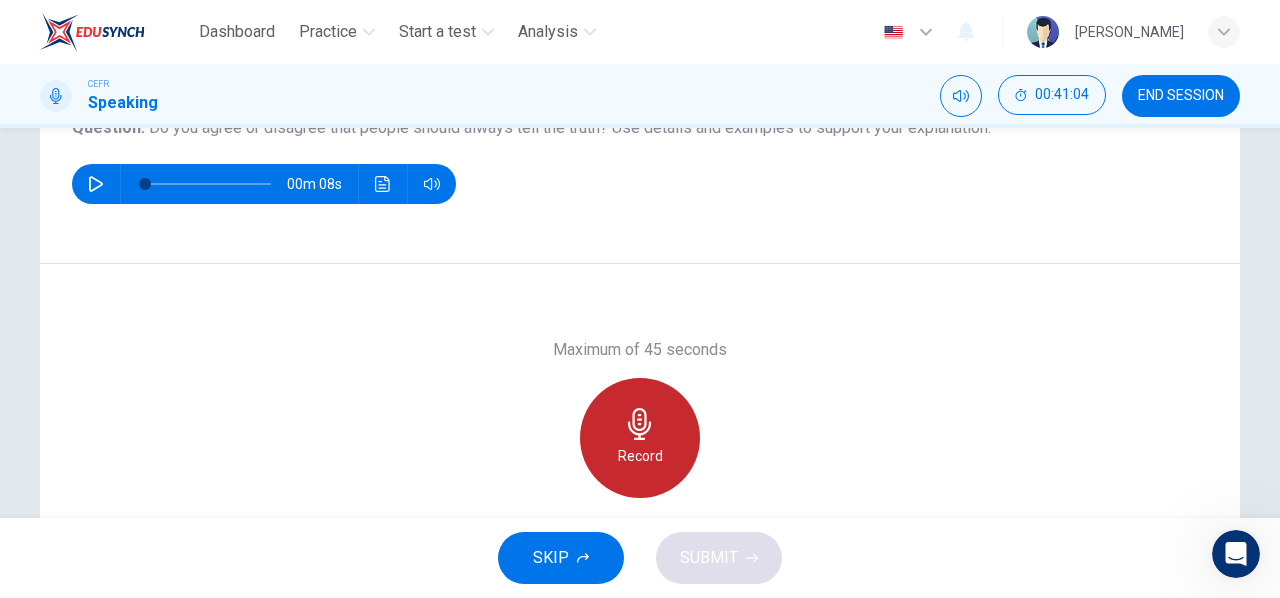 click 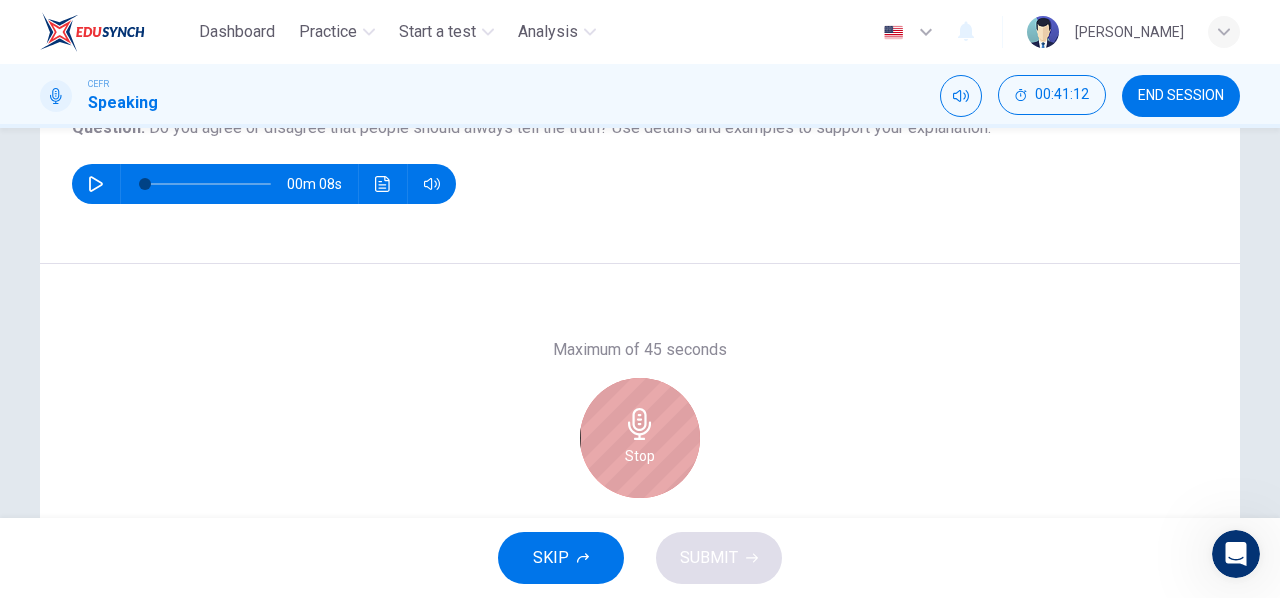 click 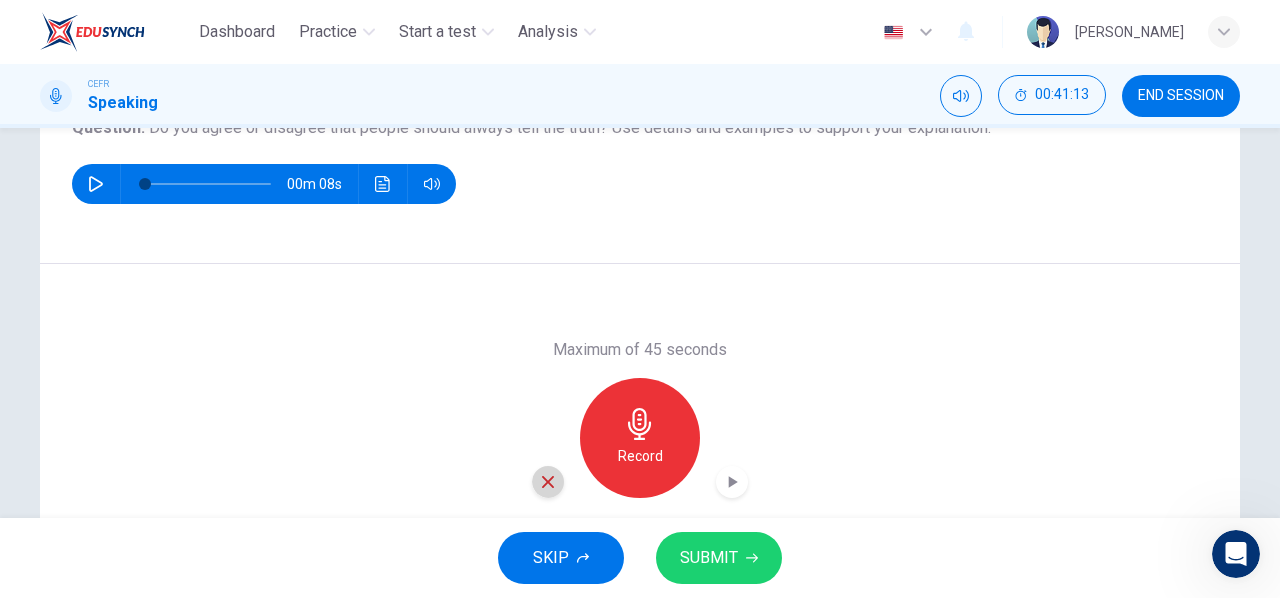 click at bounding box center [548, 482] 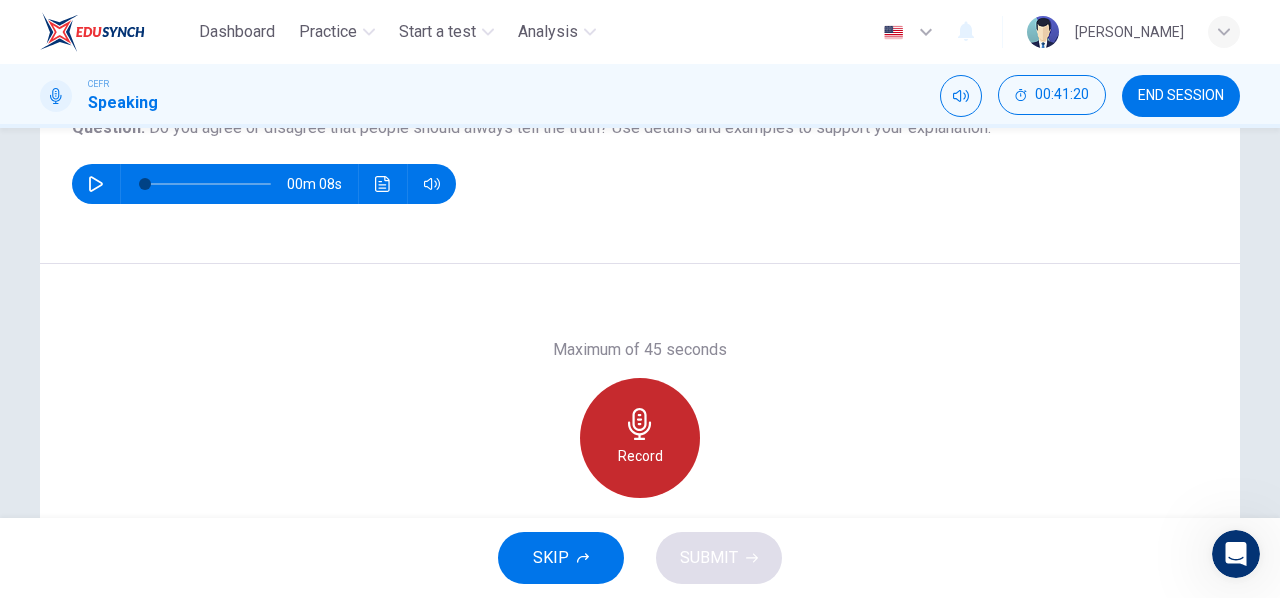 click 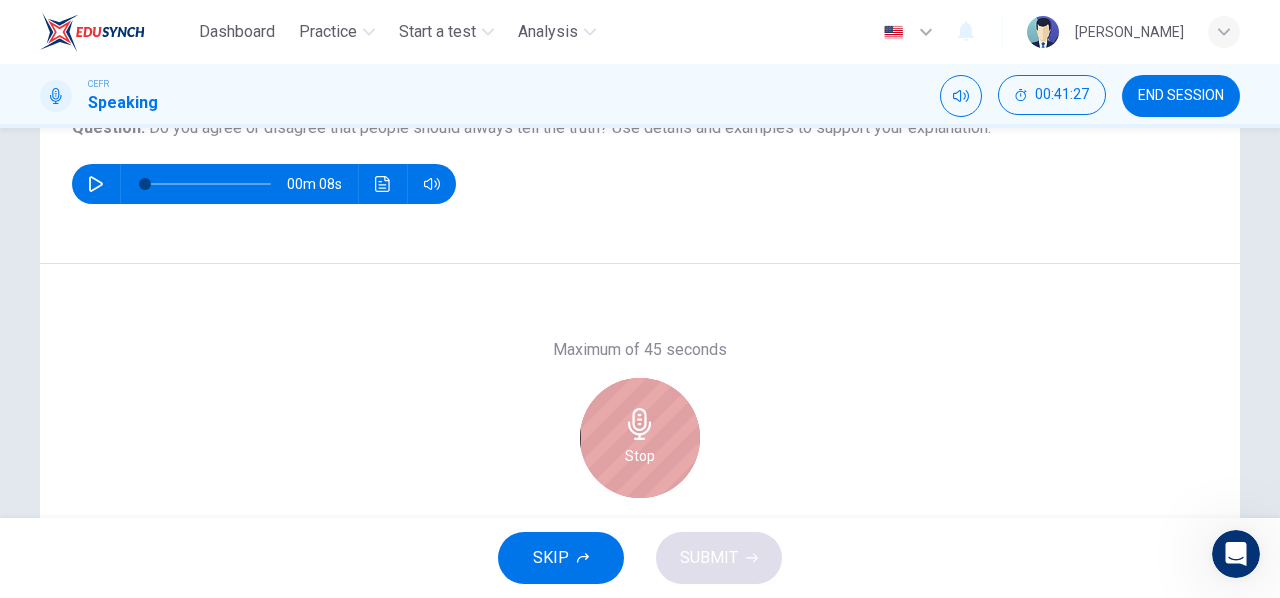 click 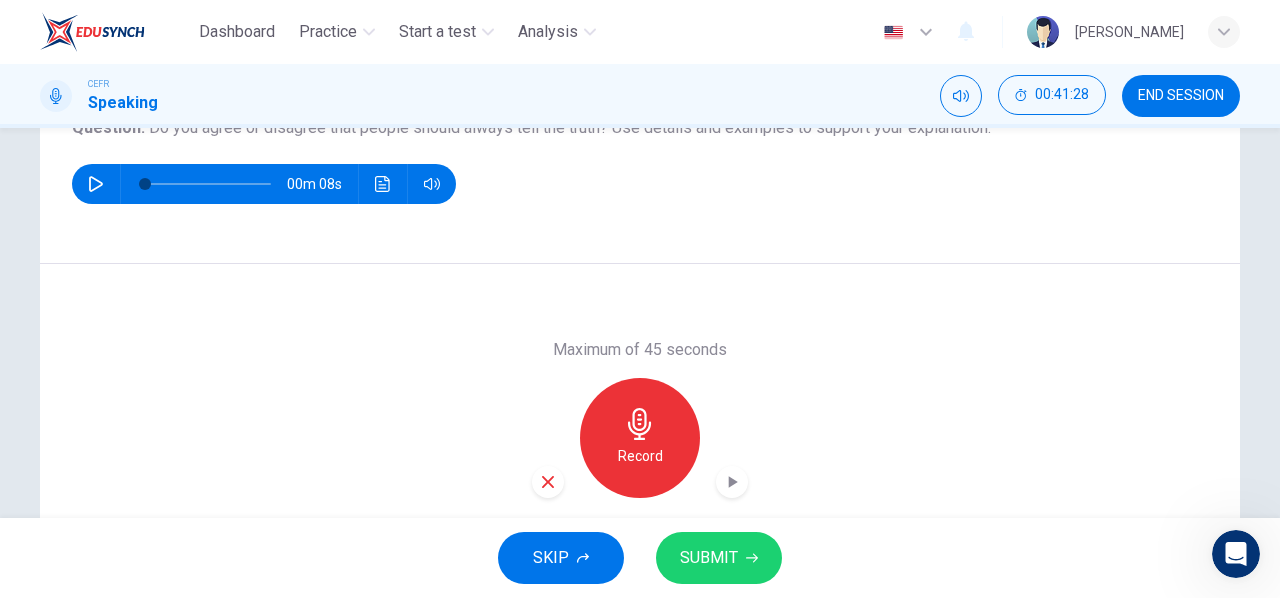 click 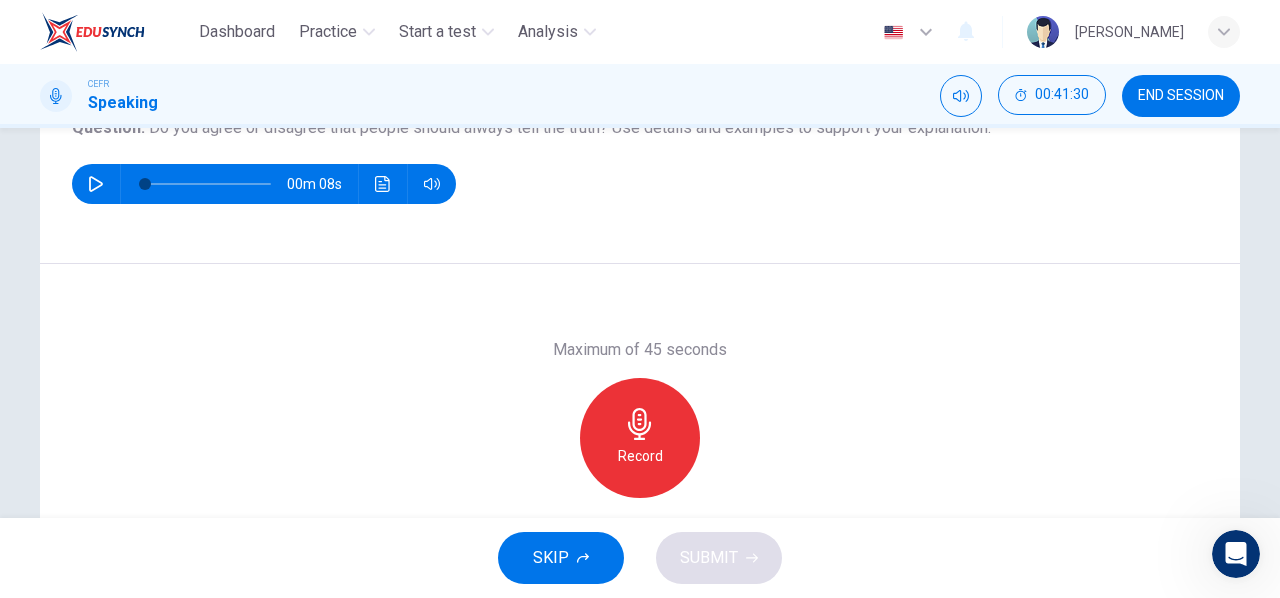 click on "Record" at bounding box center [640, 438] 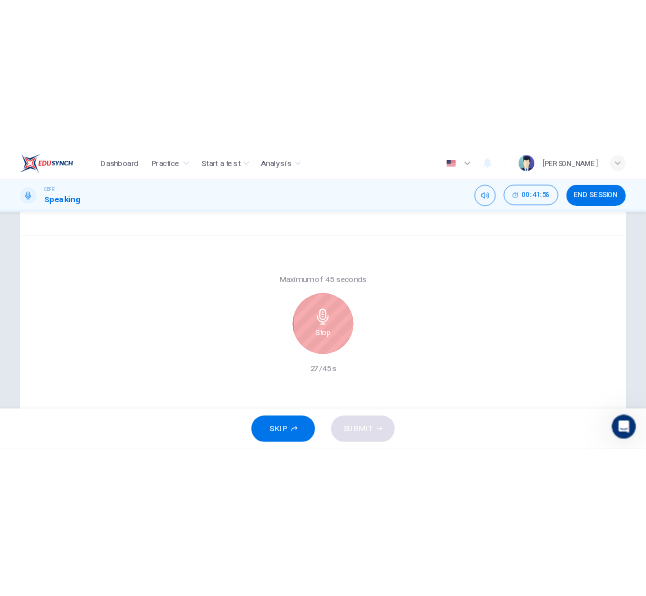 scroll, scrollTop: 385, scrollLeft: 0, axis: vertical 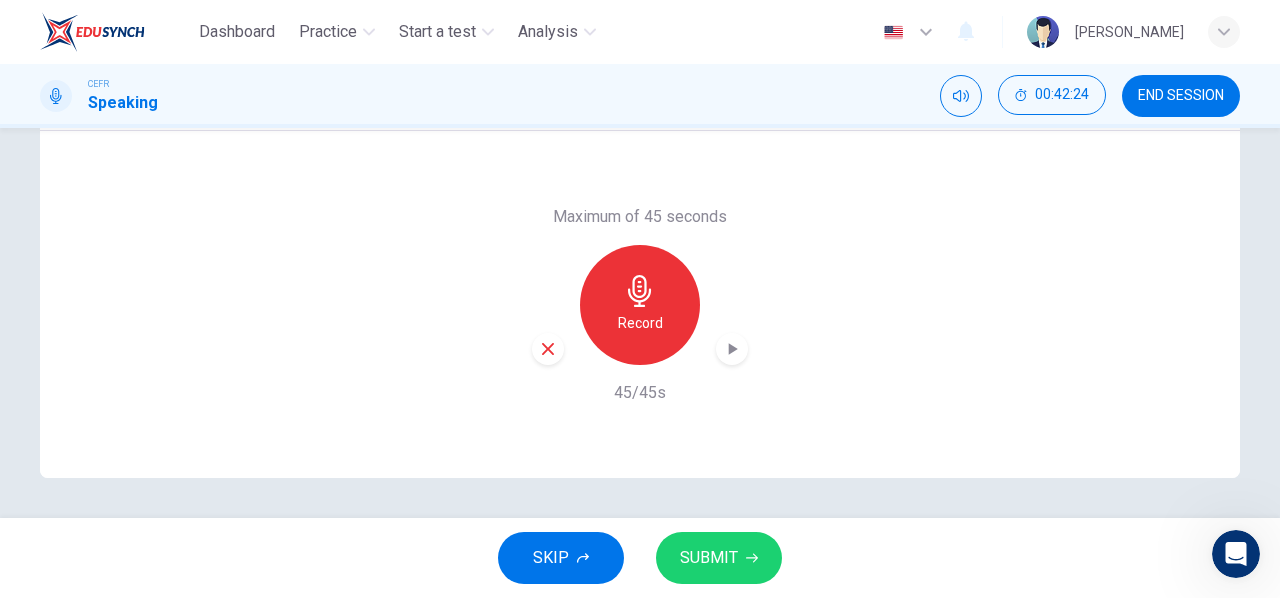 click on "Maximum of 45 seconds Record 45/45s" at bounding box center [640, 304] 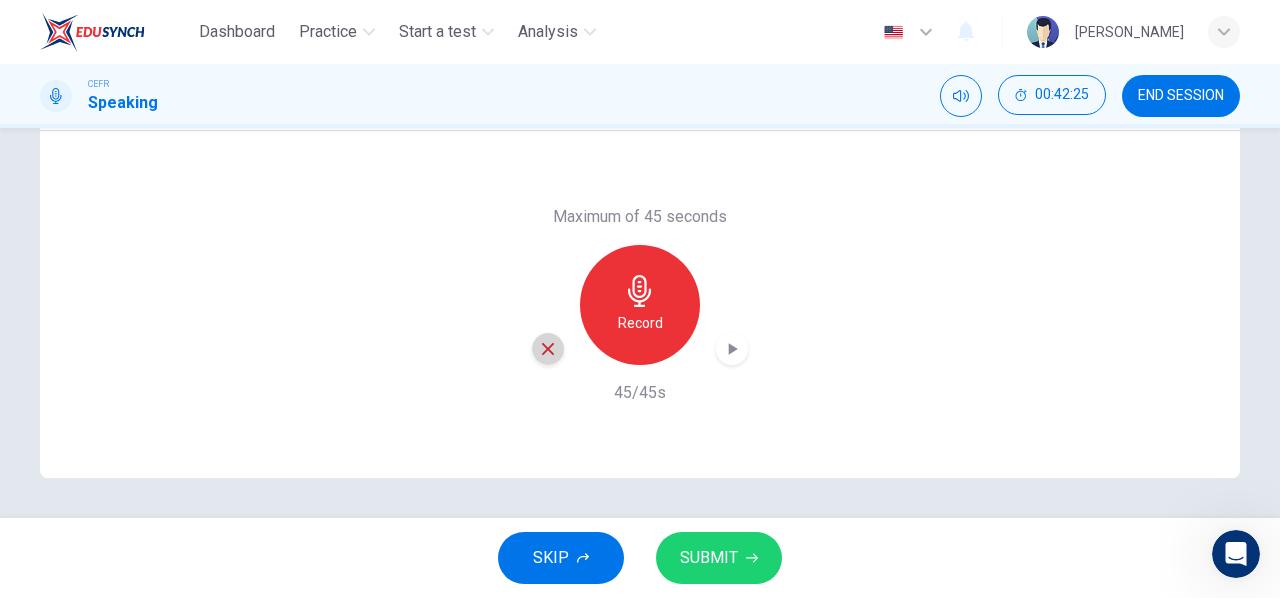 click 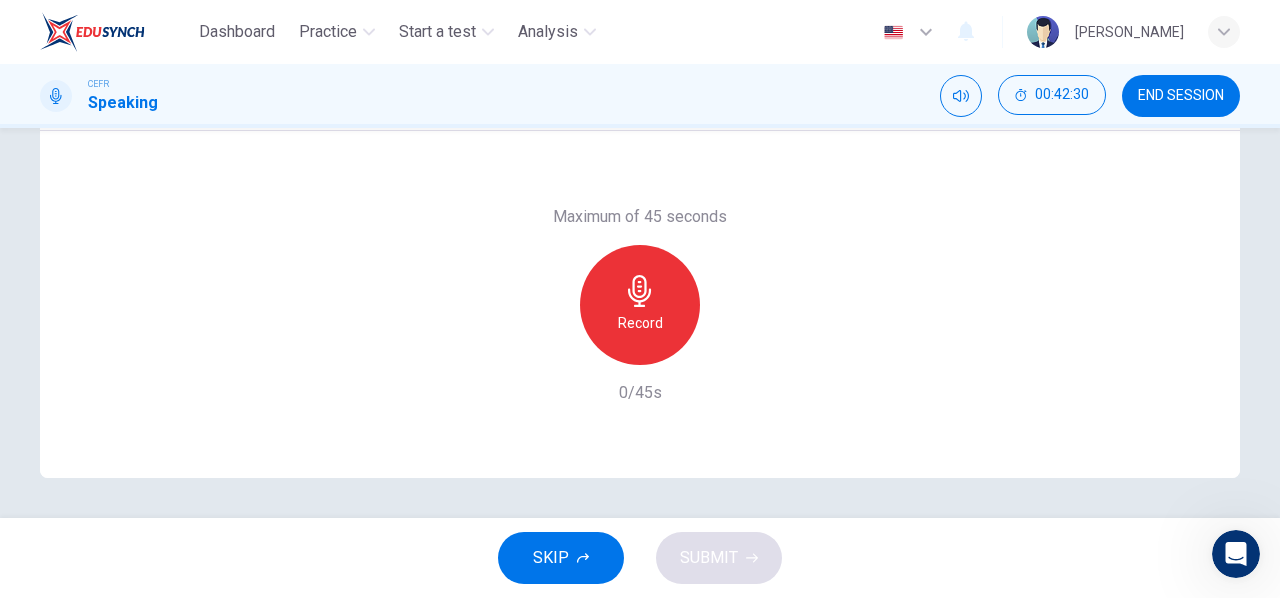 click on "Record" at bounding box center (640, 305) 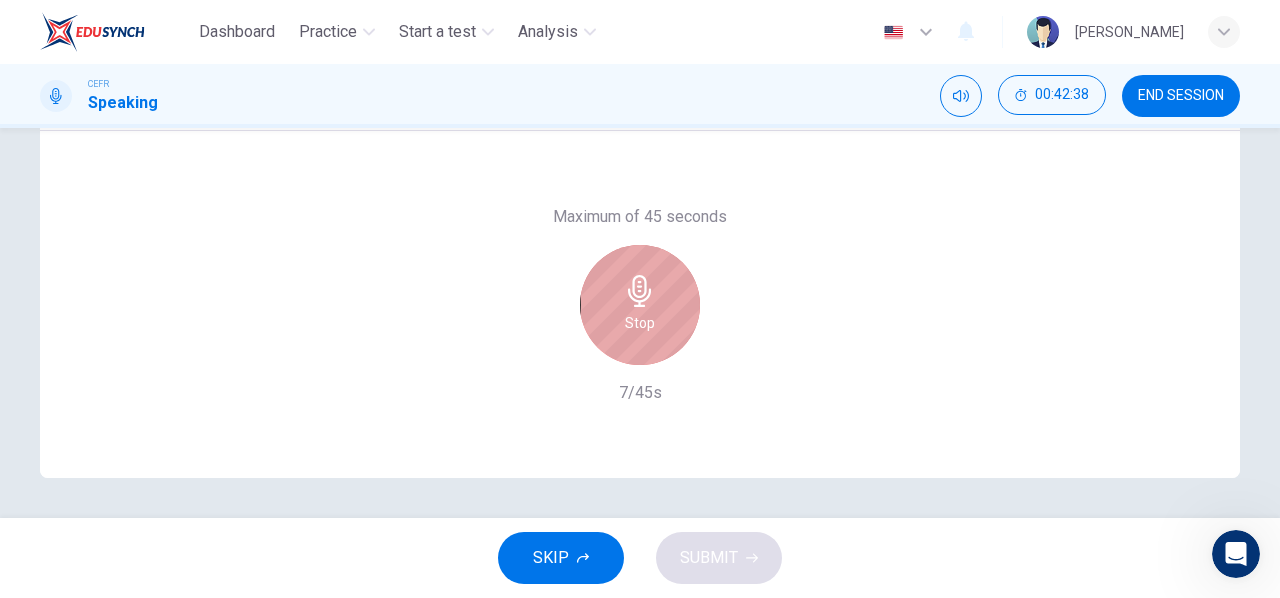 click on "Stop" at bounding box center [640, 305] 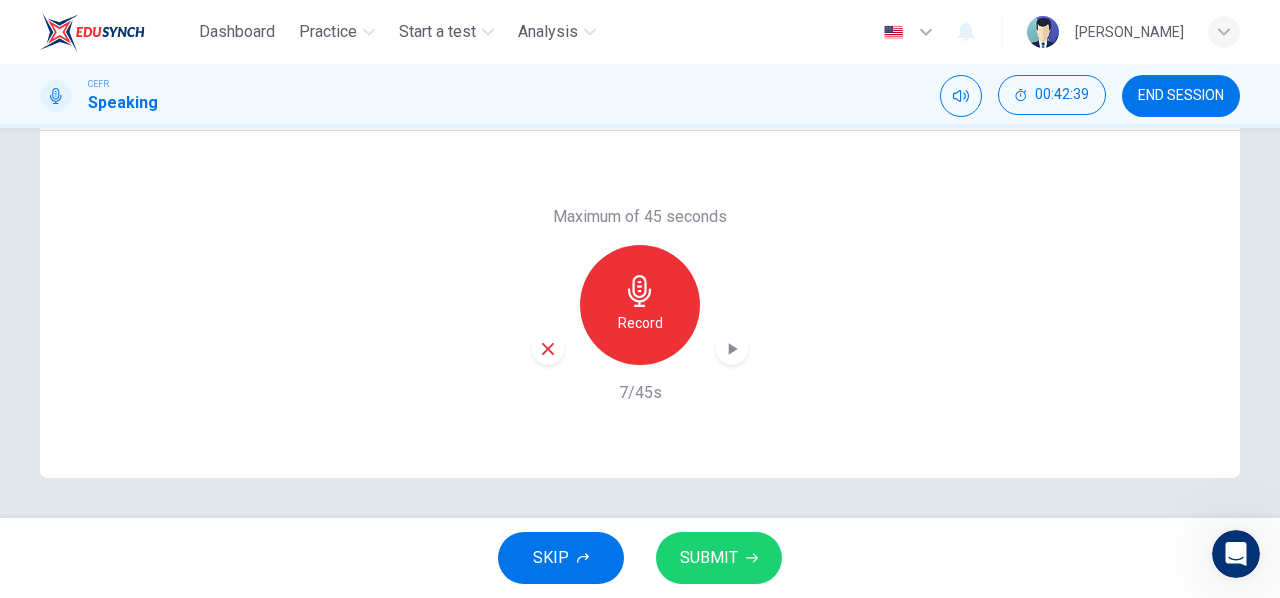 click on "Record" at bounding box center [640, 305] 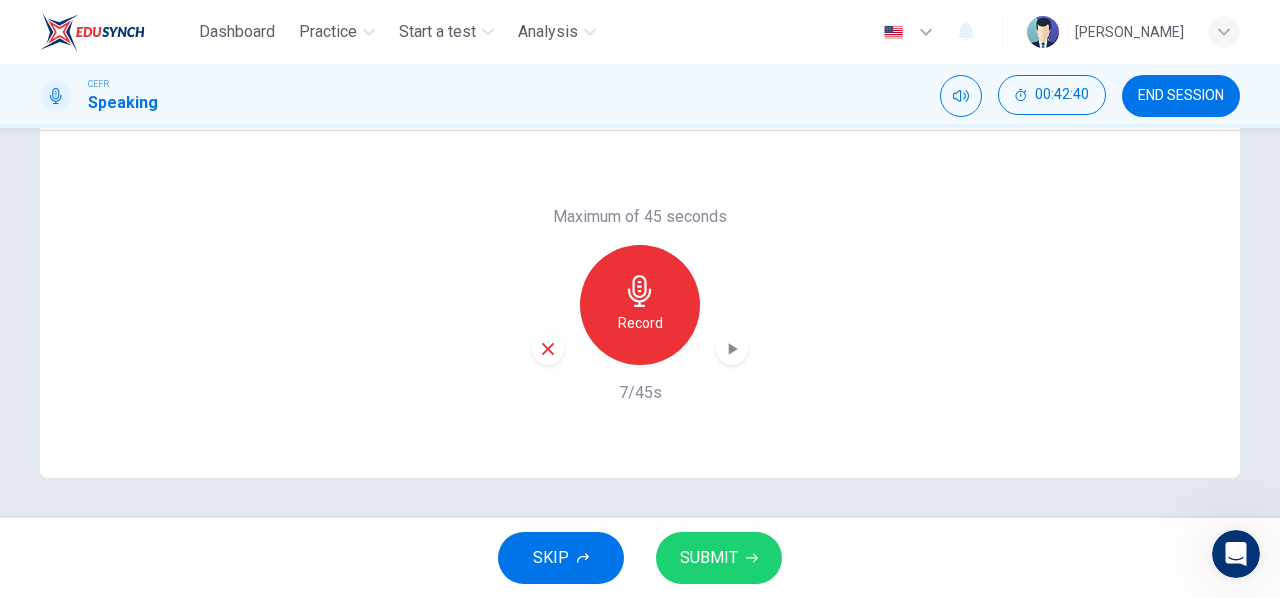 click 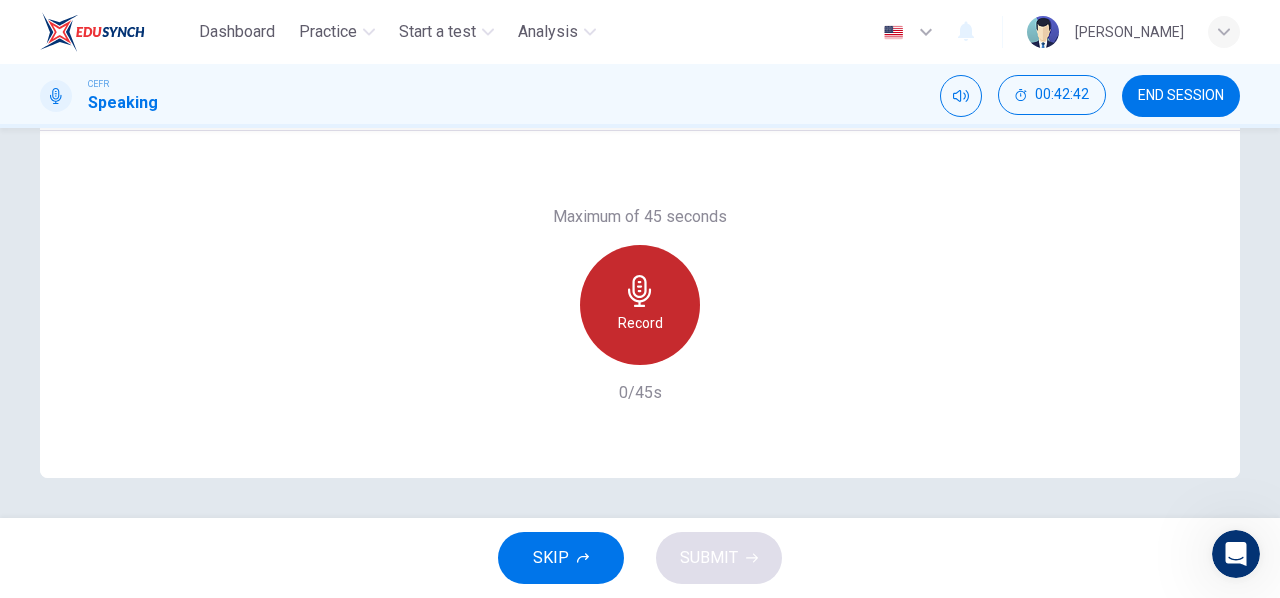 click on "Record" at bounding box center [640, 305] 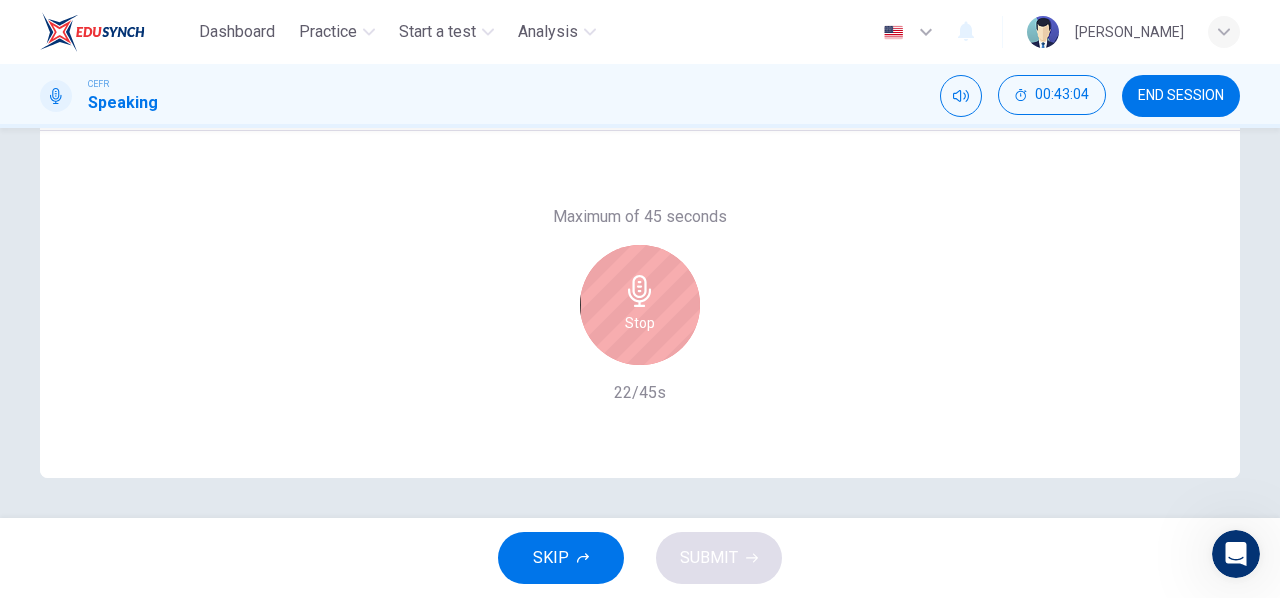 click on "Stop" at bounding box center (640, 305) 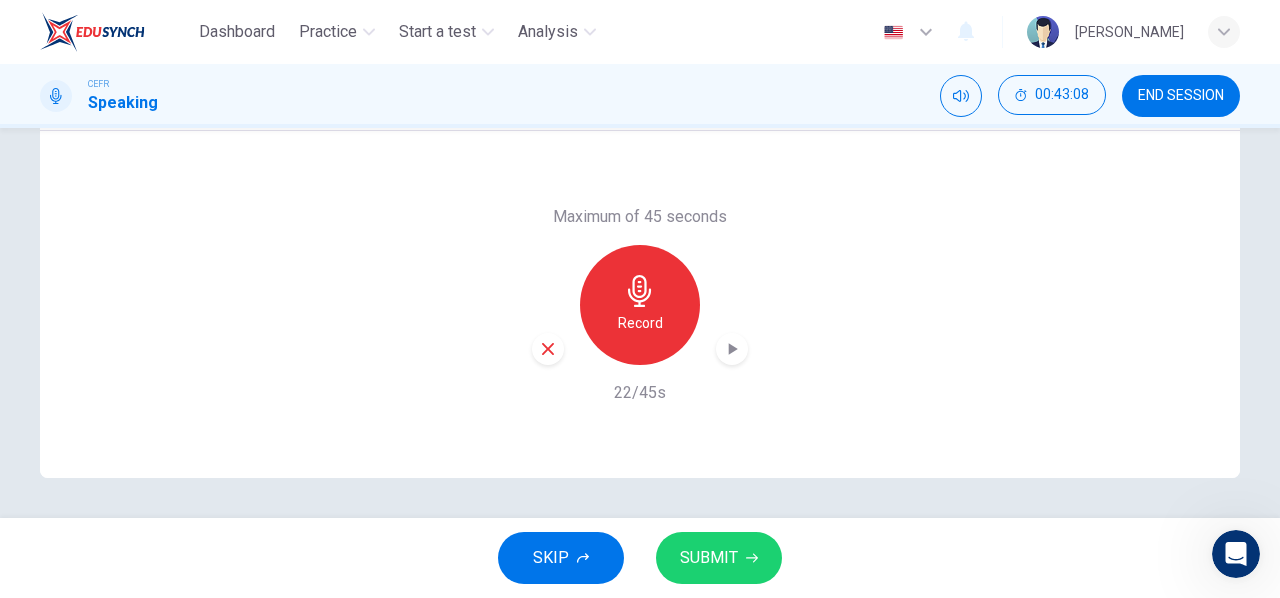 click at bounding box center (548, 349) 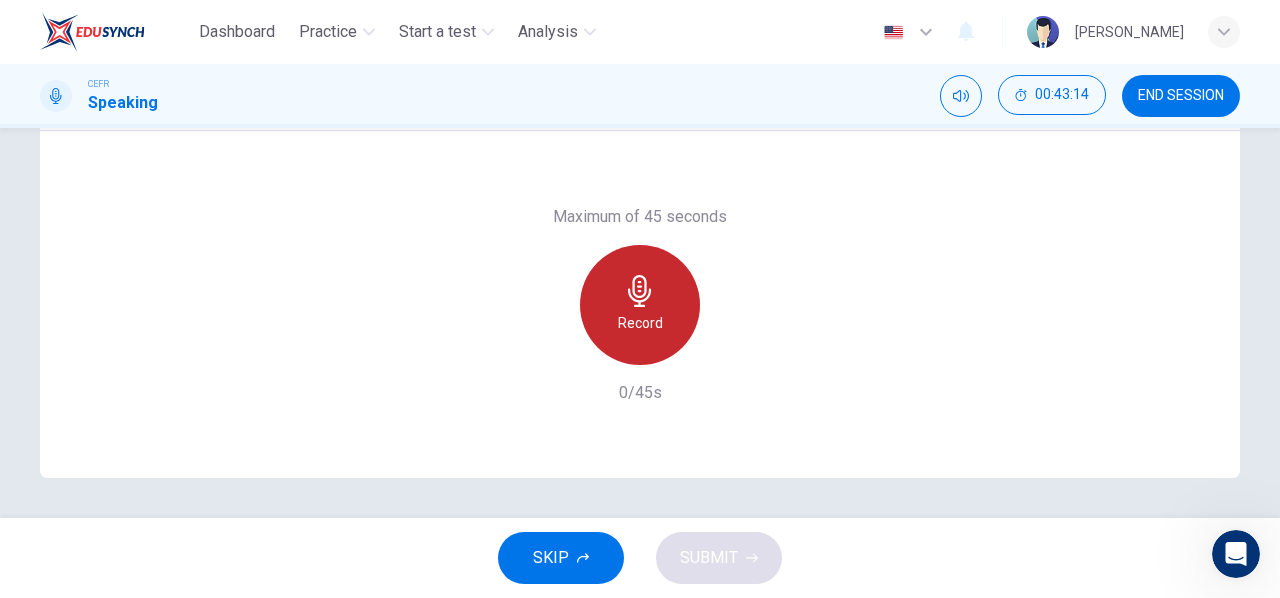 click on "Record" at bounding box center (640, 305) 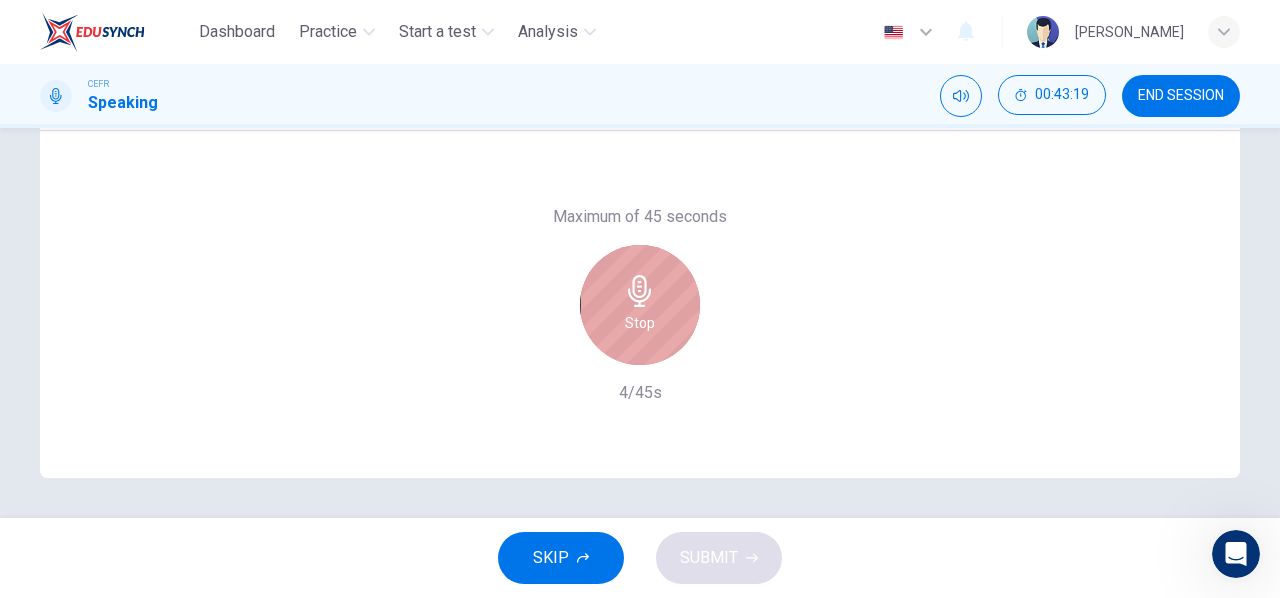 click on "Stop" at bounding box center [640, 305] 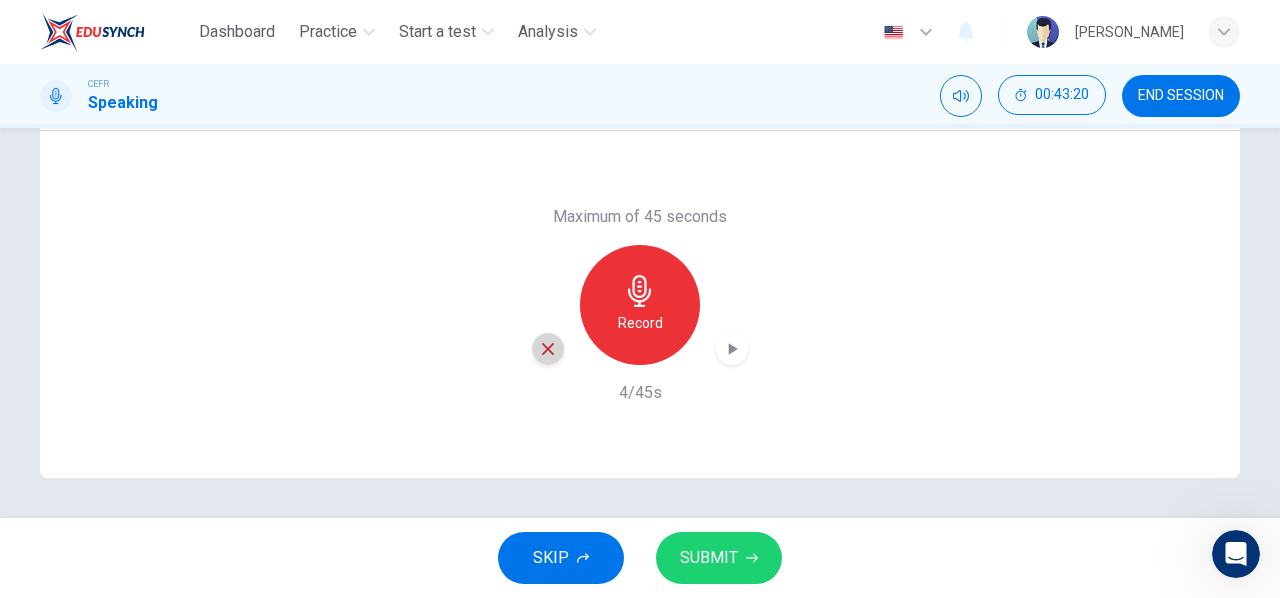 click 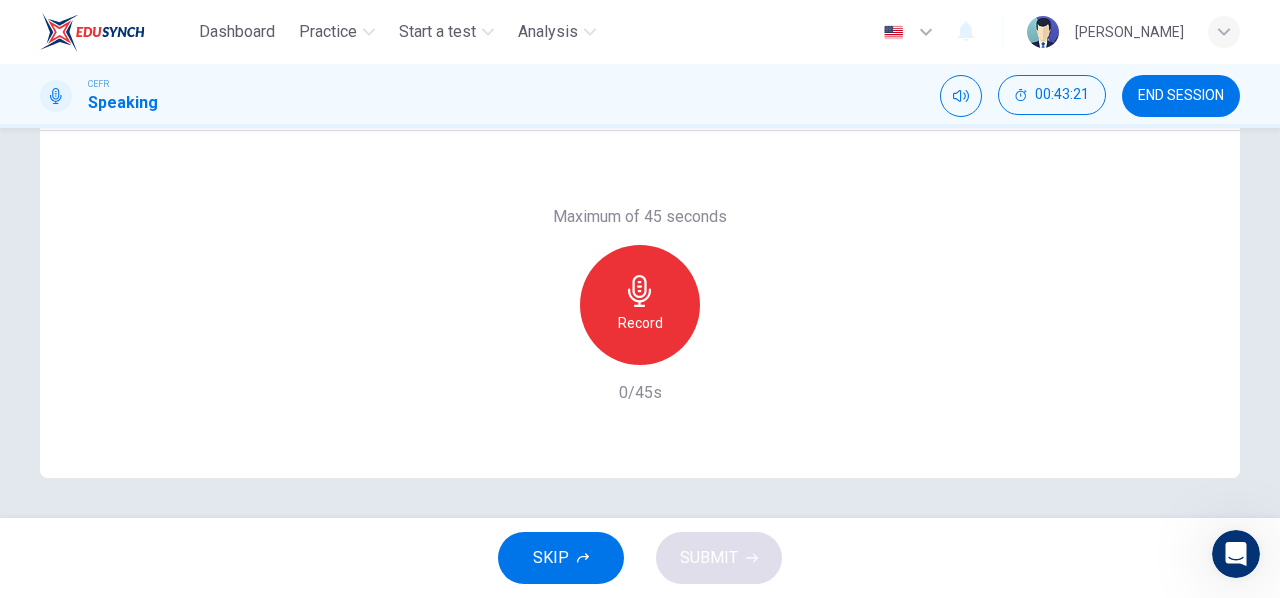 click on "Record" at bounding box center [640, 305] 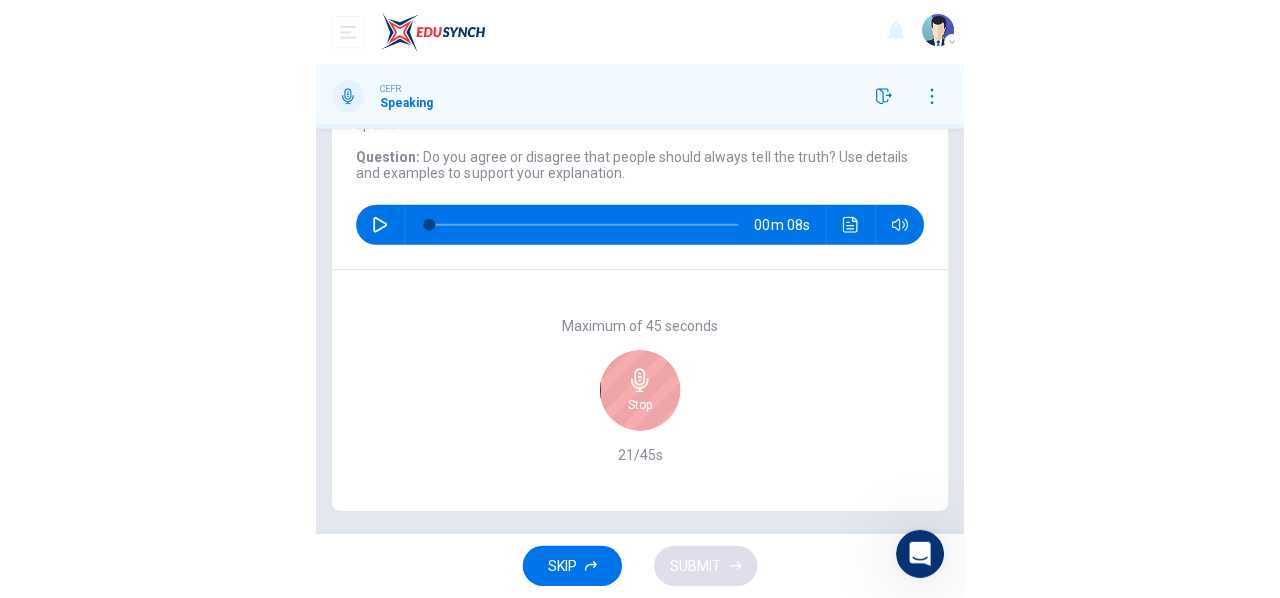 scroll, scrollTop: 170, scrollLeft: 0, axis: vertical 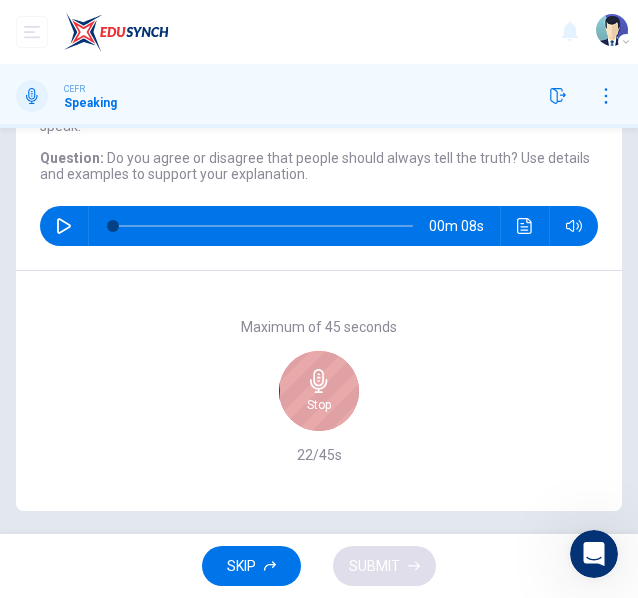 click 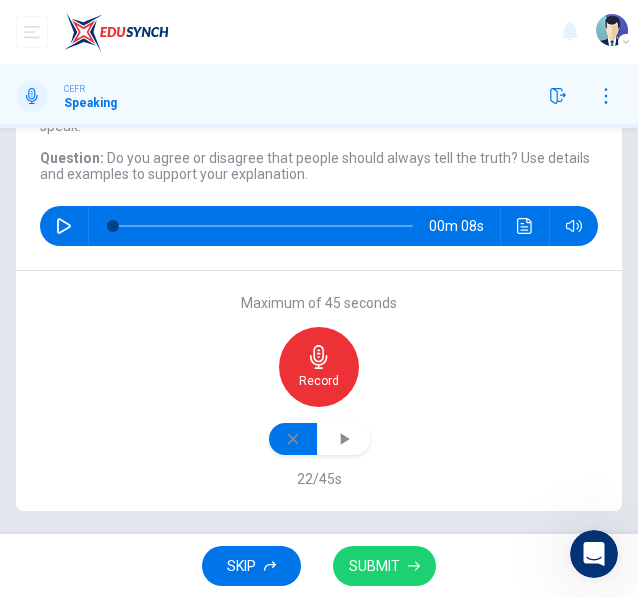 click at bounding box center (293, 439) 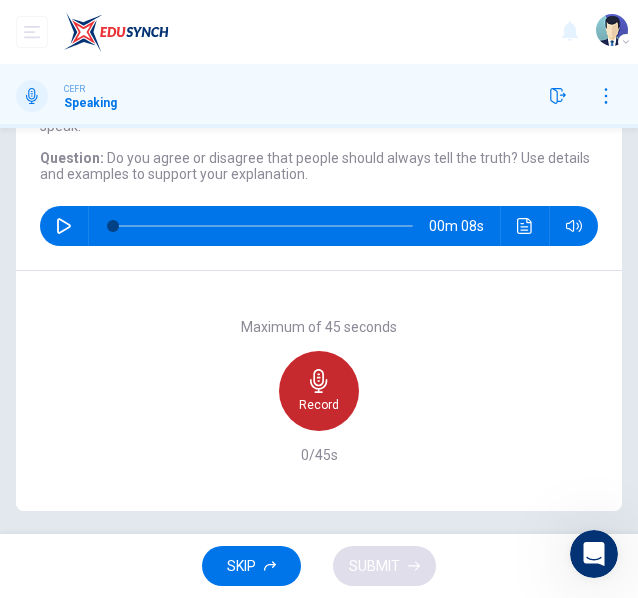 click on "Record" at bounding box center [319, 391] 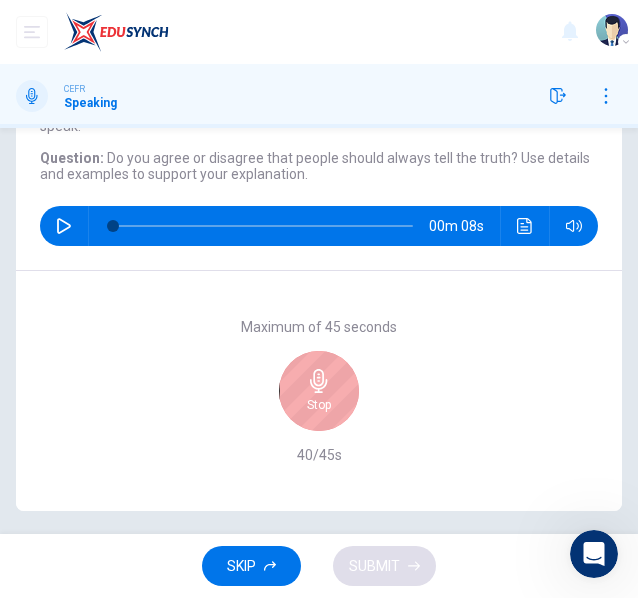 click on "Stop" at bounding box center [319, 391] 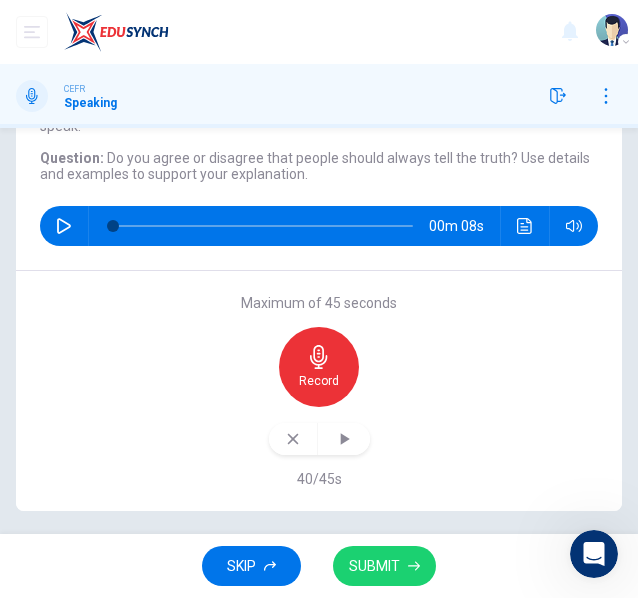 click at bounding box center [64, 226] 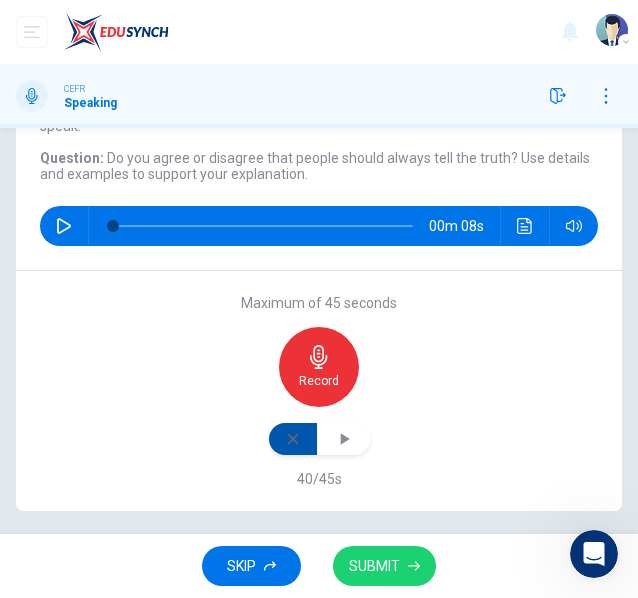 click at bounding box center (293, 439) 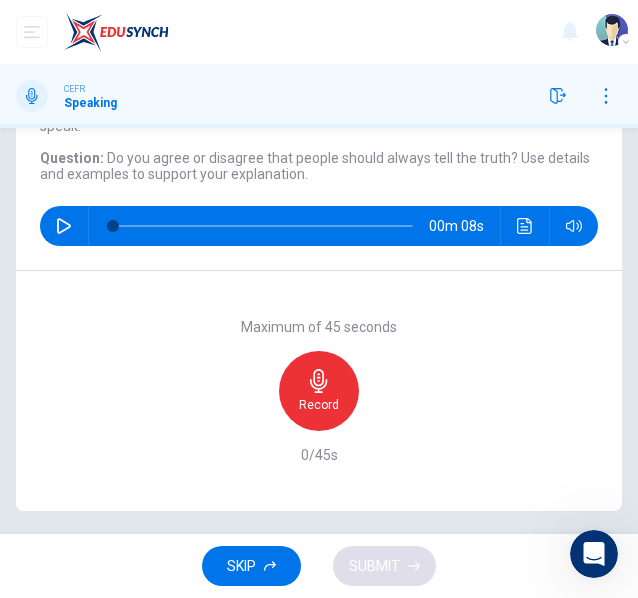 click on "Record" at bounding box center [319, 405] 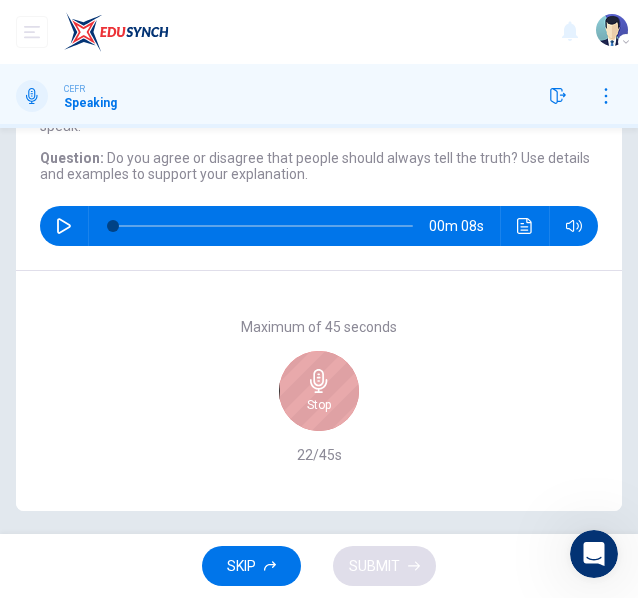 click on "Stop" at bounding box center (319, 391) 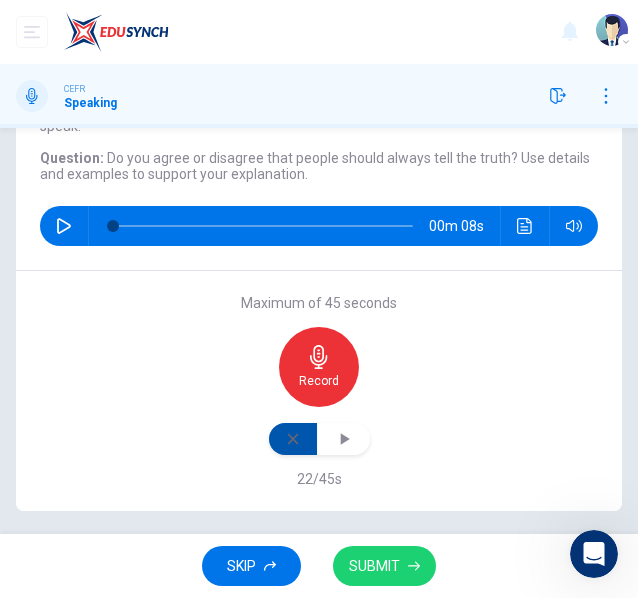 click at bounding box center [293, 439] 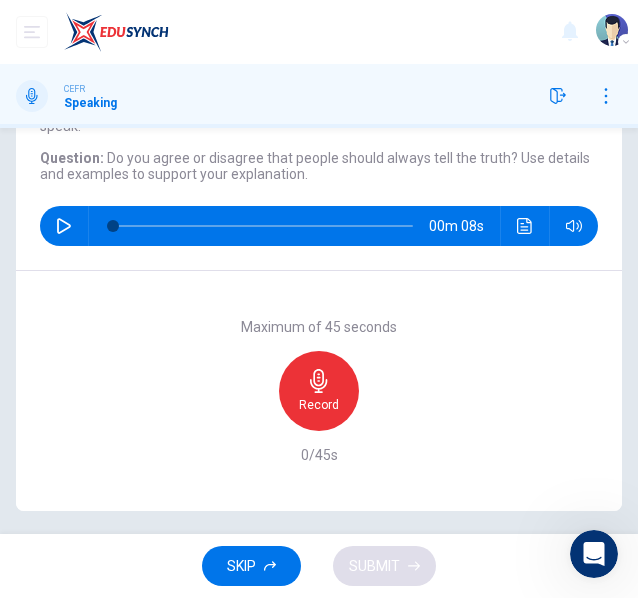 click on "Record" at bounding box center [319, 391] 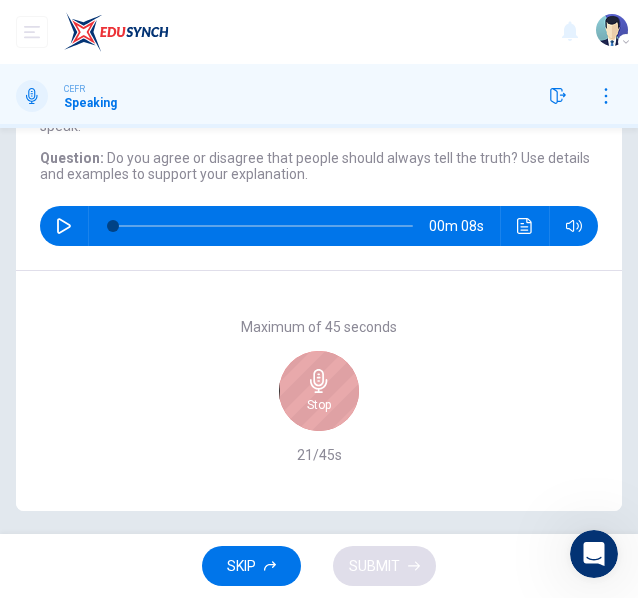 click on "Stop" at bounding box center [319, 391] 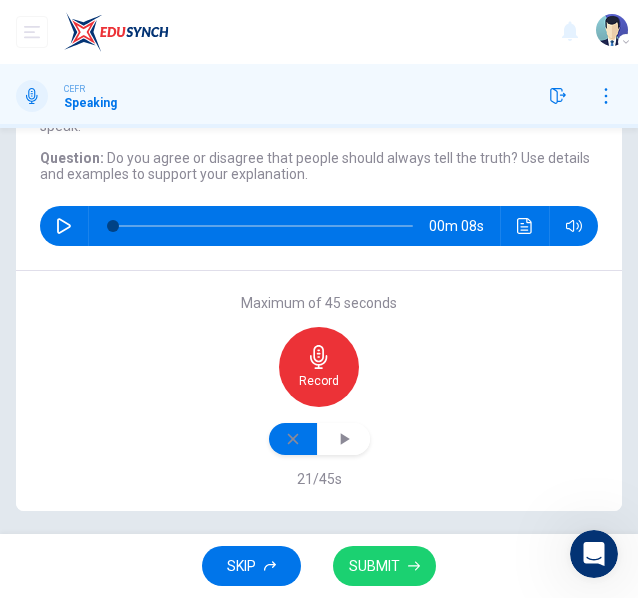 click at bounding box center [293, 439] 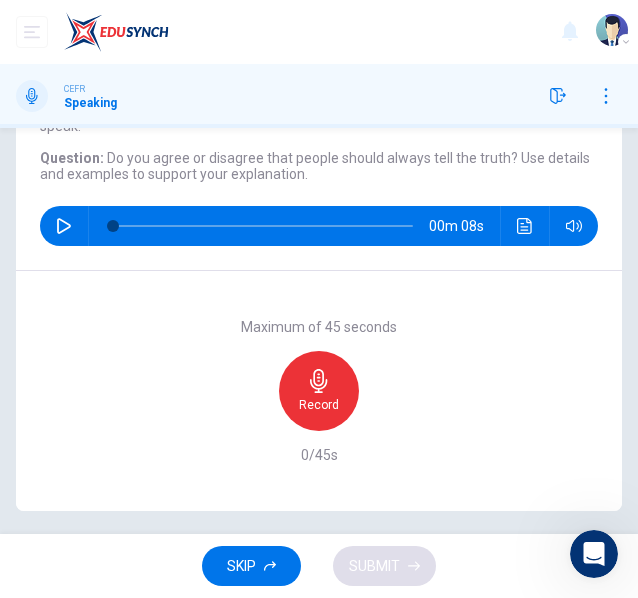 click 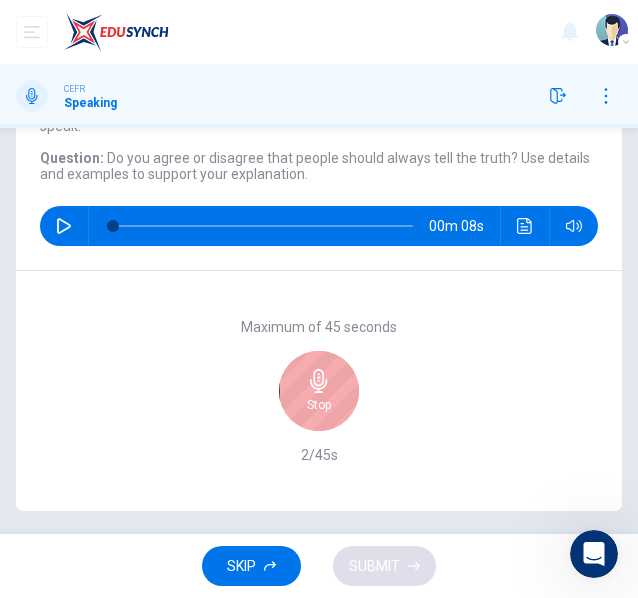 click 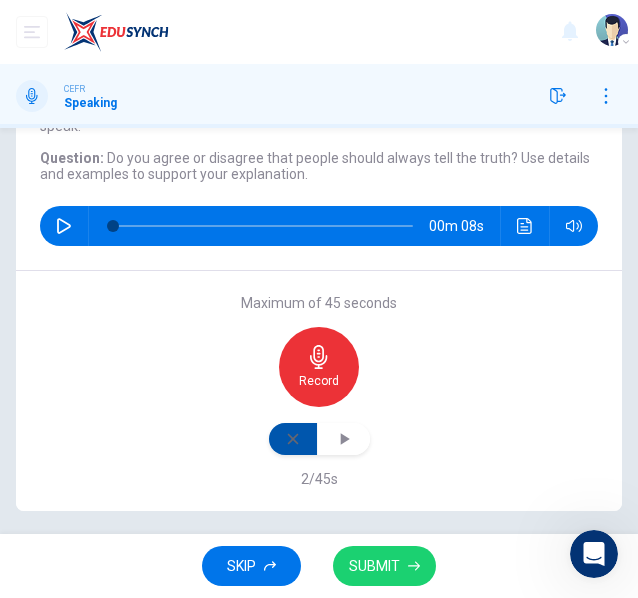 click 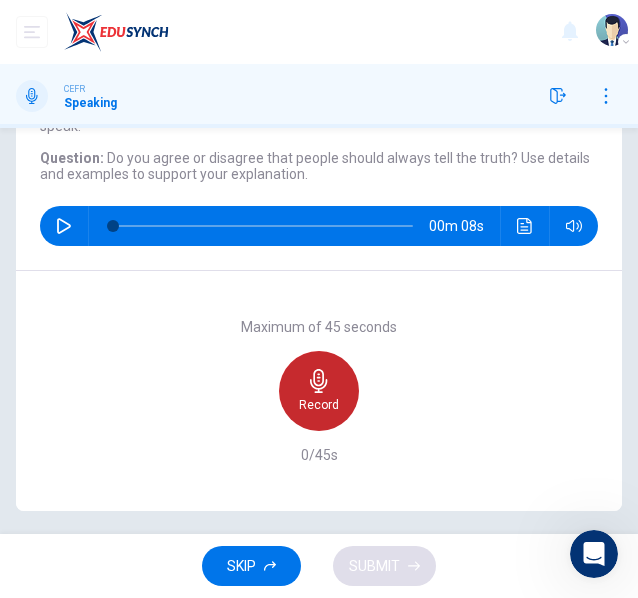 click on "Record" at bounding box center (319, 391) 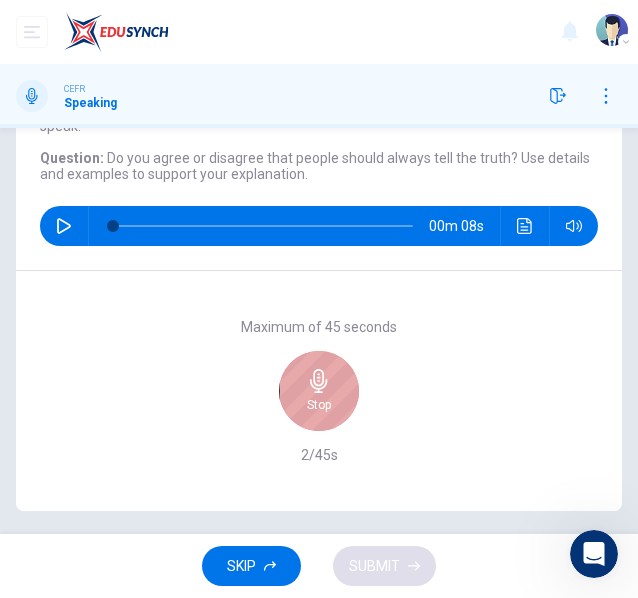 click on "Stop" at bounding box center (319, 391) 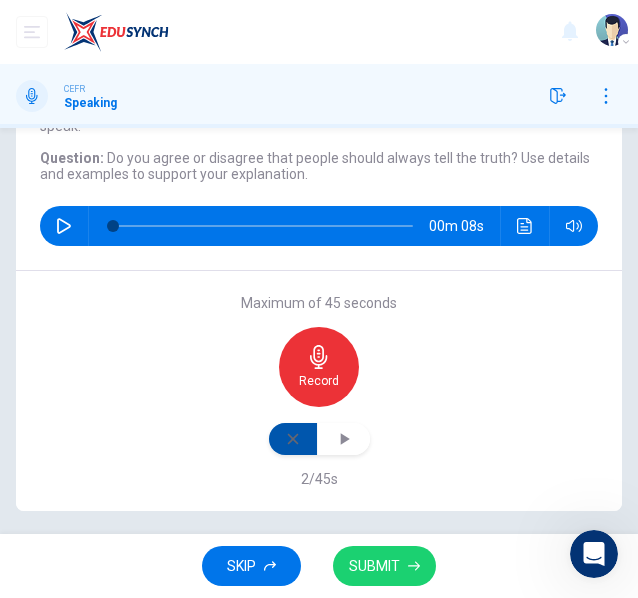 click 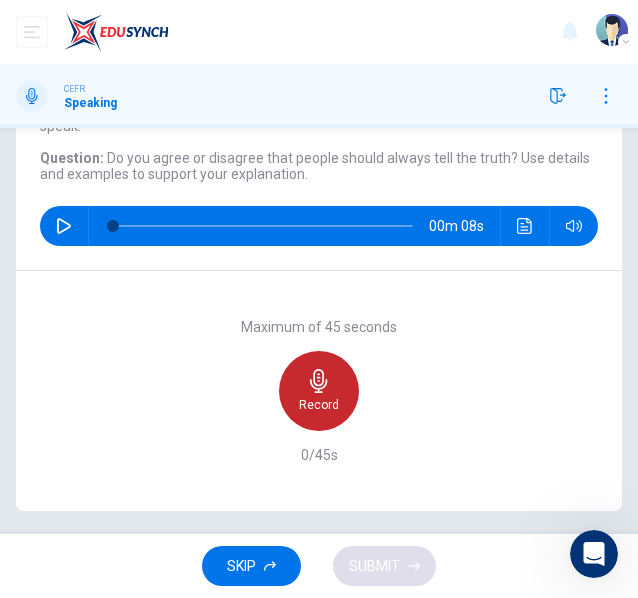 click on "Record" at bounding box center (319, 405) 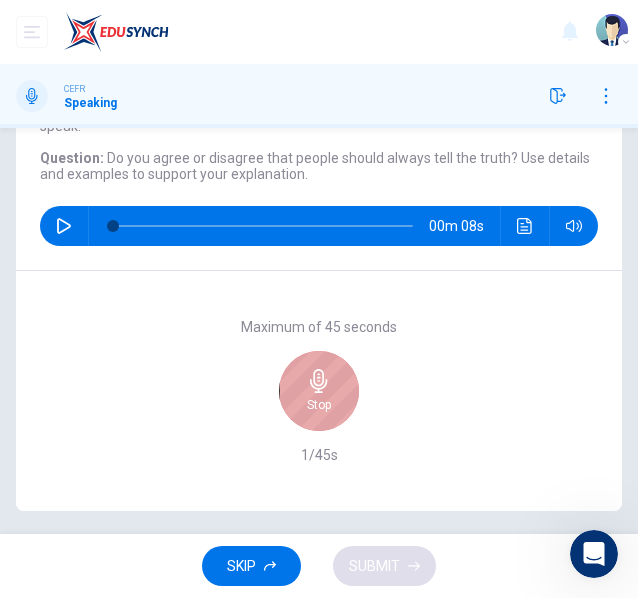 click on "Stop" at bounding box center (319, 391) 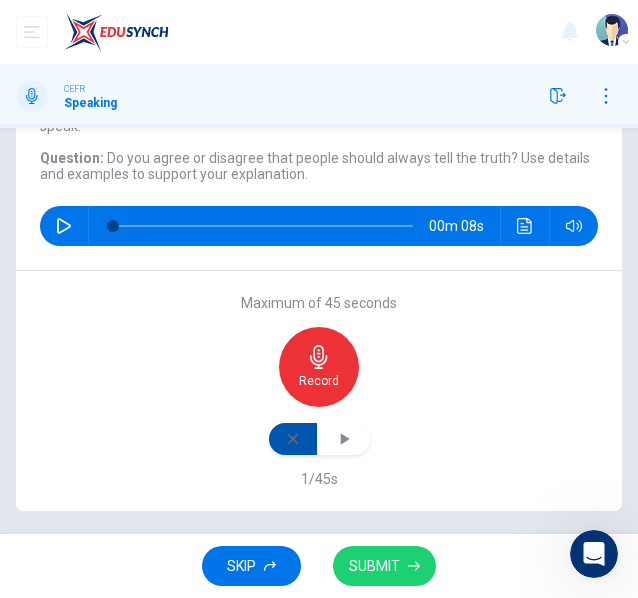 click 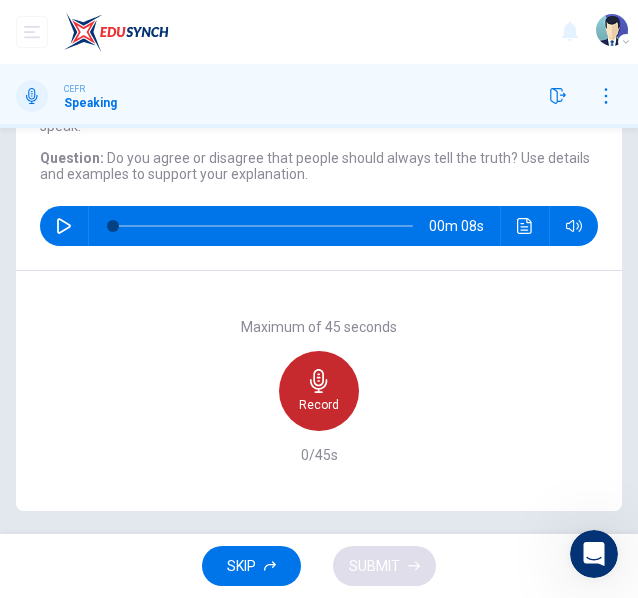 click on "Record" at bounding box center [319, 405] 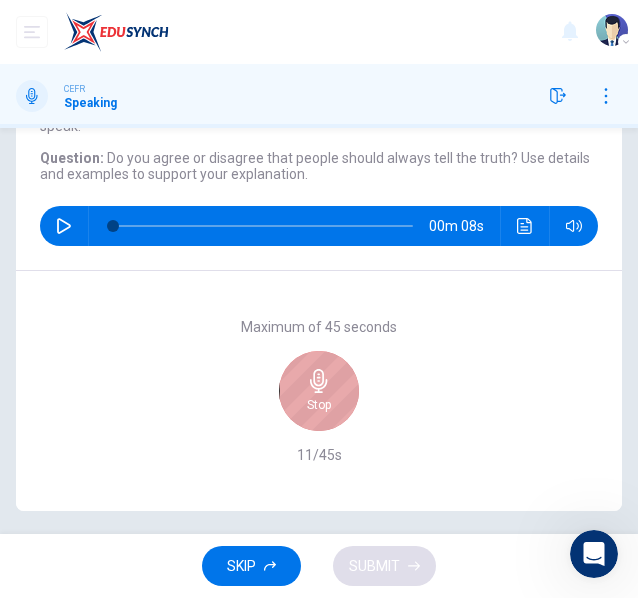 click on "Stop" at bounding box center [319, 391] 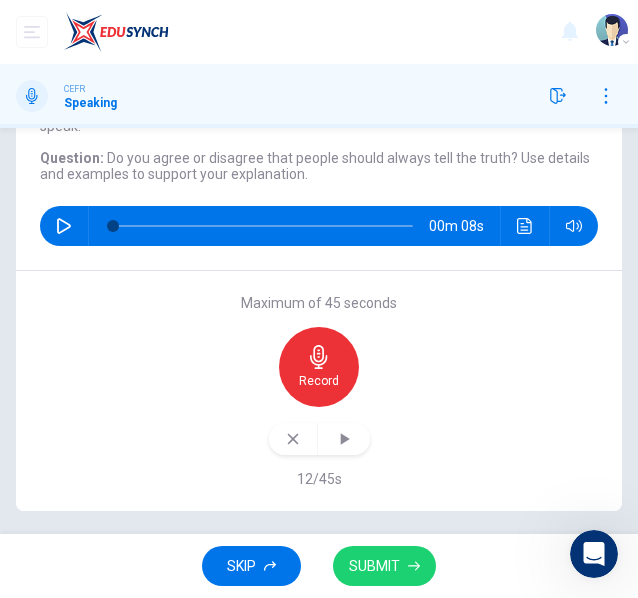 click on "Record" at bounding box center [319, 391] 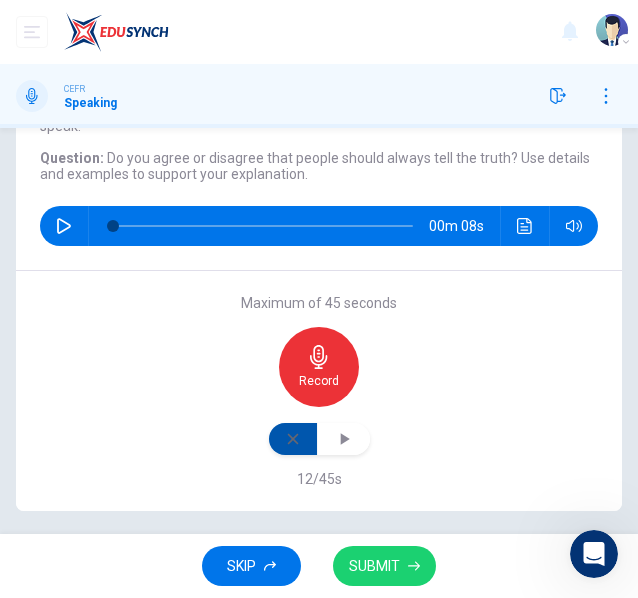 click 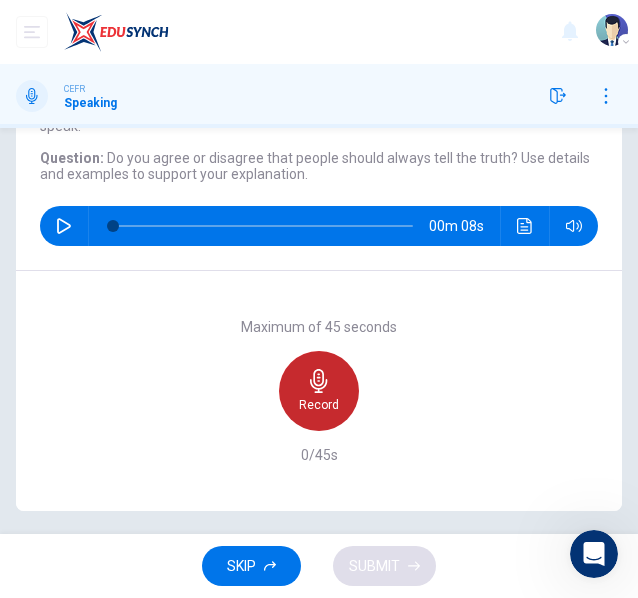 click on "Record" at bounding box center [319, 405] 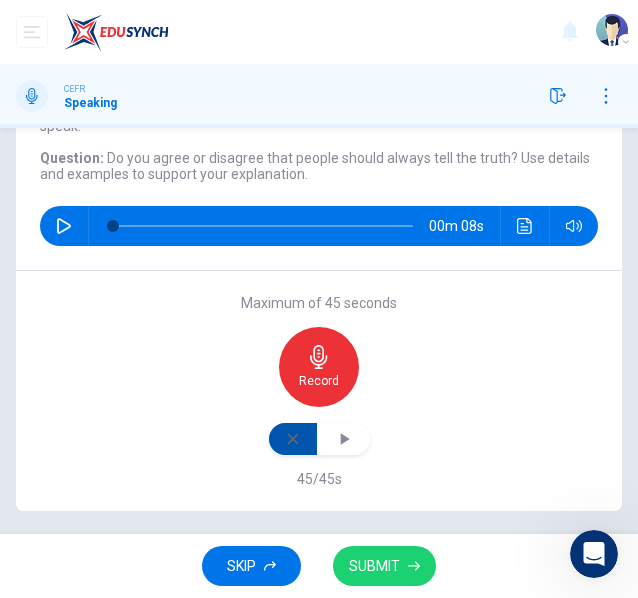 click at bounding box center (293, 439) 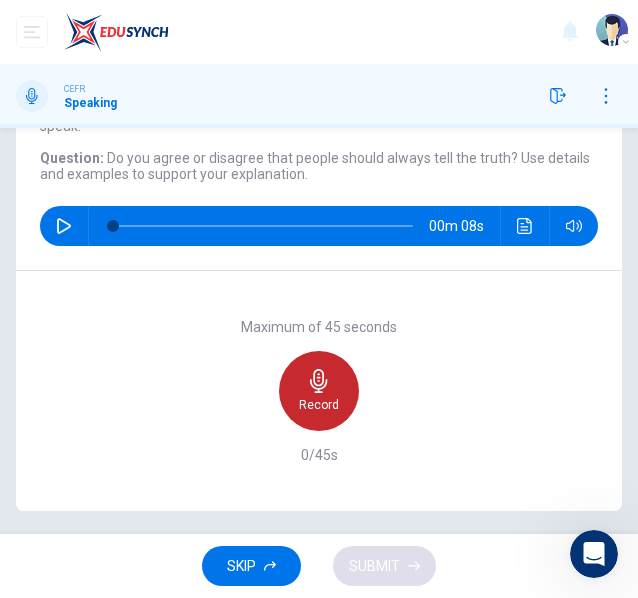 click 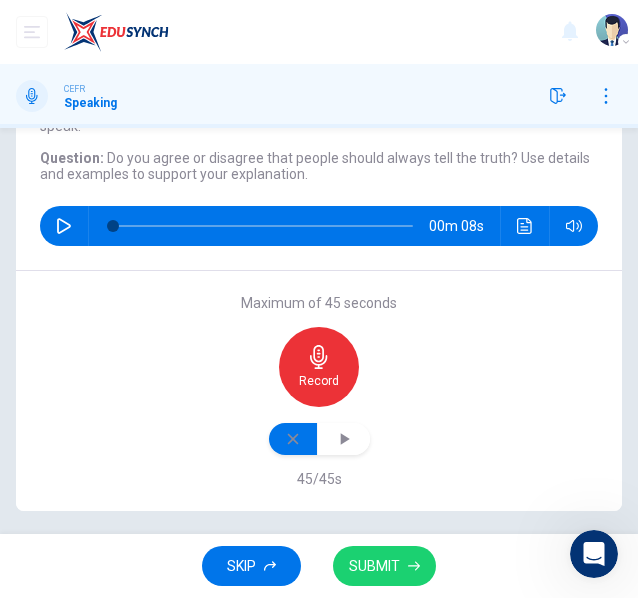 click 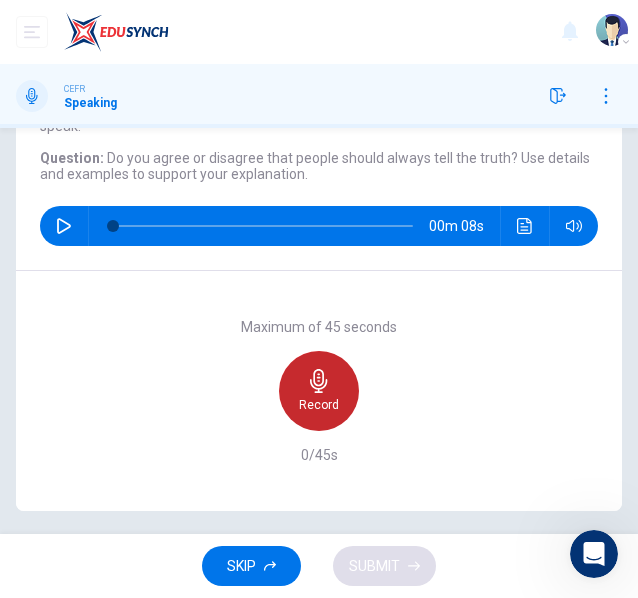 click on "Record" at bounding box center (319, 391) 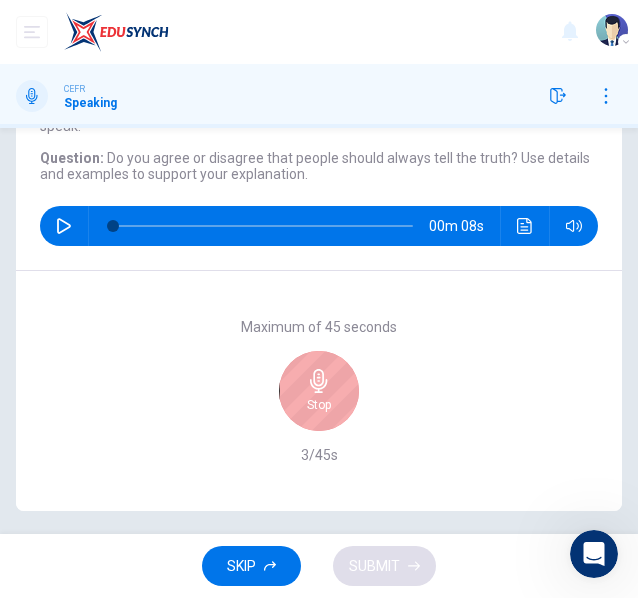 click on "Stop" at bounding box center [319, 391] 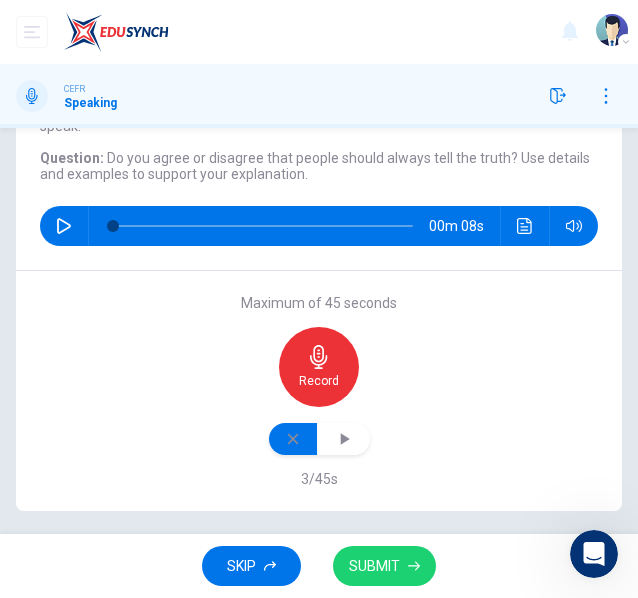 click 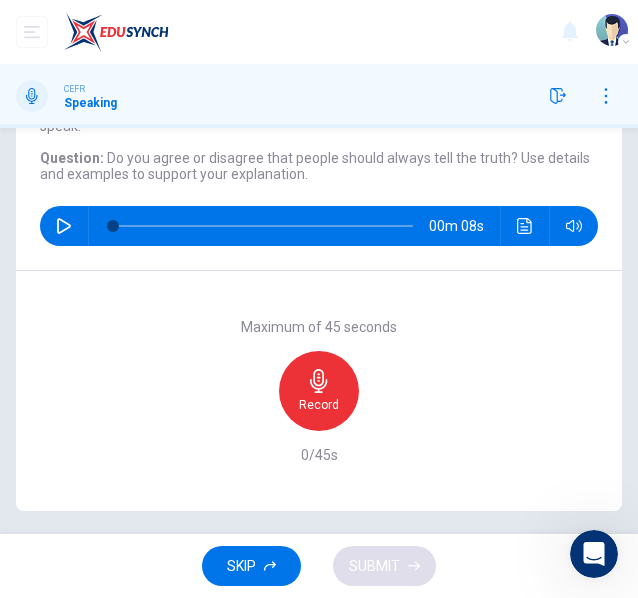 click on "Record" at bounding box center [319, 391] 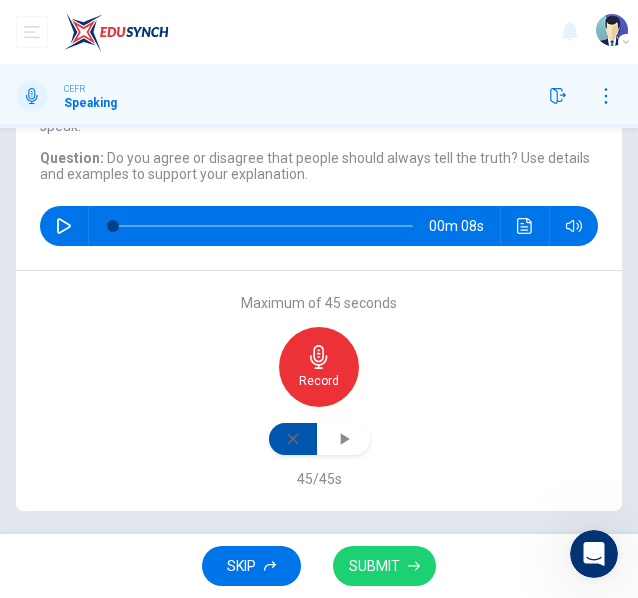 click 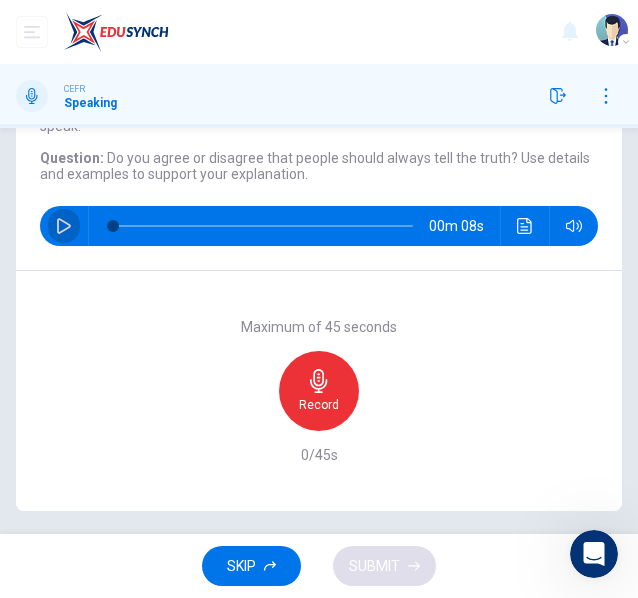 click at bounding box center [64, 226] 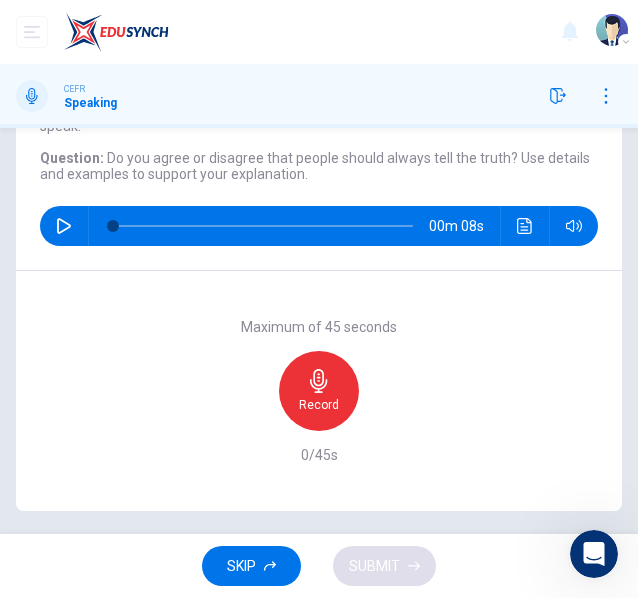 click 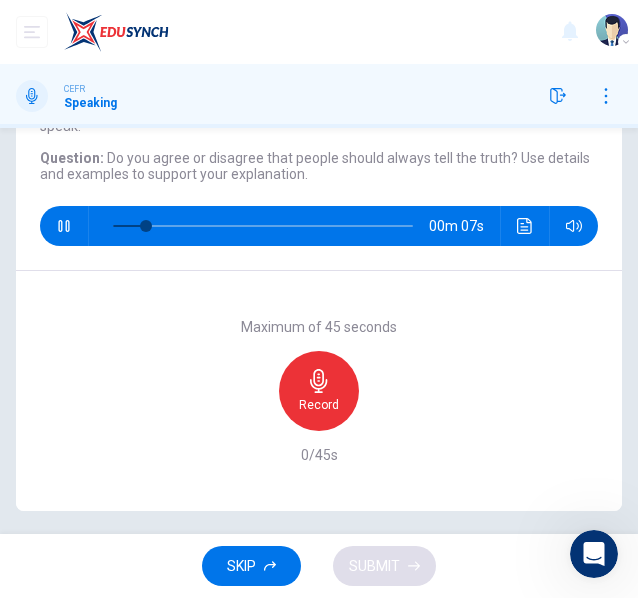 click at bounding box center [64, 226] 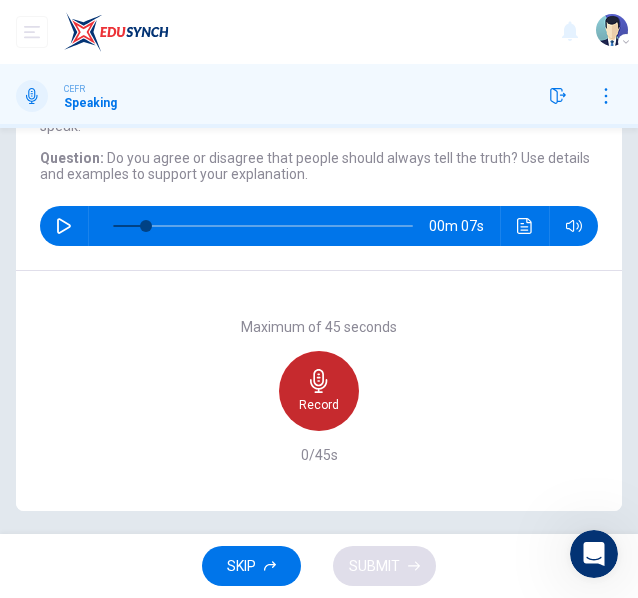 click on "Record" at bounding box center (319, 391) 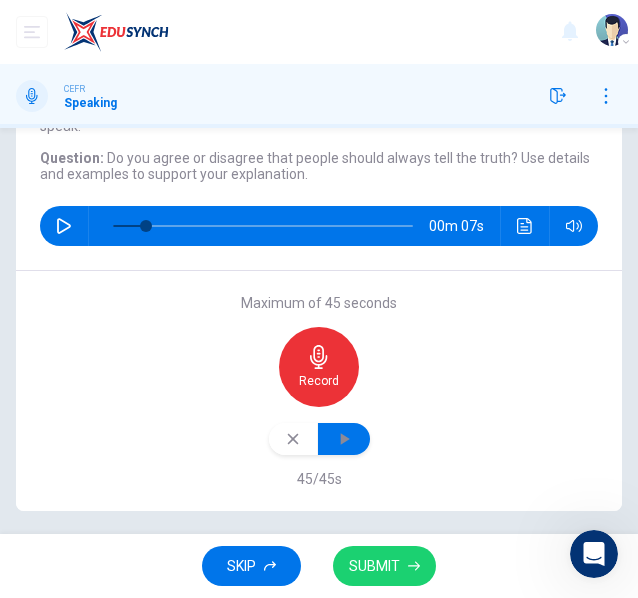 click 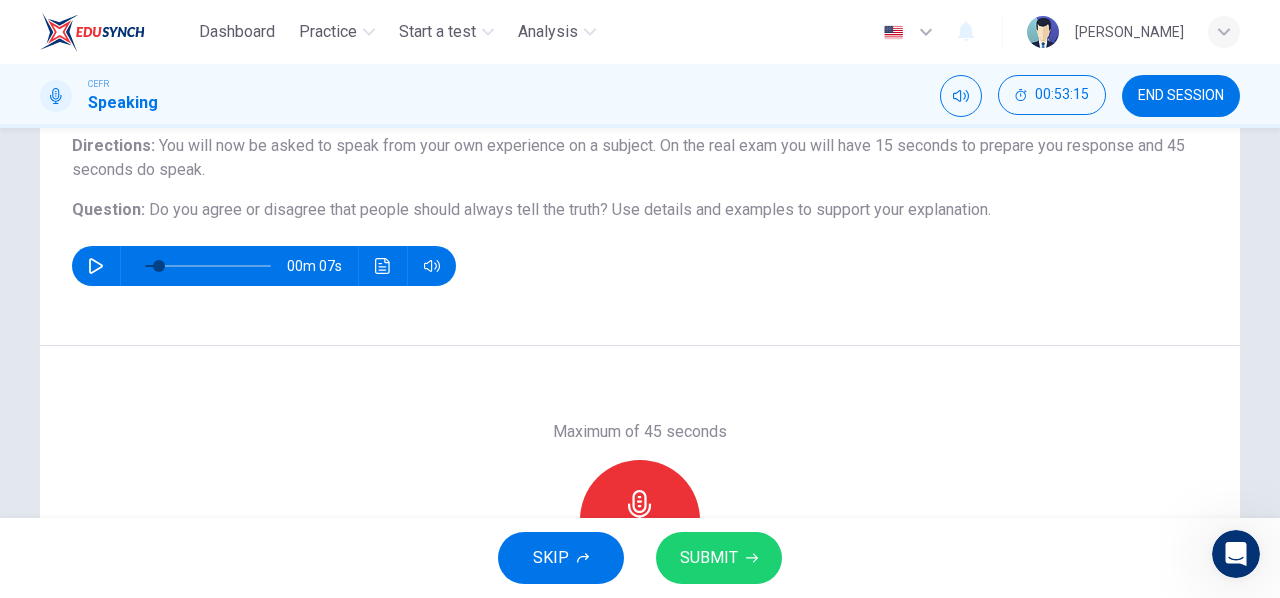 scroll, scrollTop: 385, scrollLeft: 0, axis: vertical 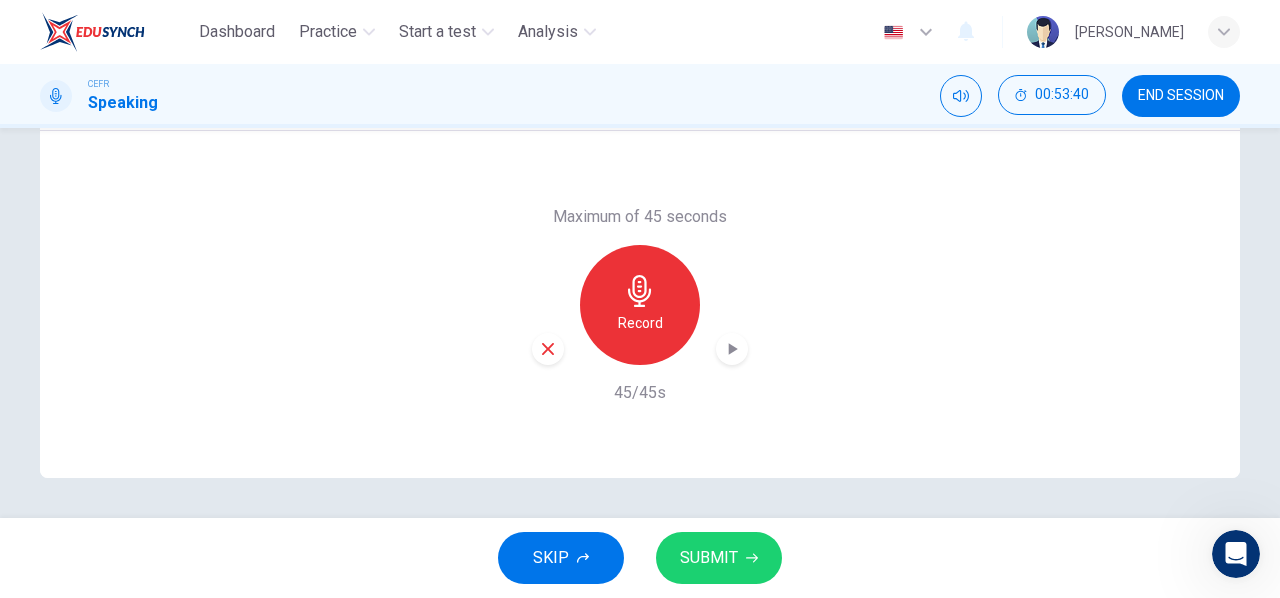 click on "SUBMIT" at bounding box center (709, 558) 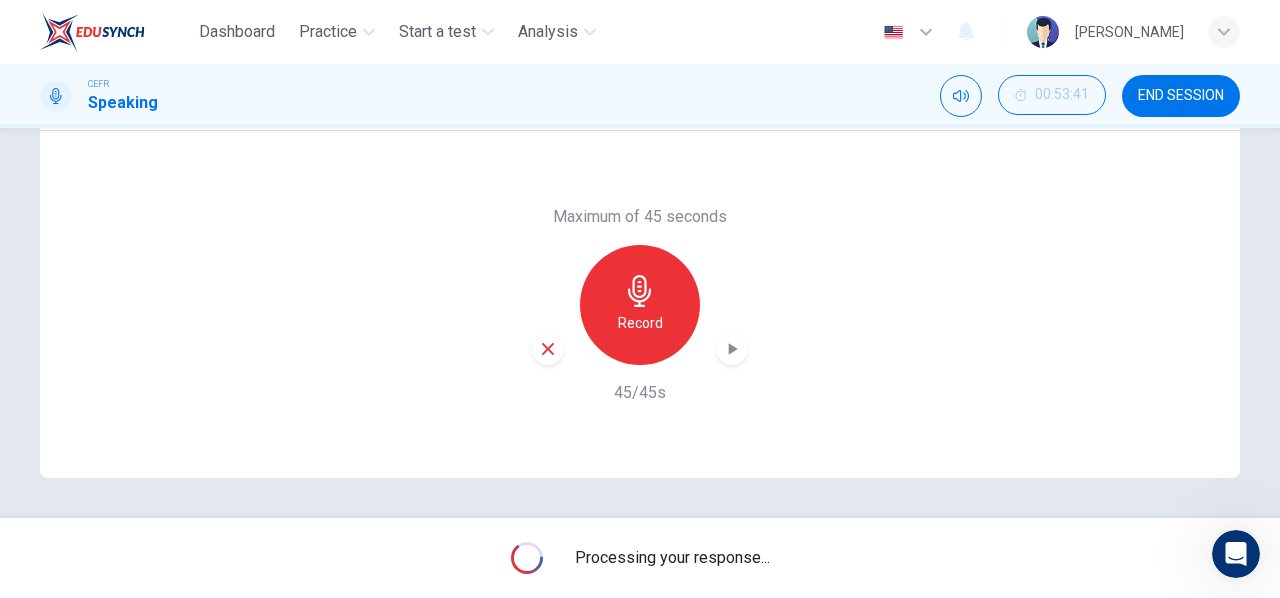 type on "0" 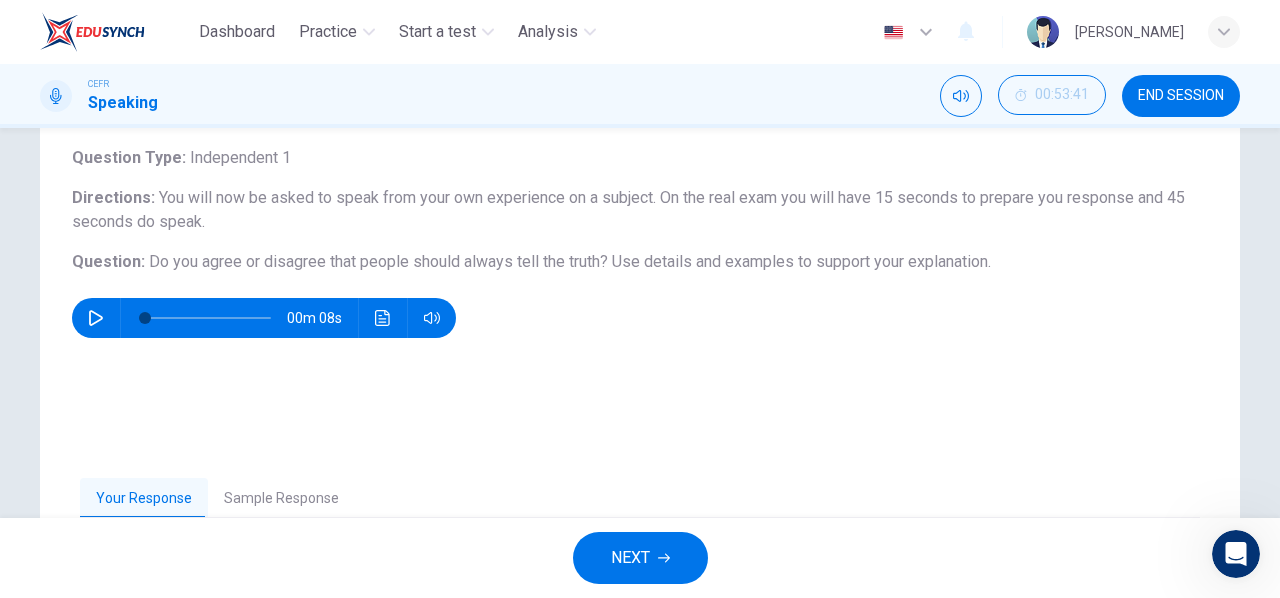 scroll, scrollTop: 252, scrollLeft: 0, axis: vertical 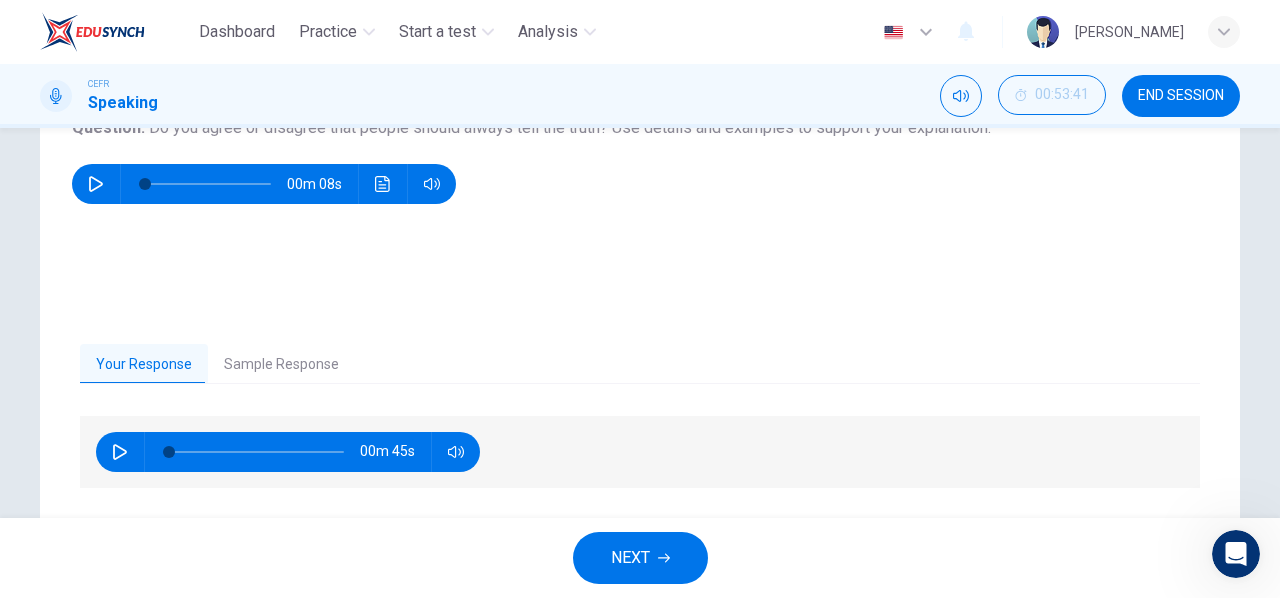 click at bounding box center (120, 452) 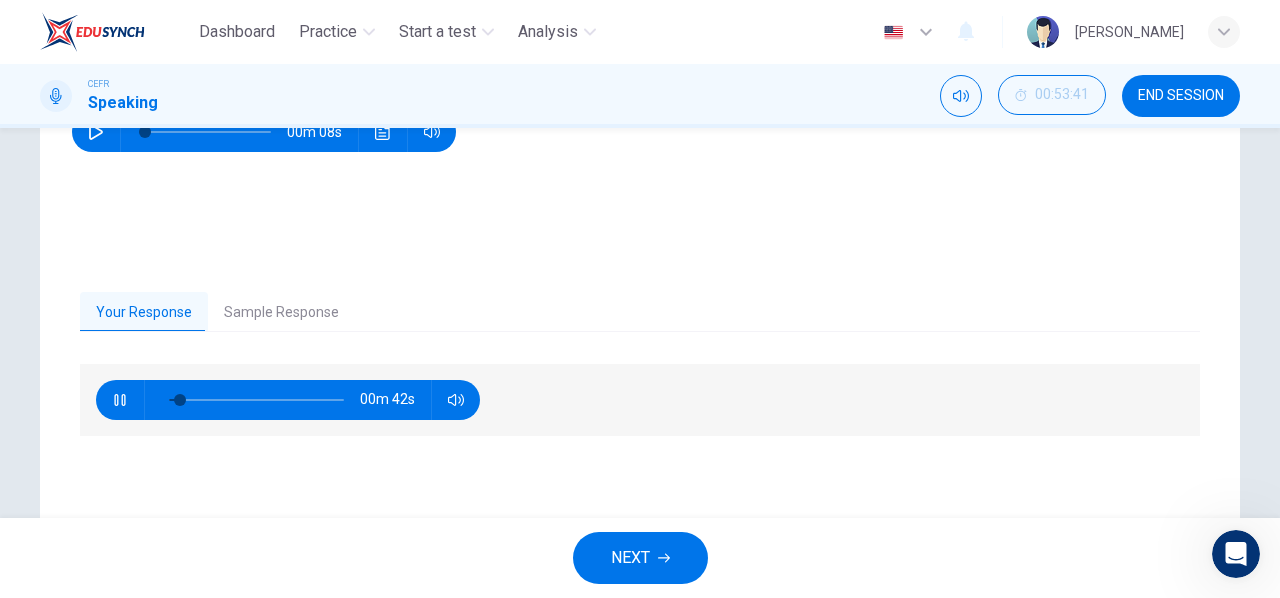 scroll, scrollTop: 385, scrollLeft: 0, axis: vertical 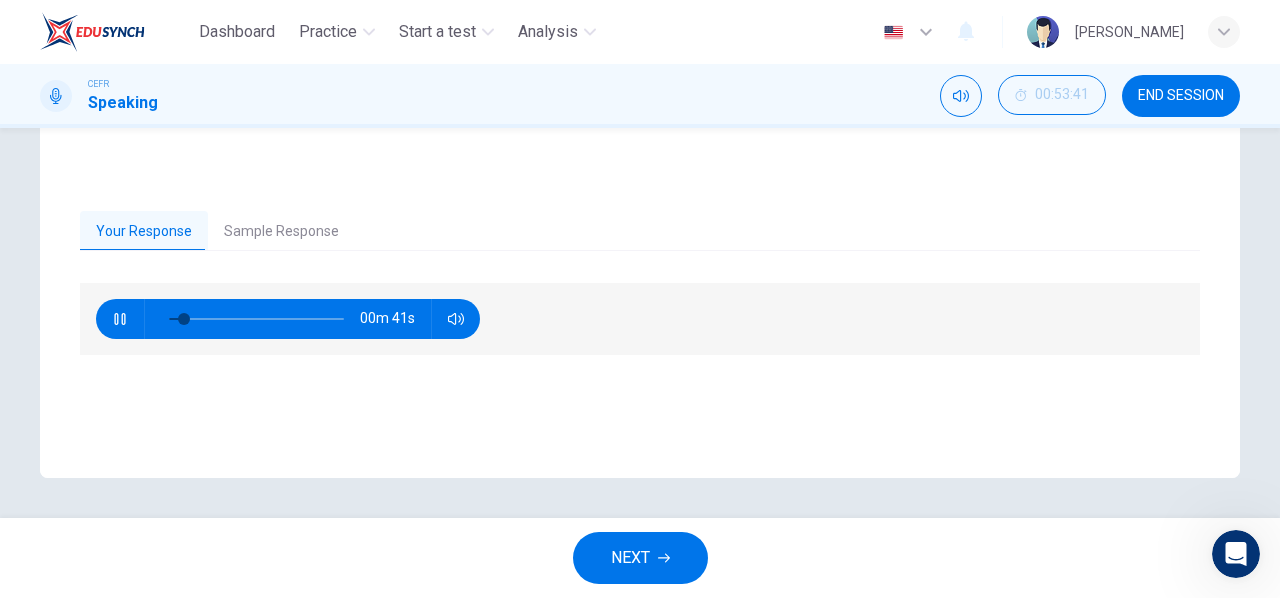 click on "NEXT" at bounding box center [640, 558] 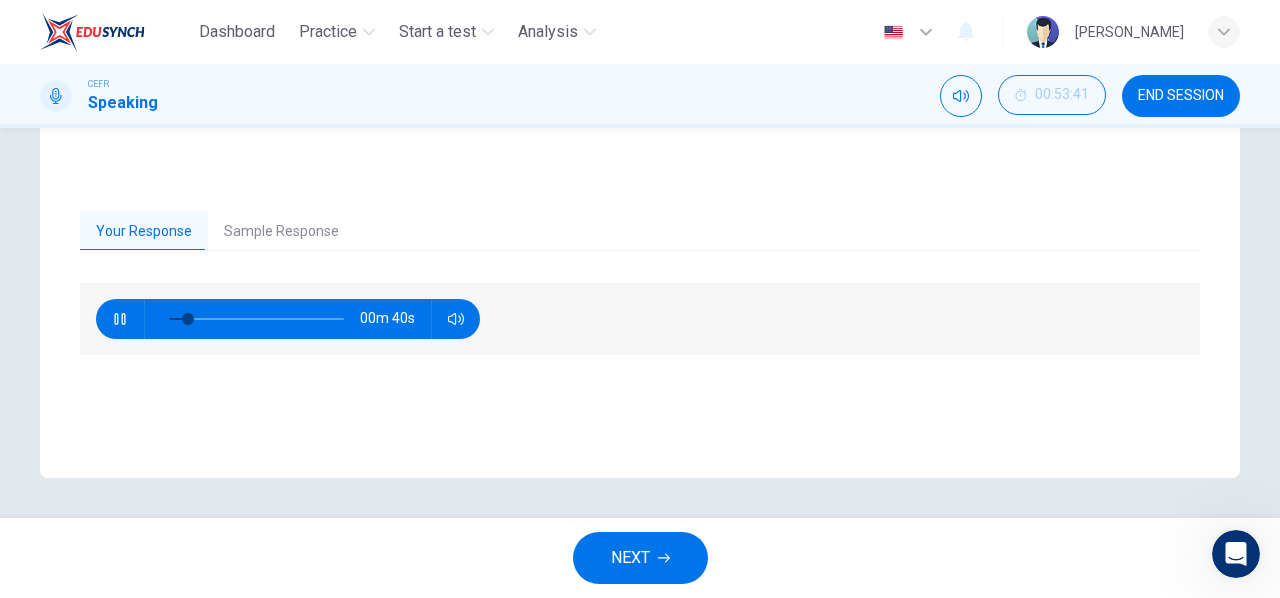 click on "NEXT" at bounding box center (640, 558) 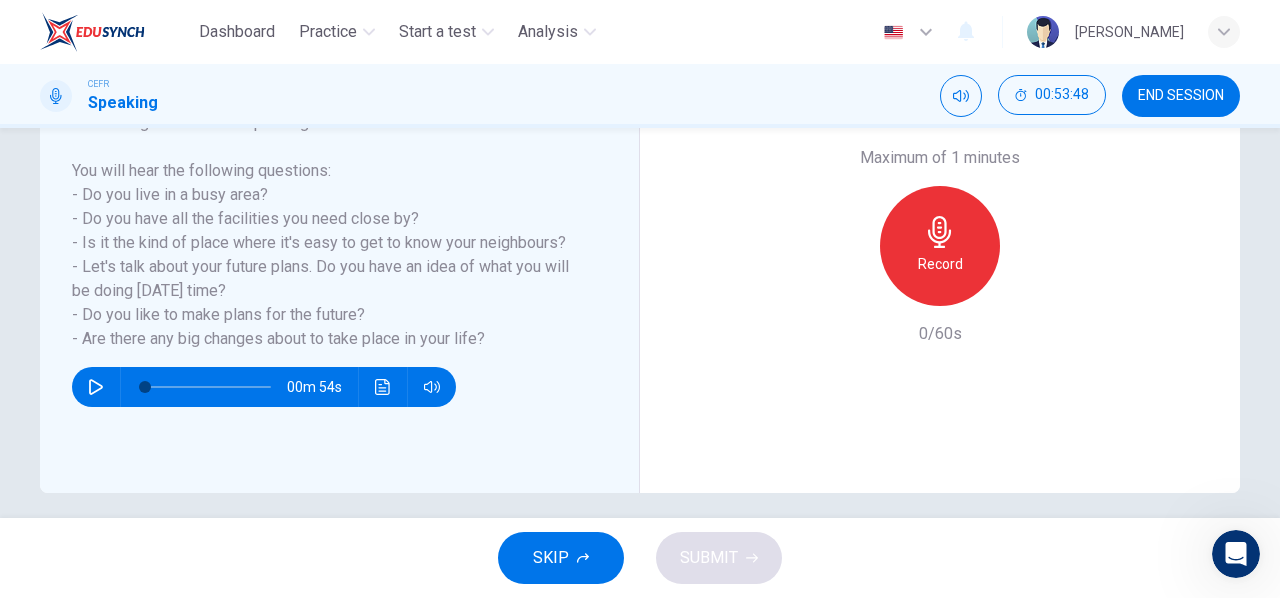 scroll, scrollTop: 385, scrollLeft: 0, axis: vertical 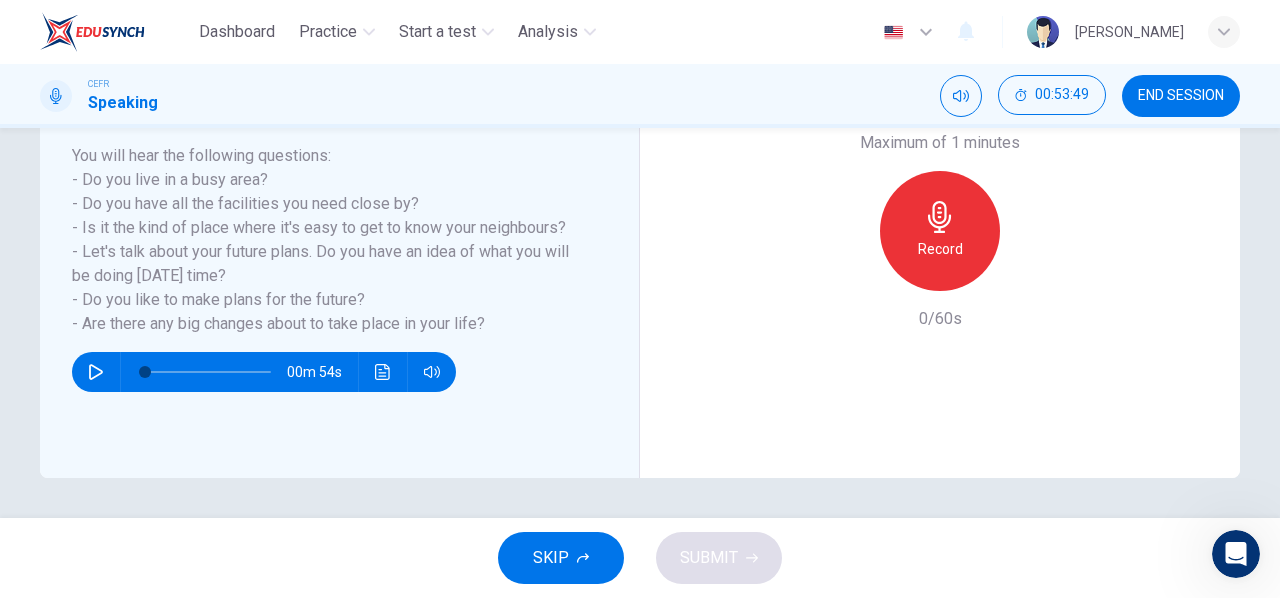 click at bounding box center (96, 372) 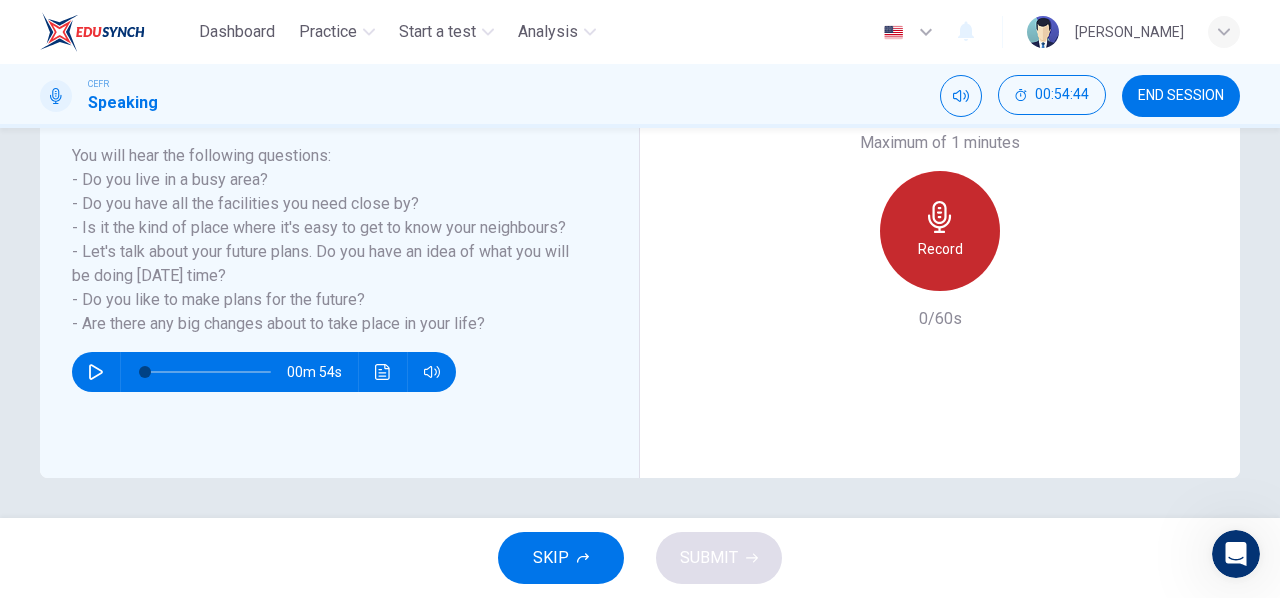 click 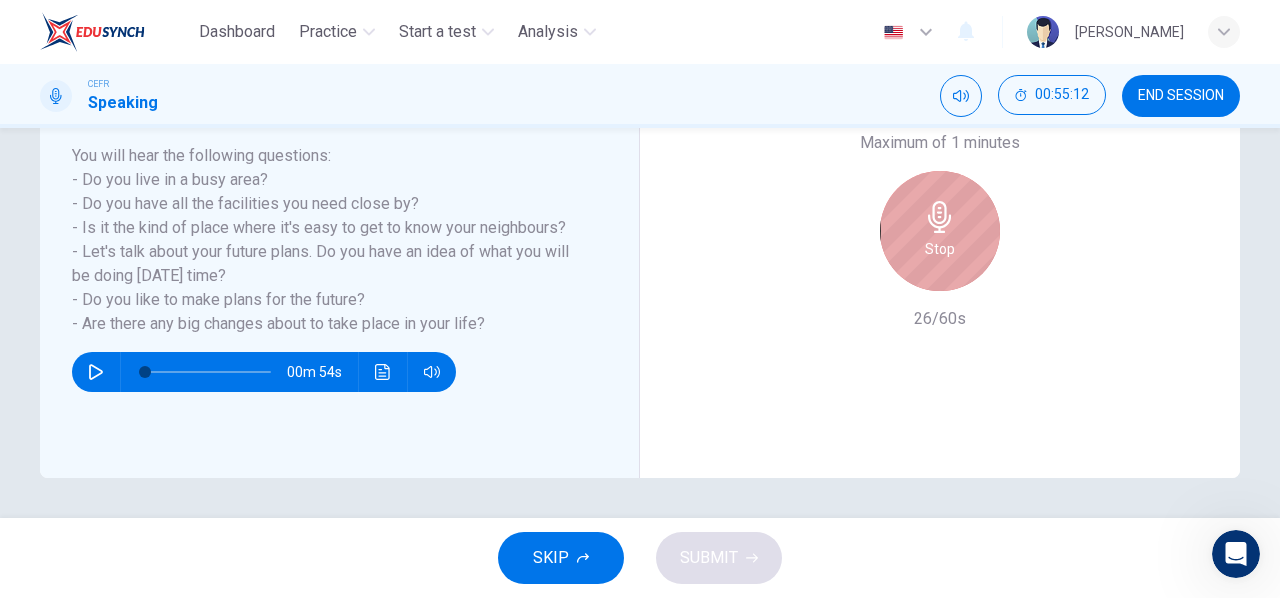 click 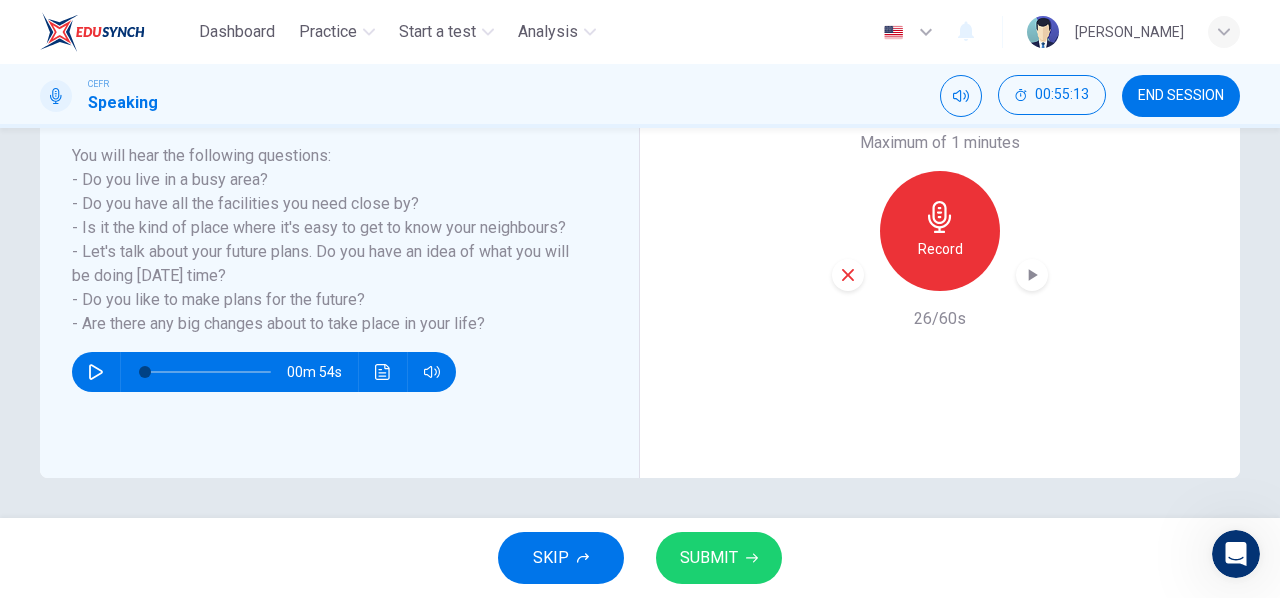click 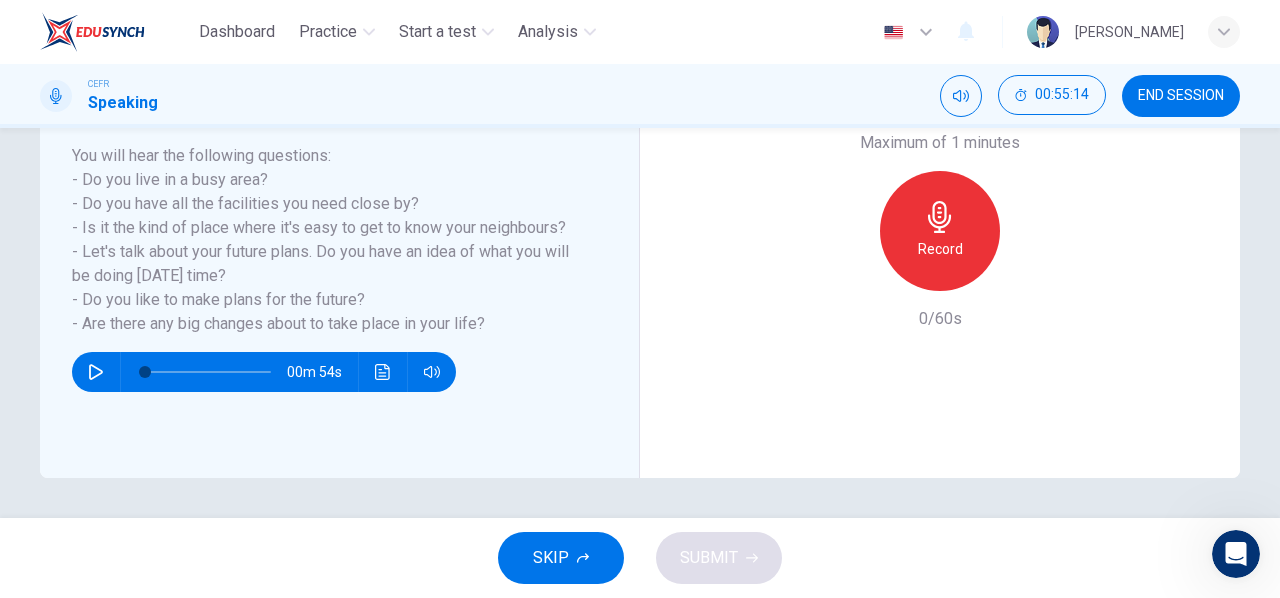 click 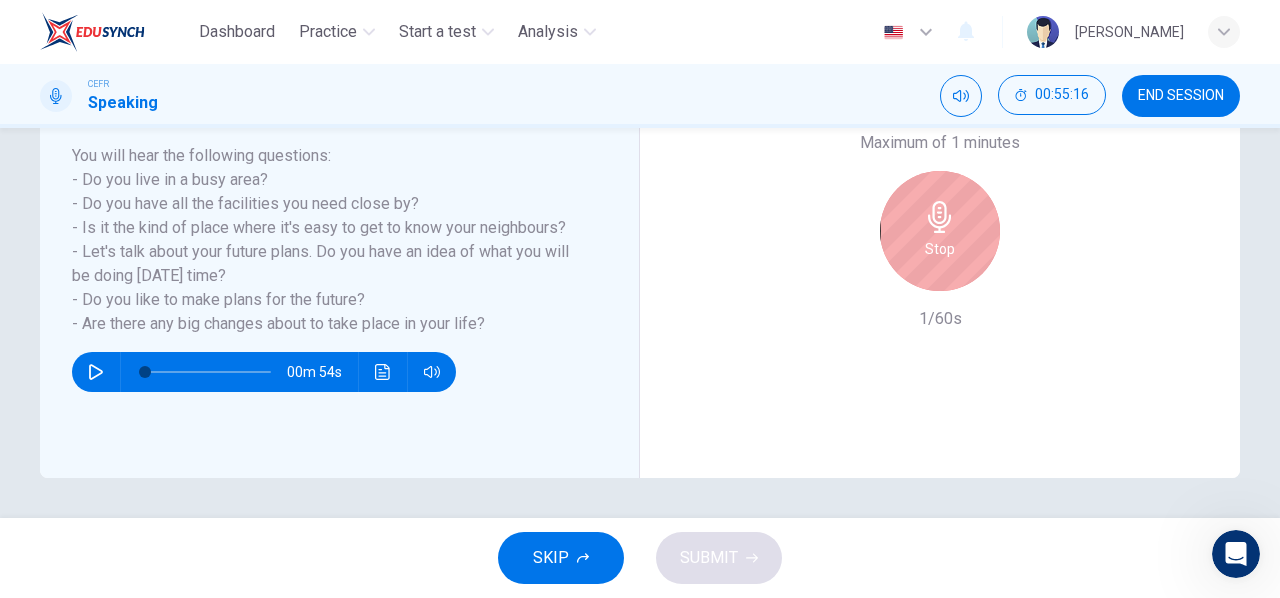 click 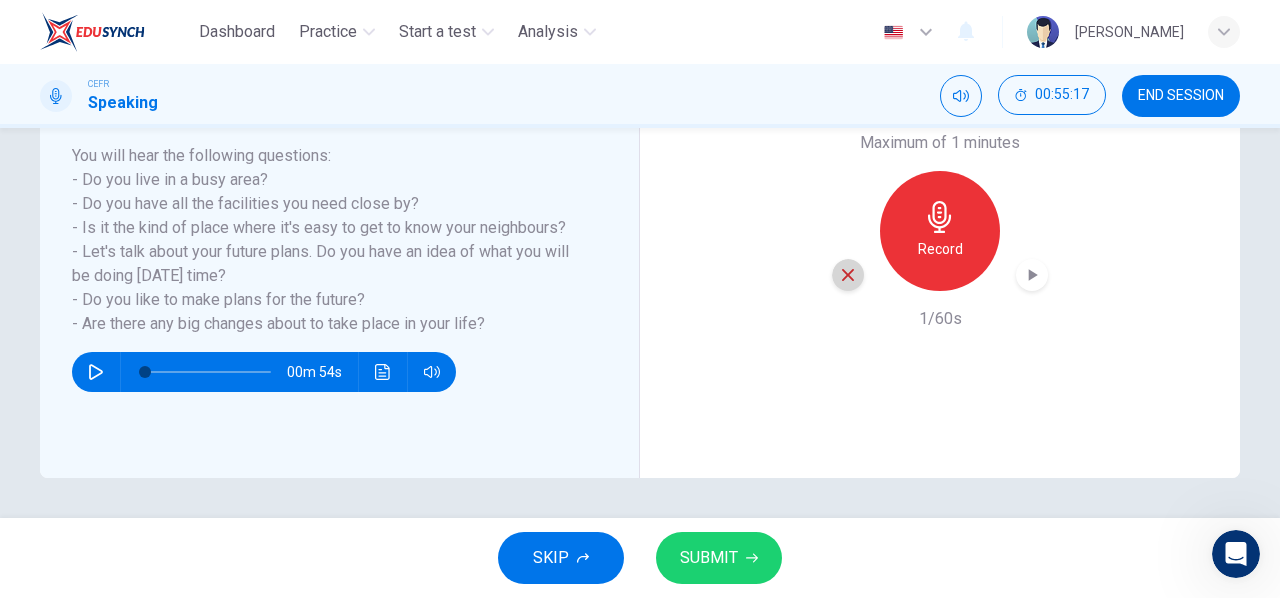 click 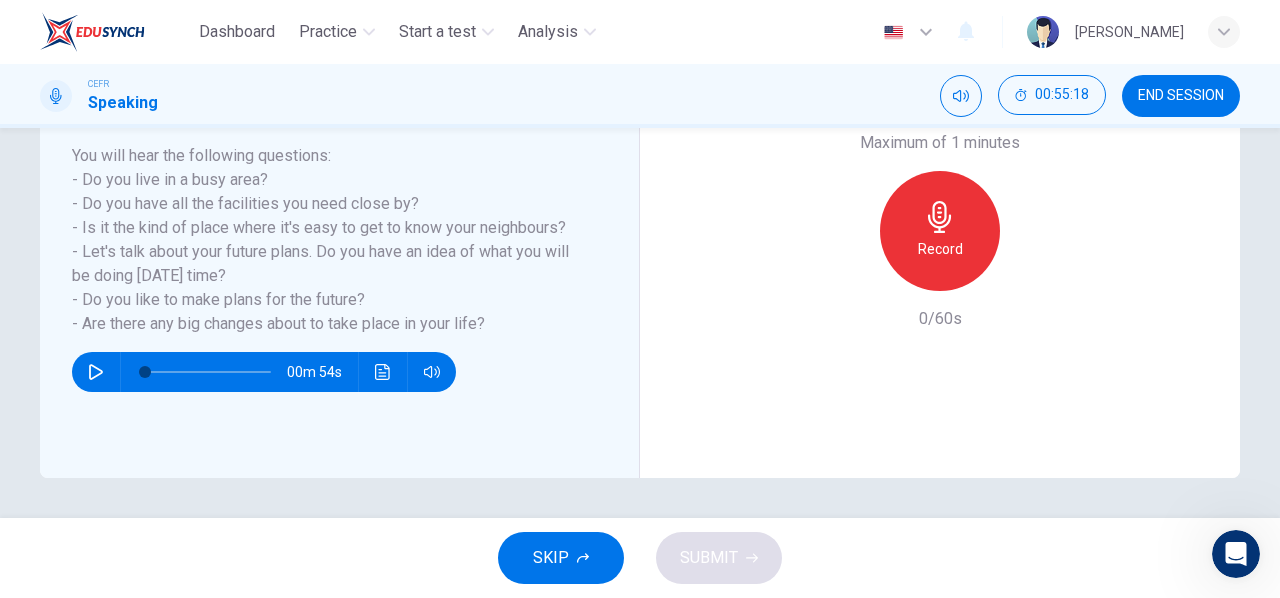 click on "Record" at bounding box center [940, 249] 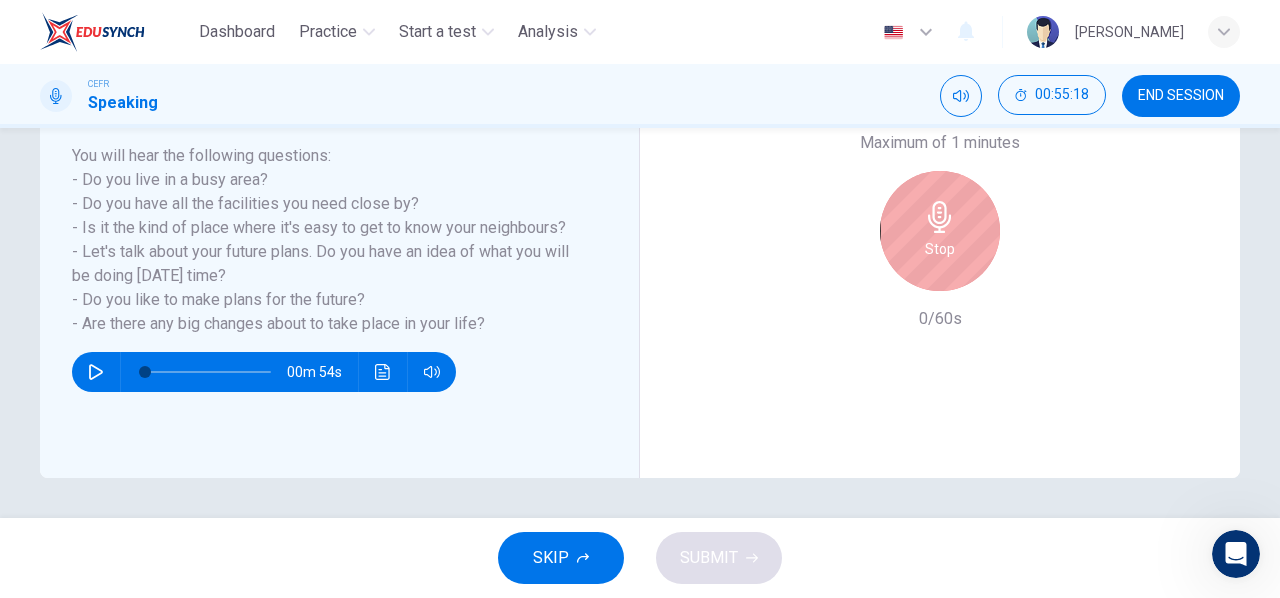 click 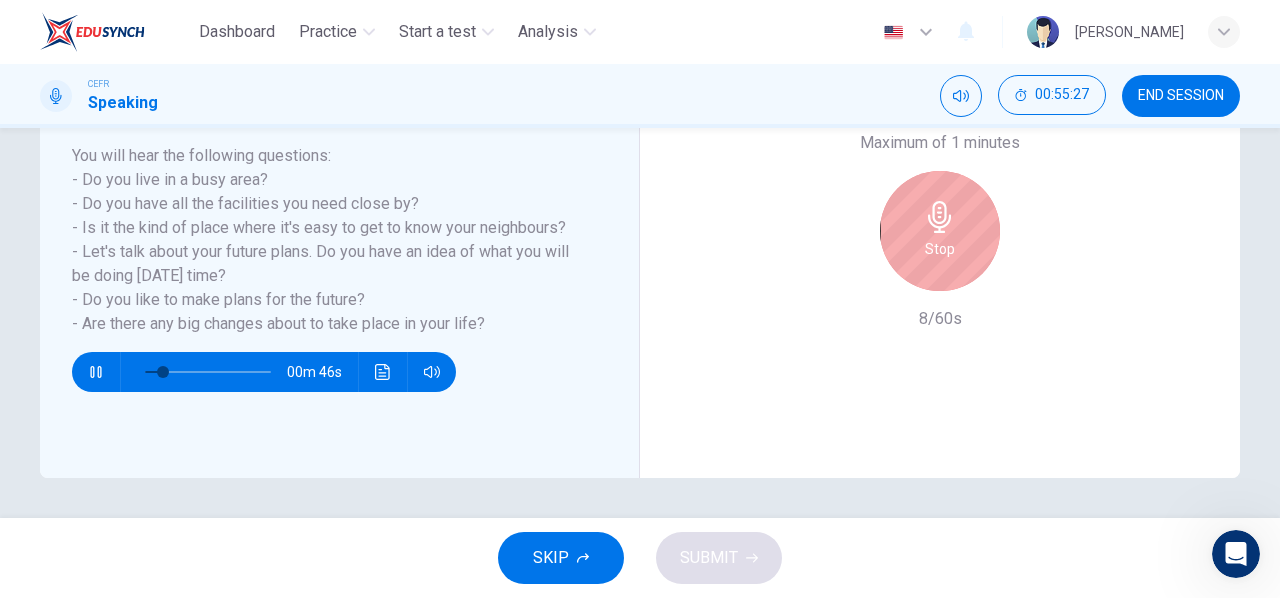 click 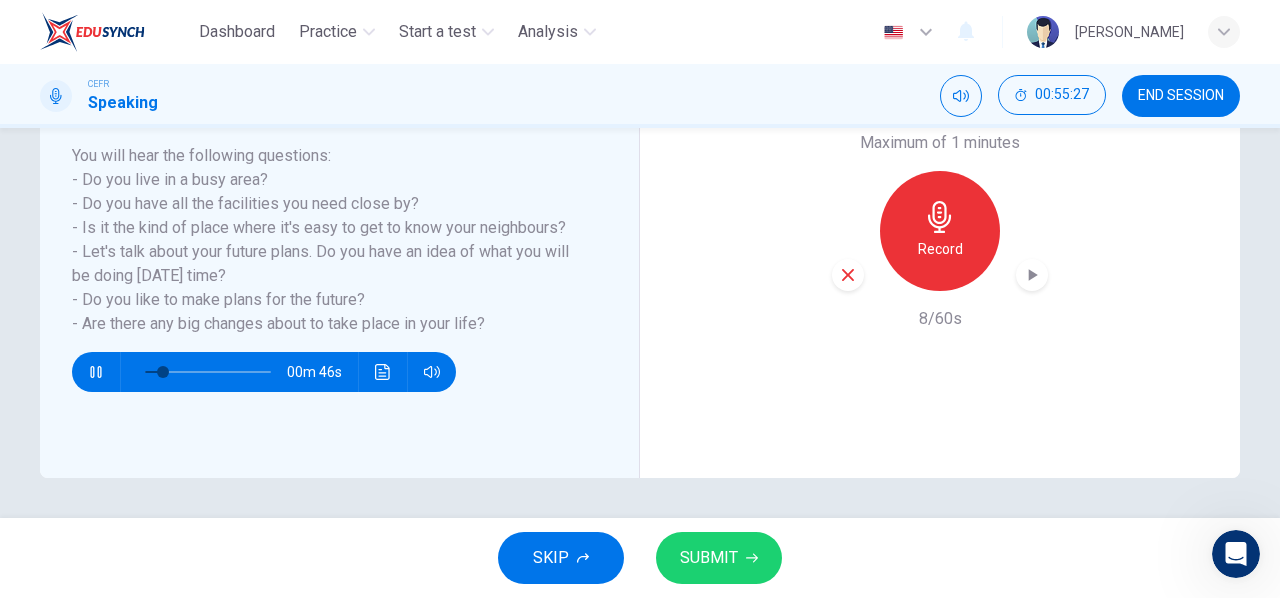 click at bounding box center (848, 275) 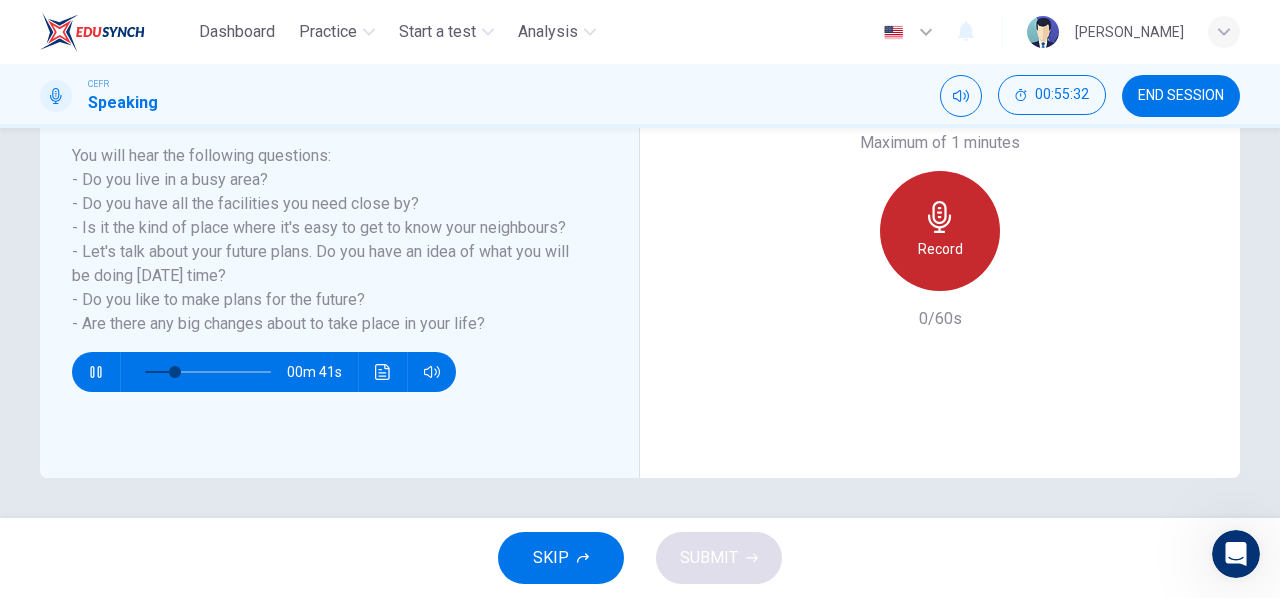 click on "Record" at bounding box center [940, 231] 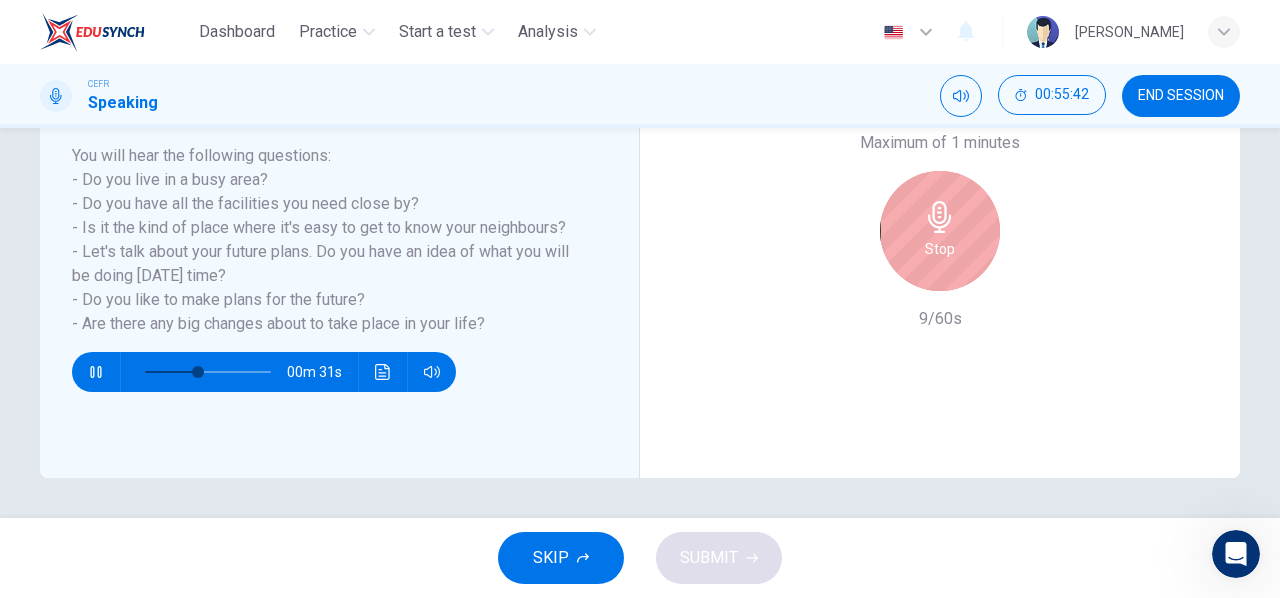 click on "Stop" at bounding box center [940, 231] 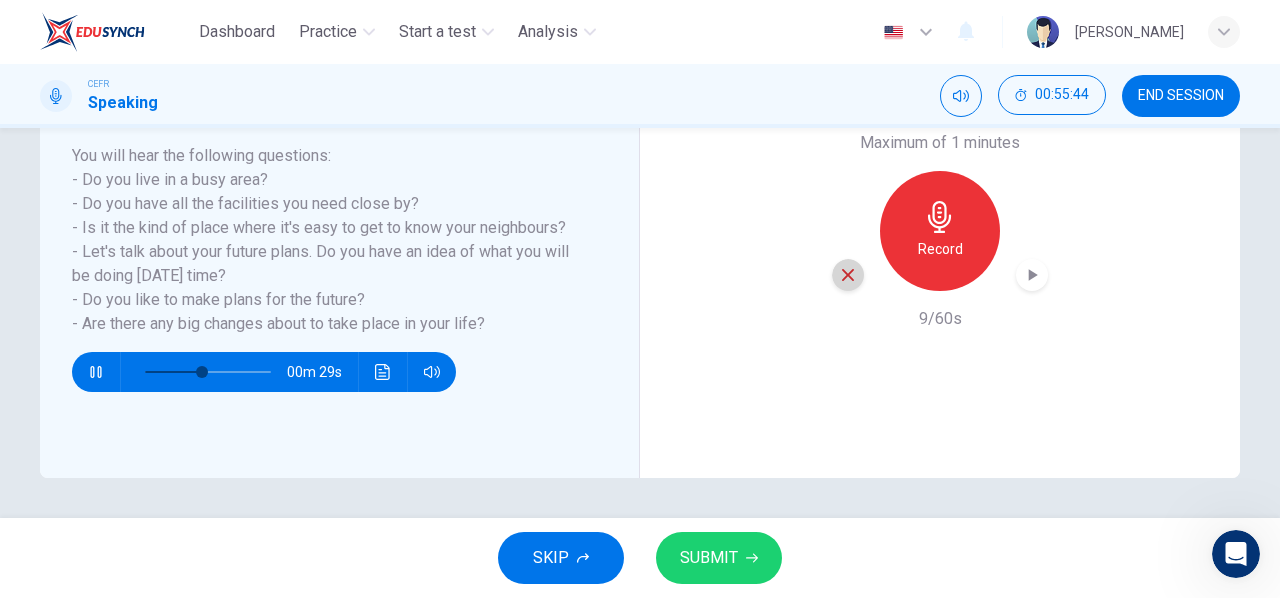 click 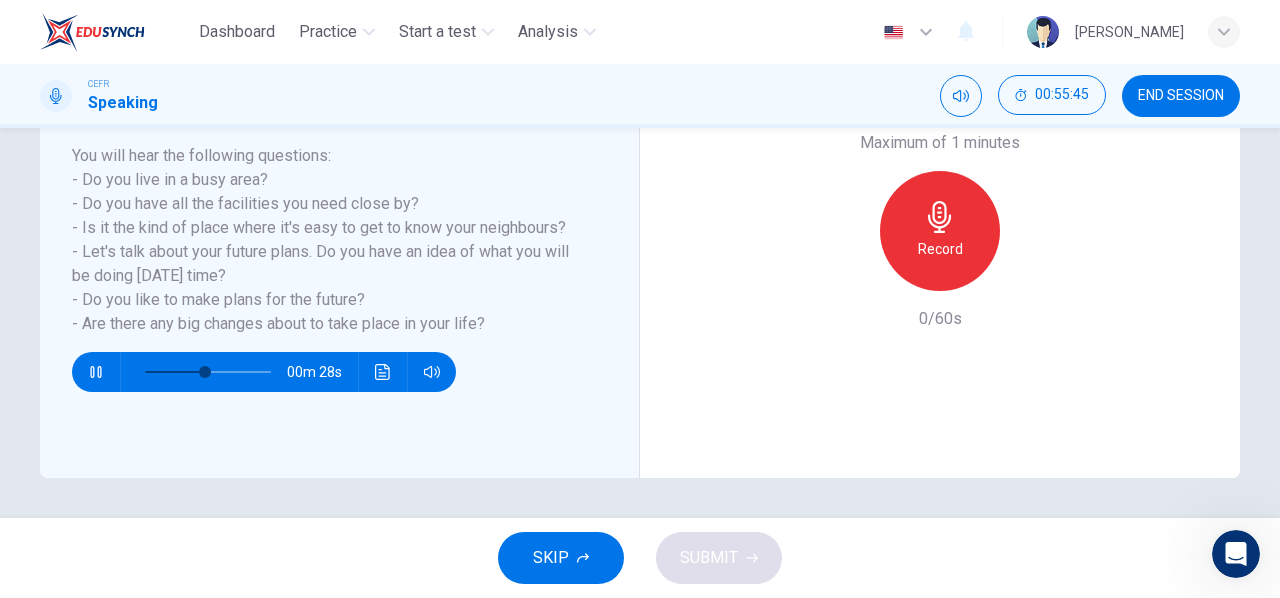 click on "00m 28s" at bounding box center [264, 372] 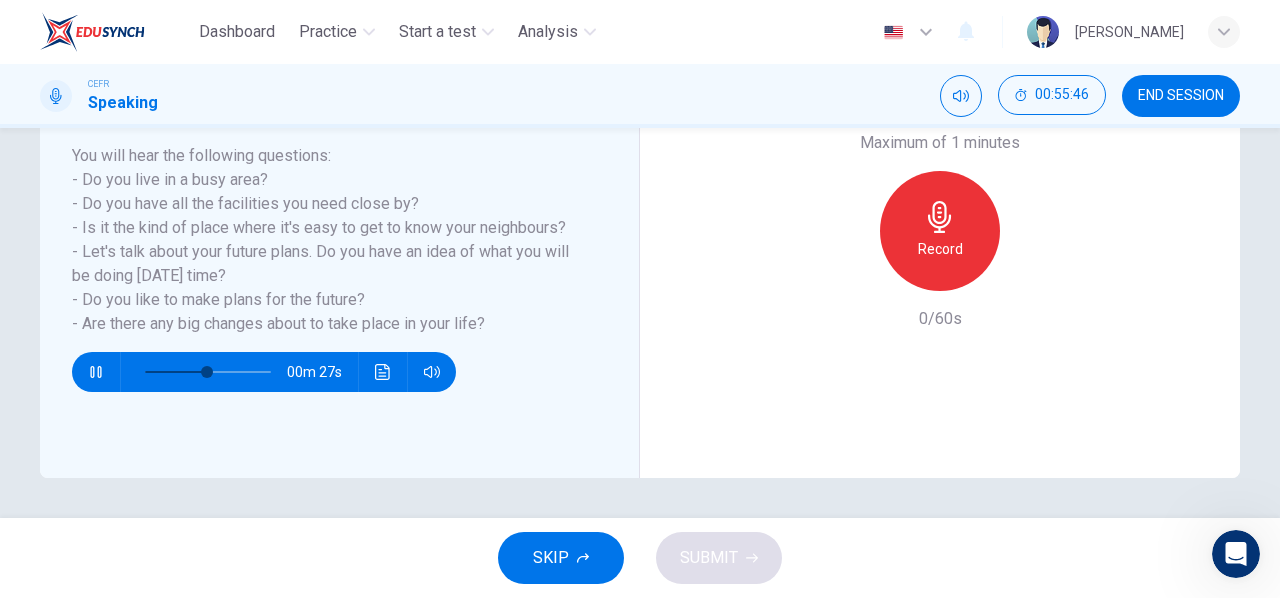 click 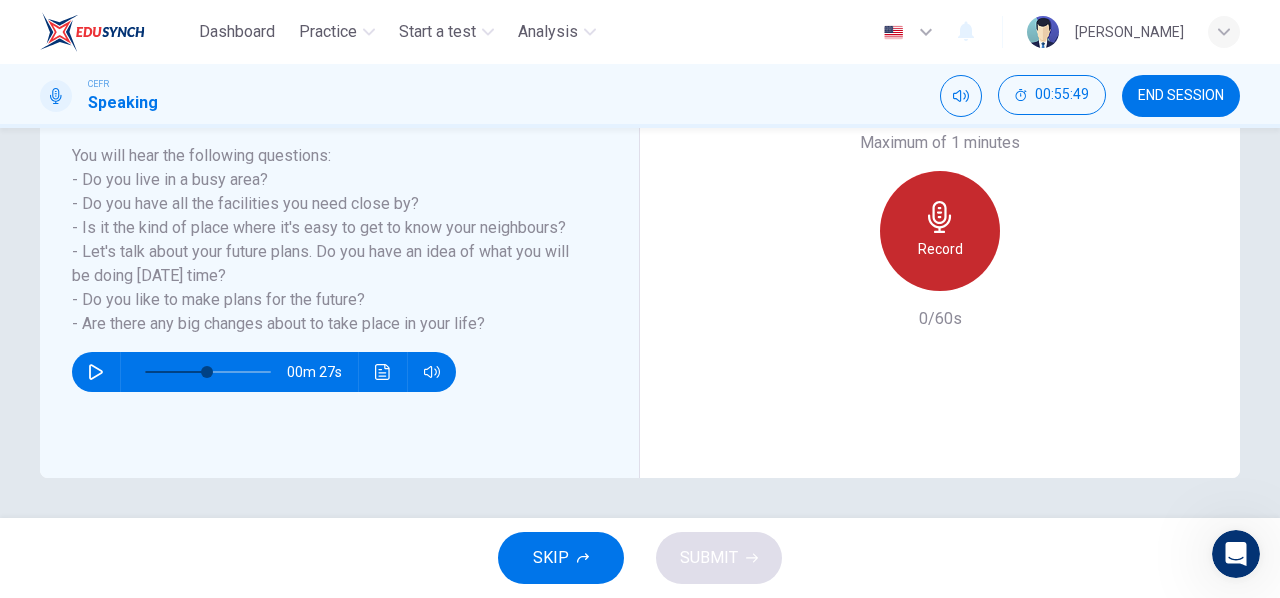 click 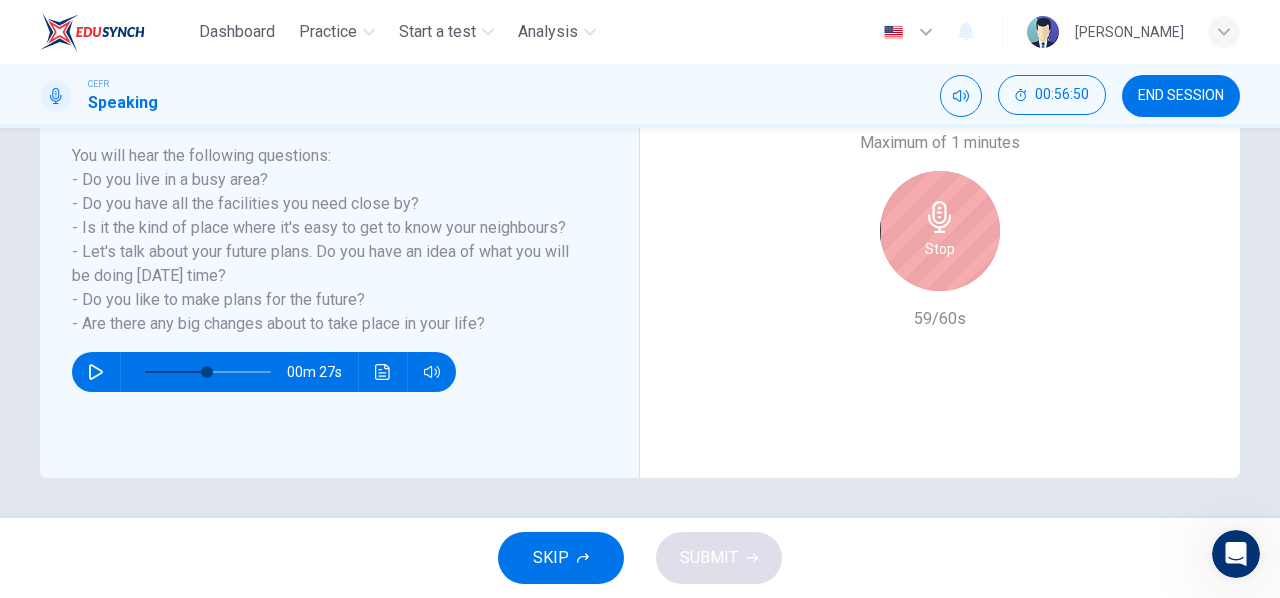 type on "49" 